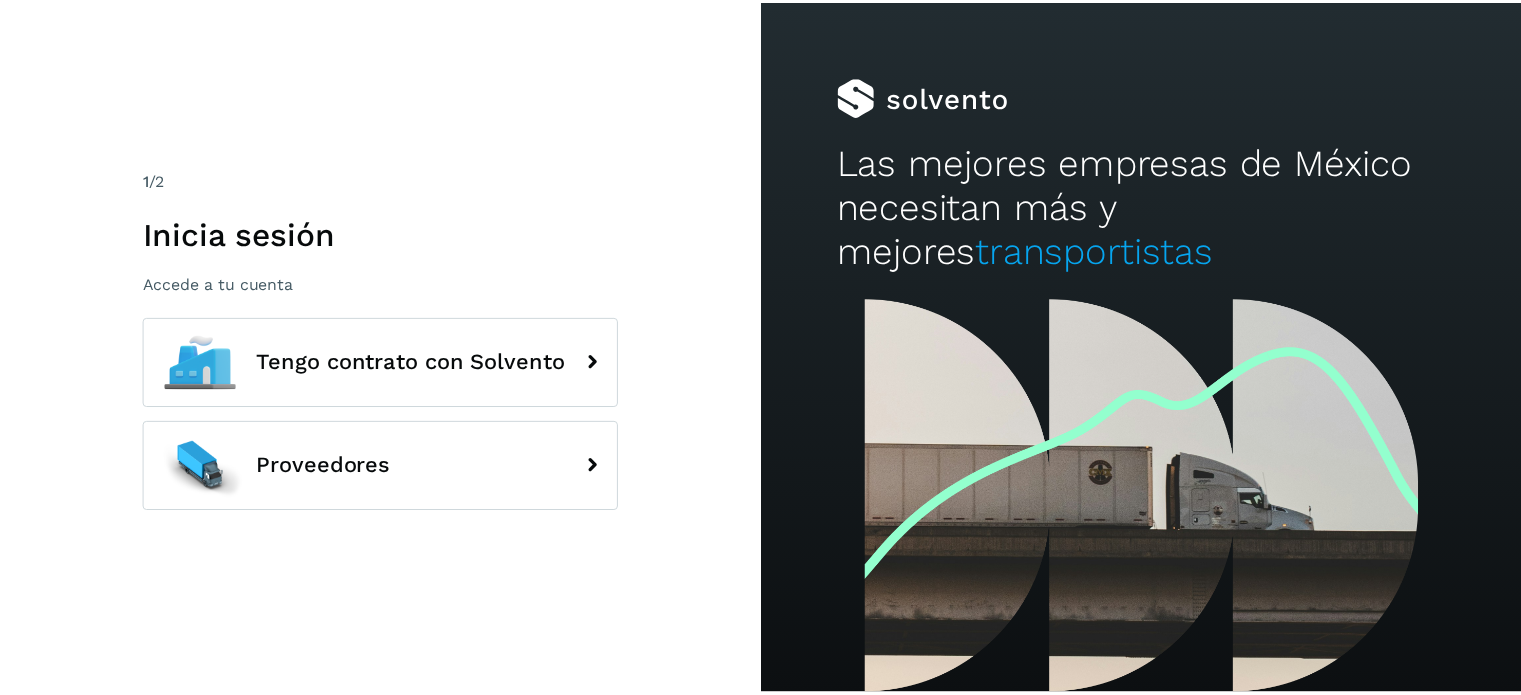 scroll, scrollTop: 0, scrollLeft: 0, axis: both 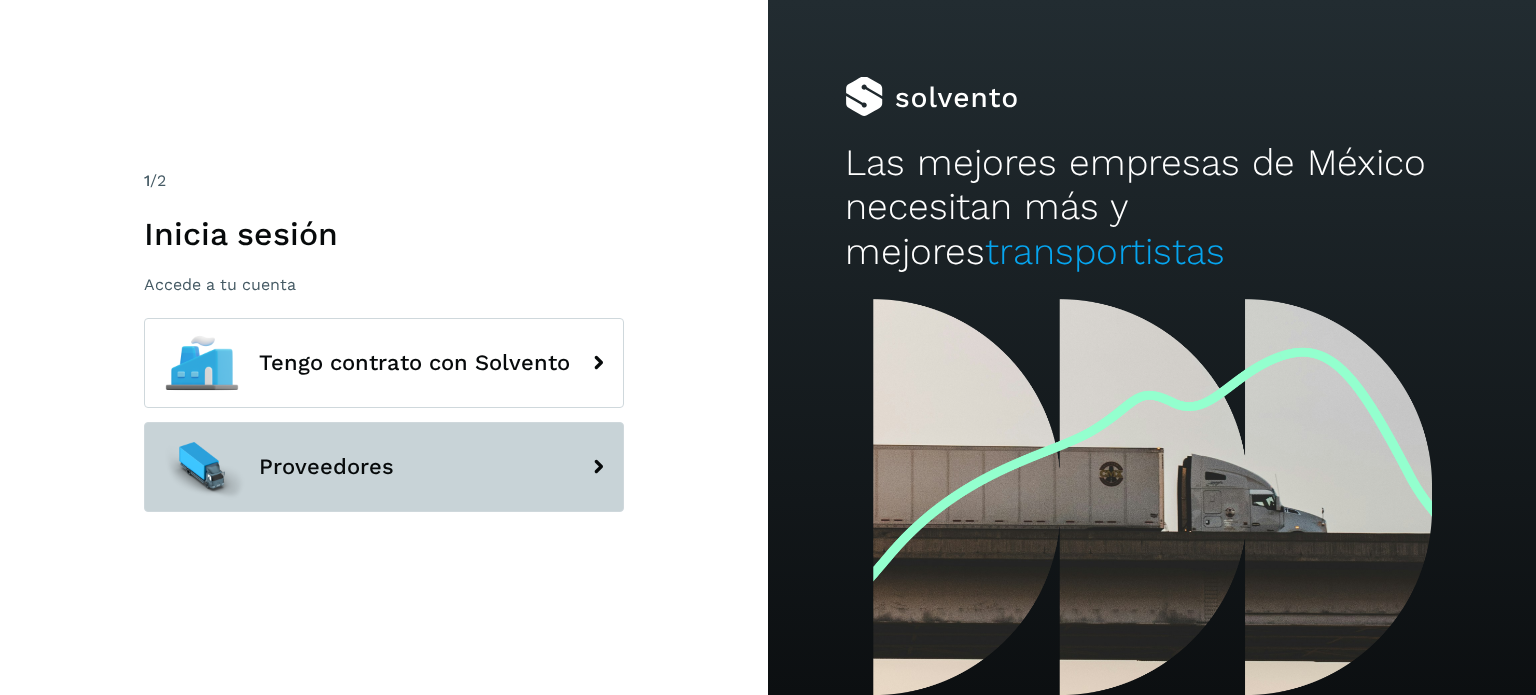 click on "Proveedores" 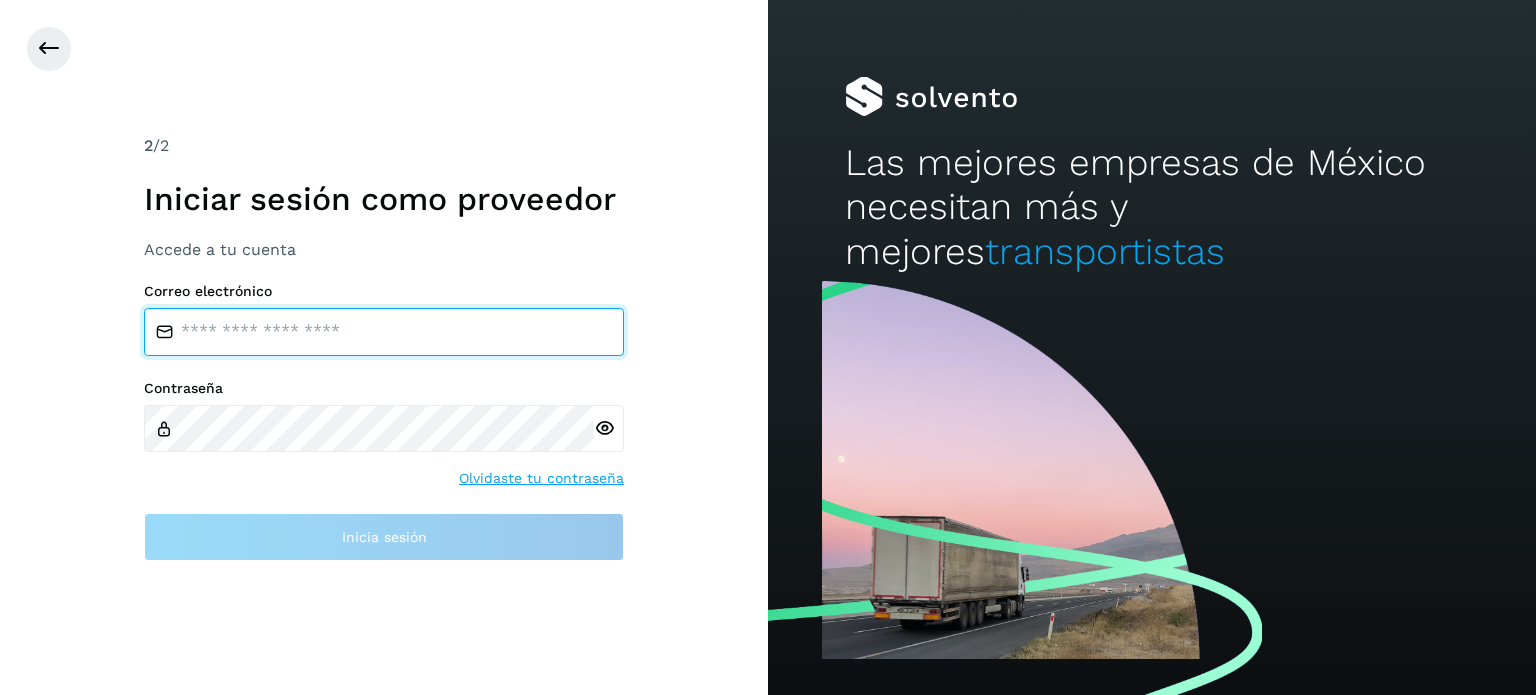 type on "**********" 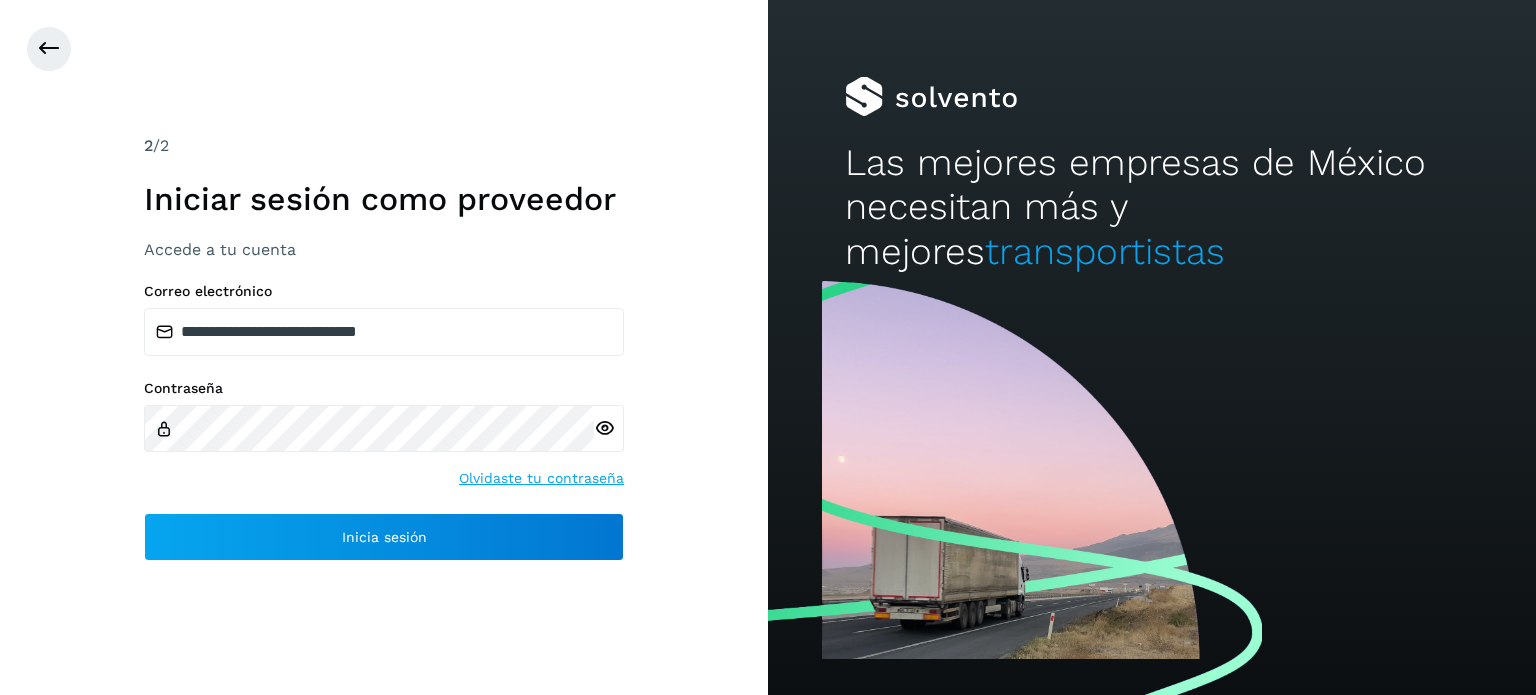 click at bounding box center [604, 428] 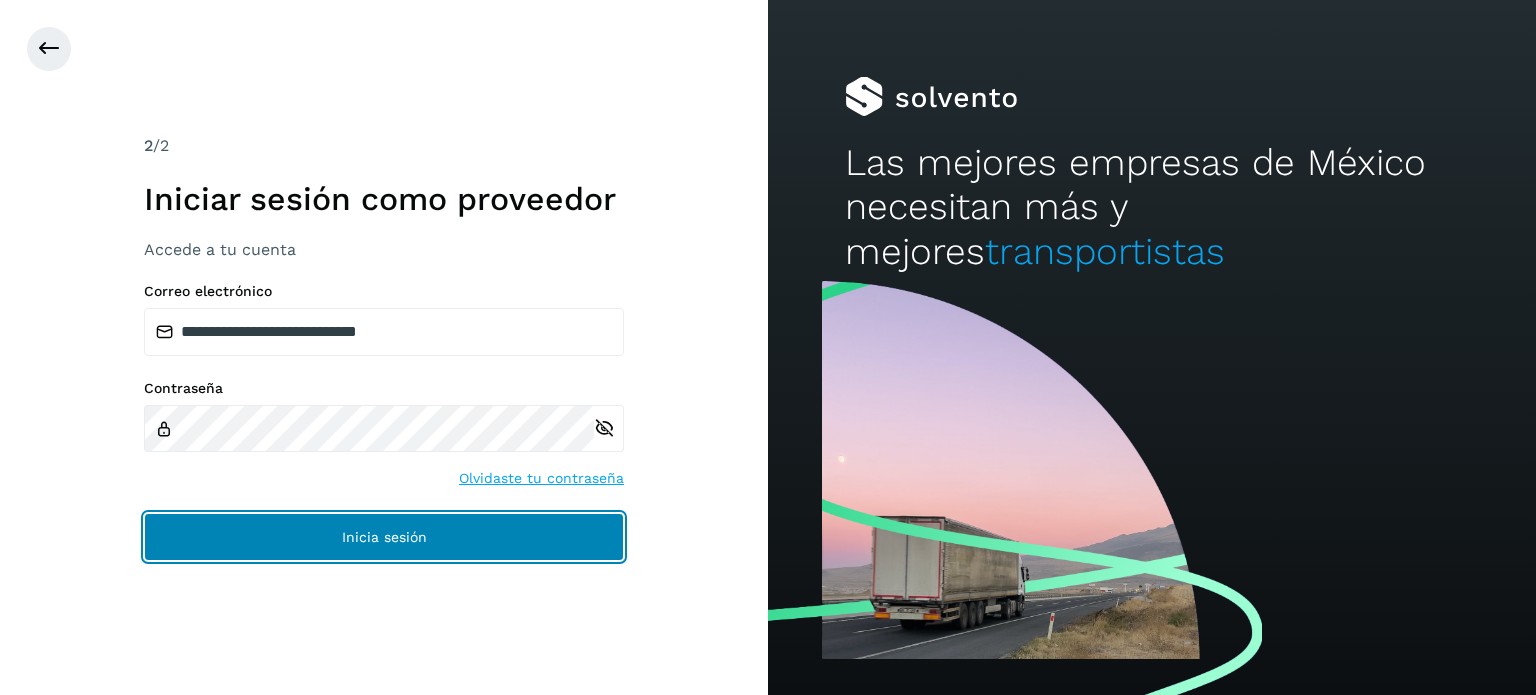 click on "Inicia sesión" at bounding box center (384, 537) 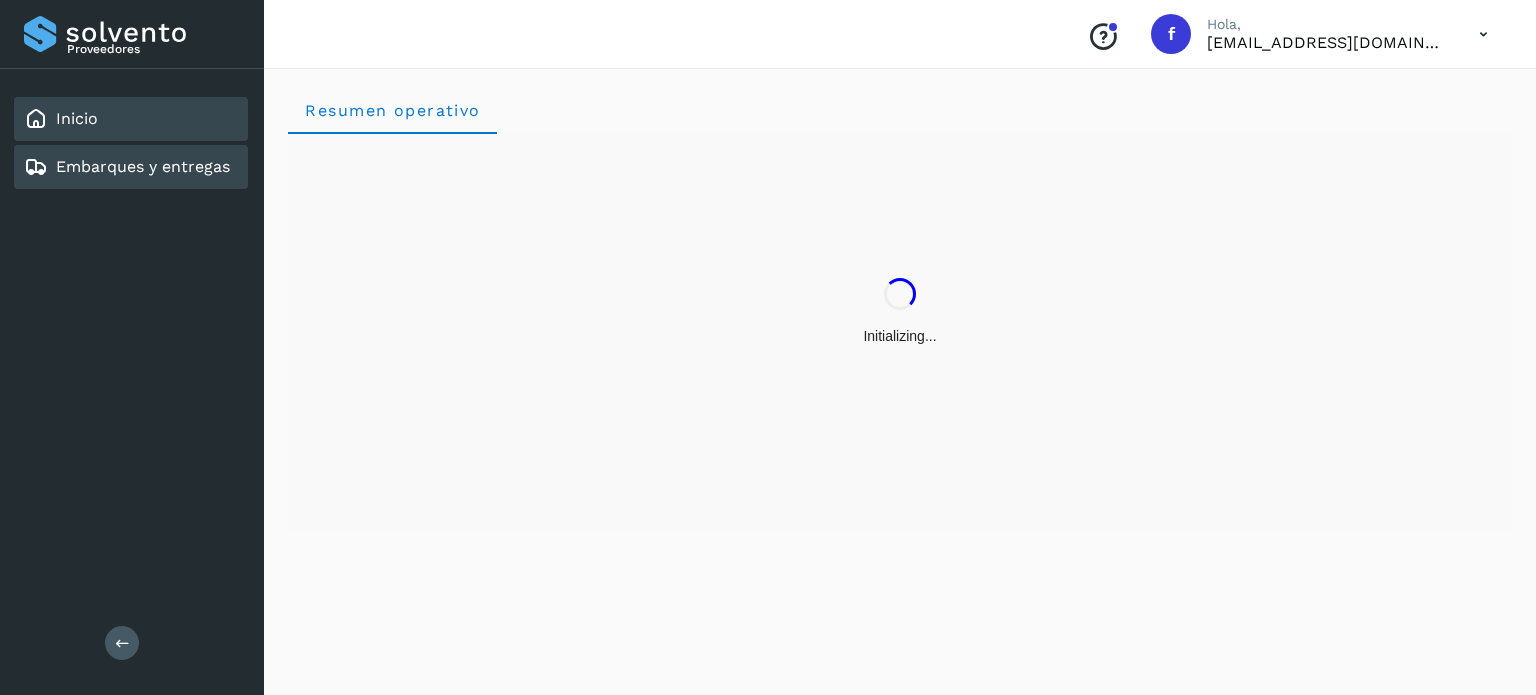 click on "Embarques y entregas" 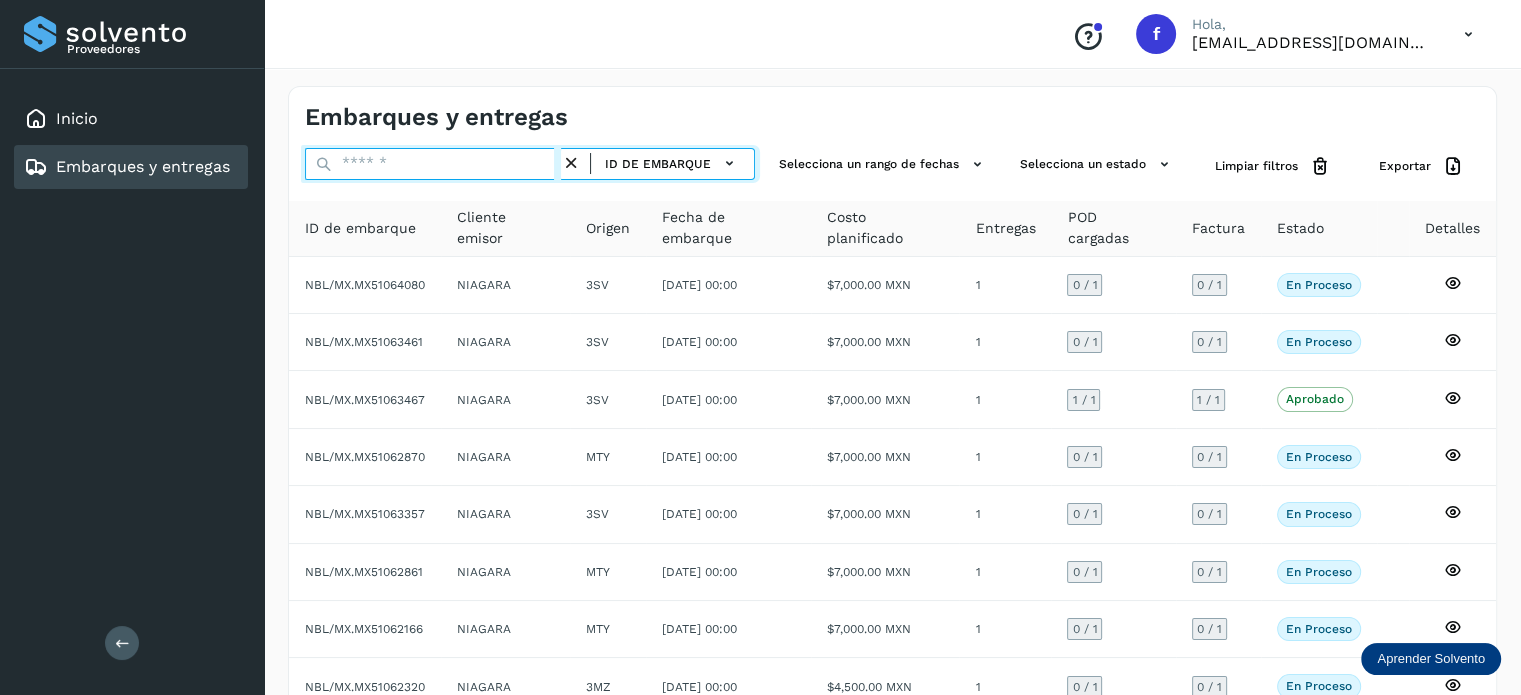 click at bounding box center [433, 164] 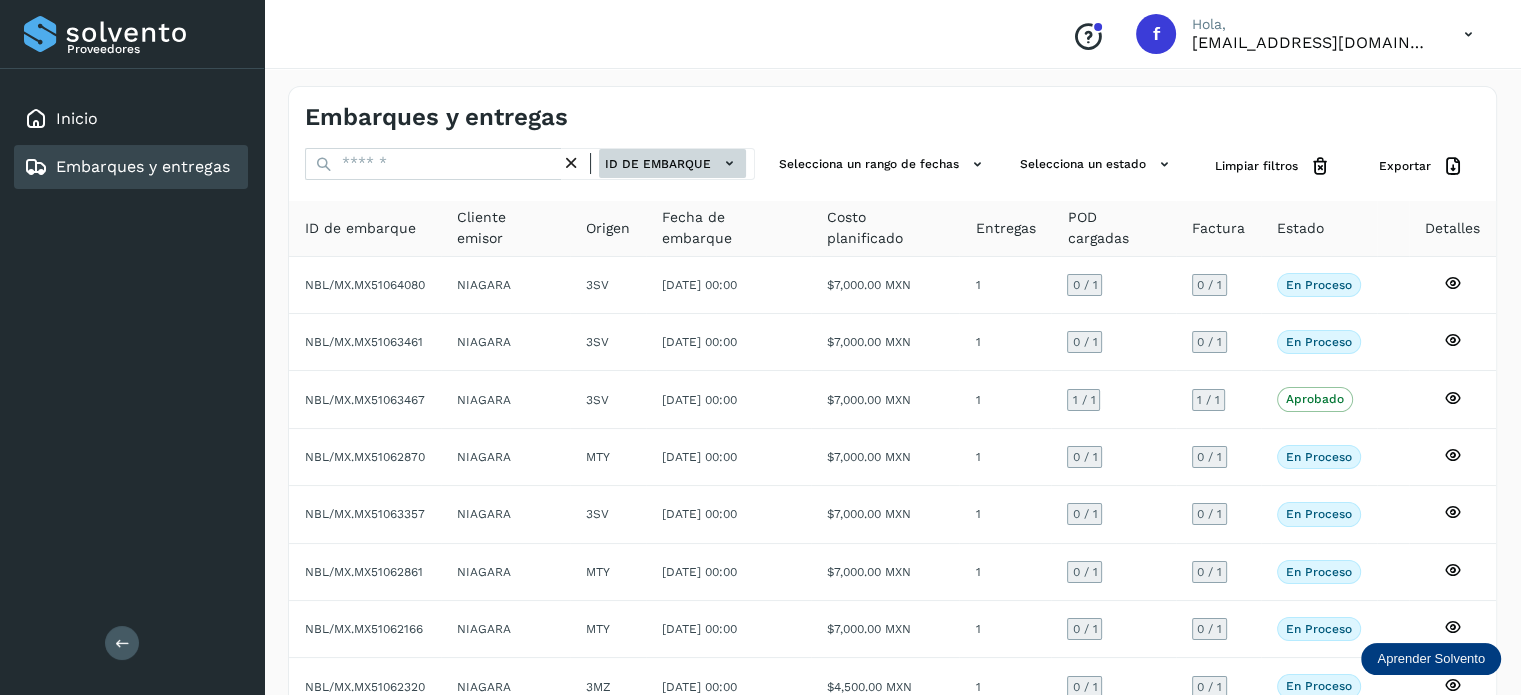 click on "ID de embarque" 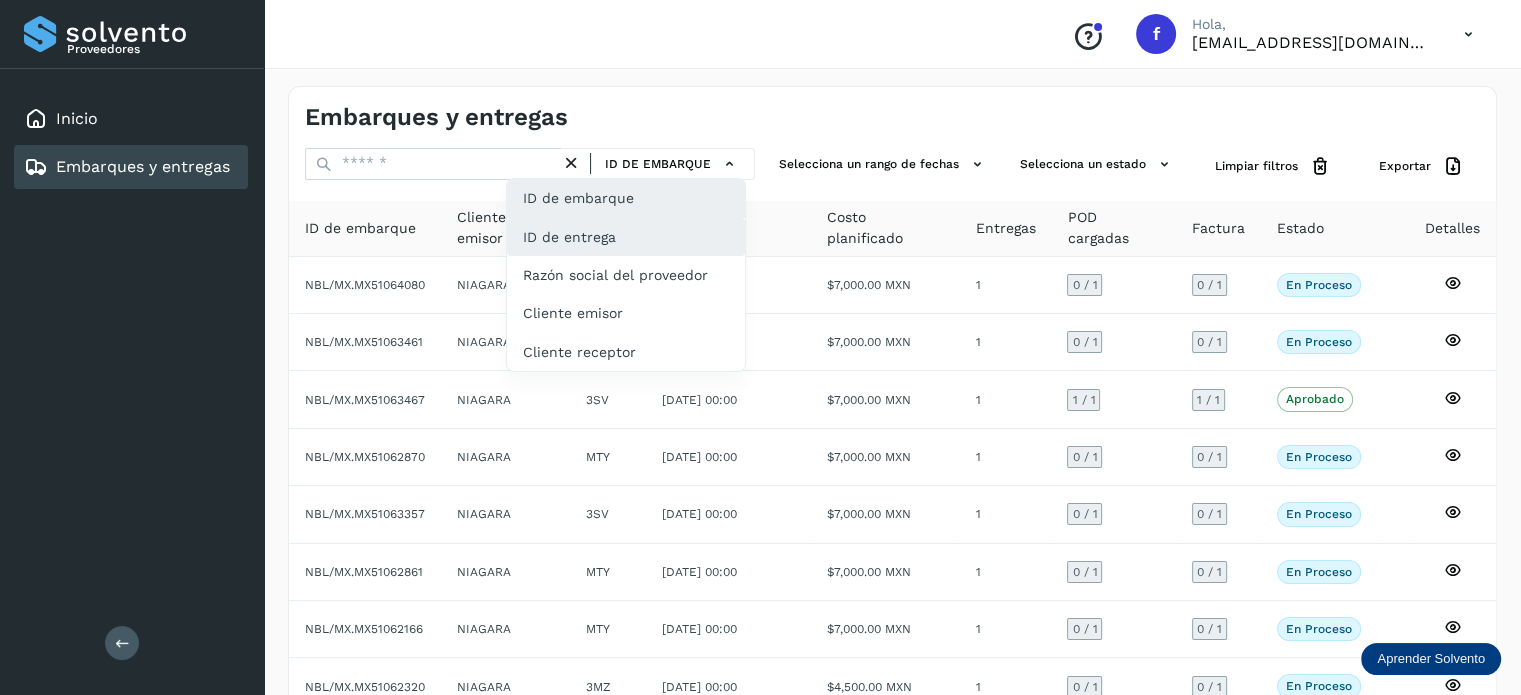 click on "ID de entrega" 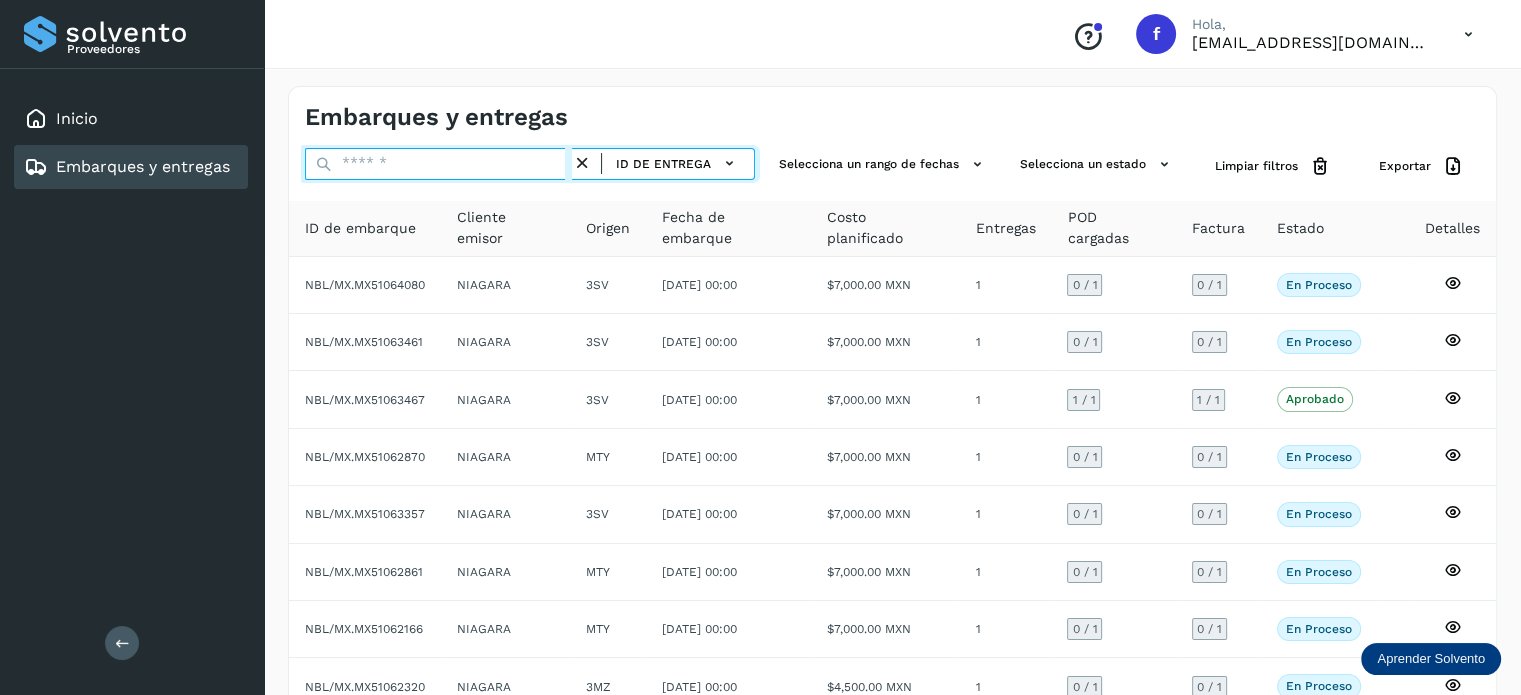 click at bounding box center [438, 164] 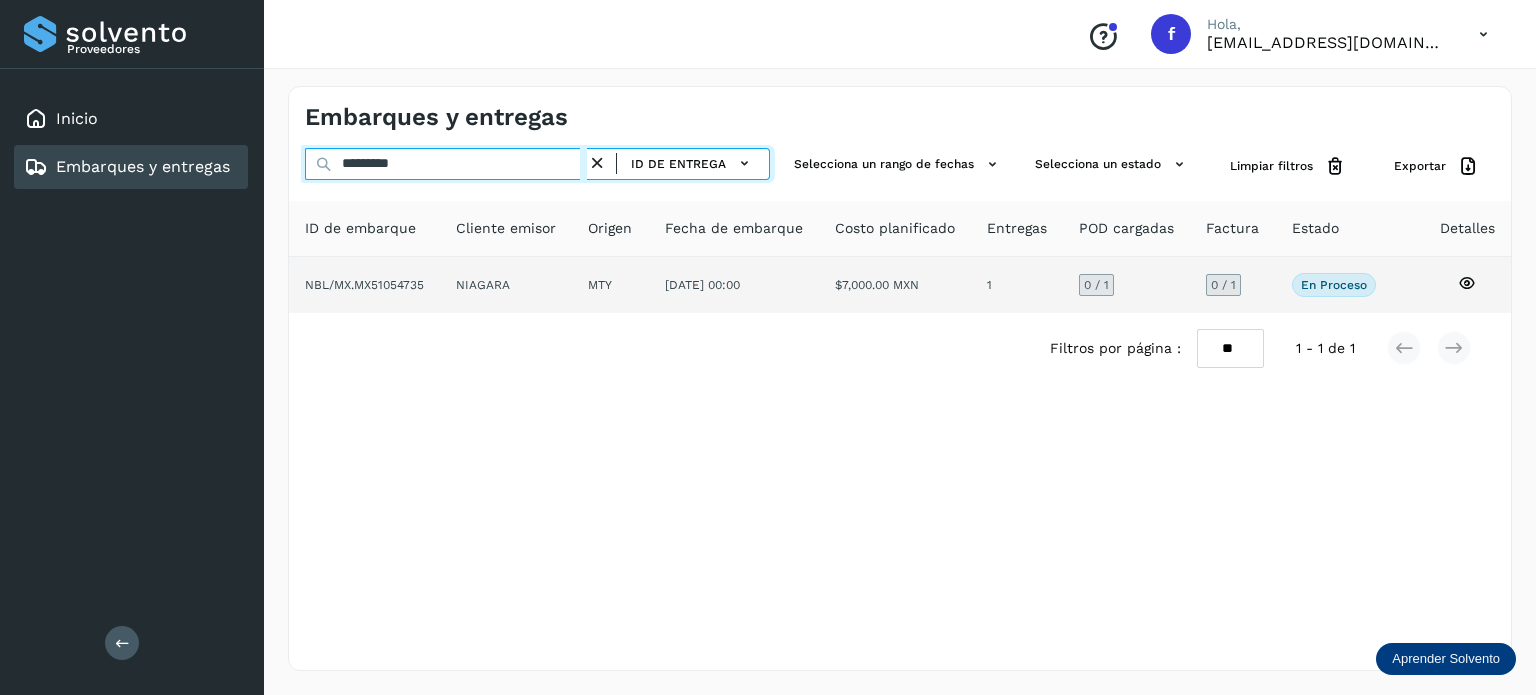type on "*********" 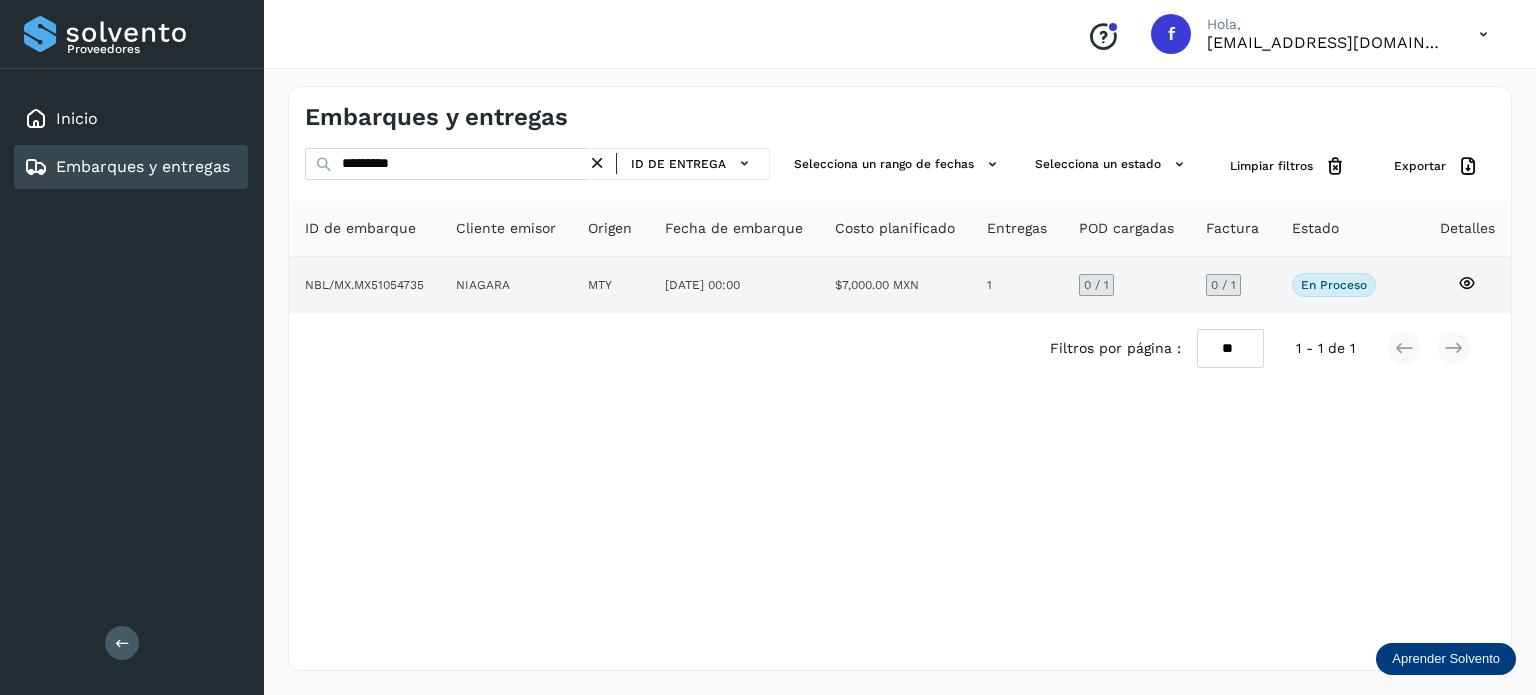 click 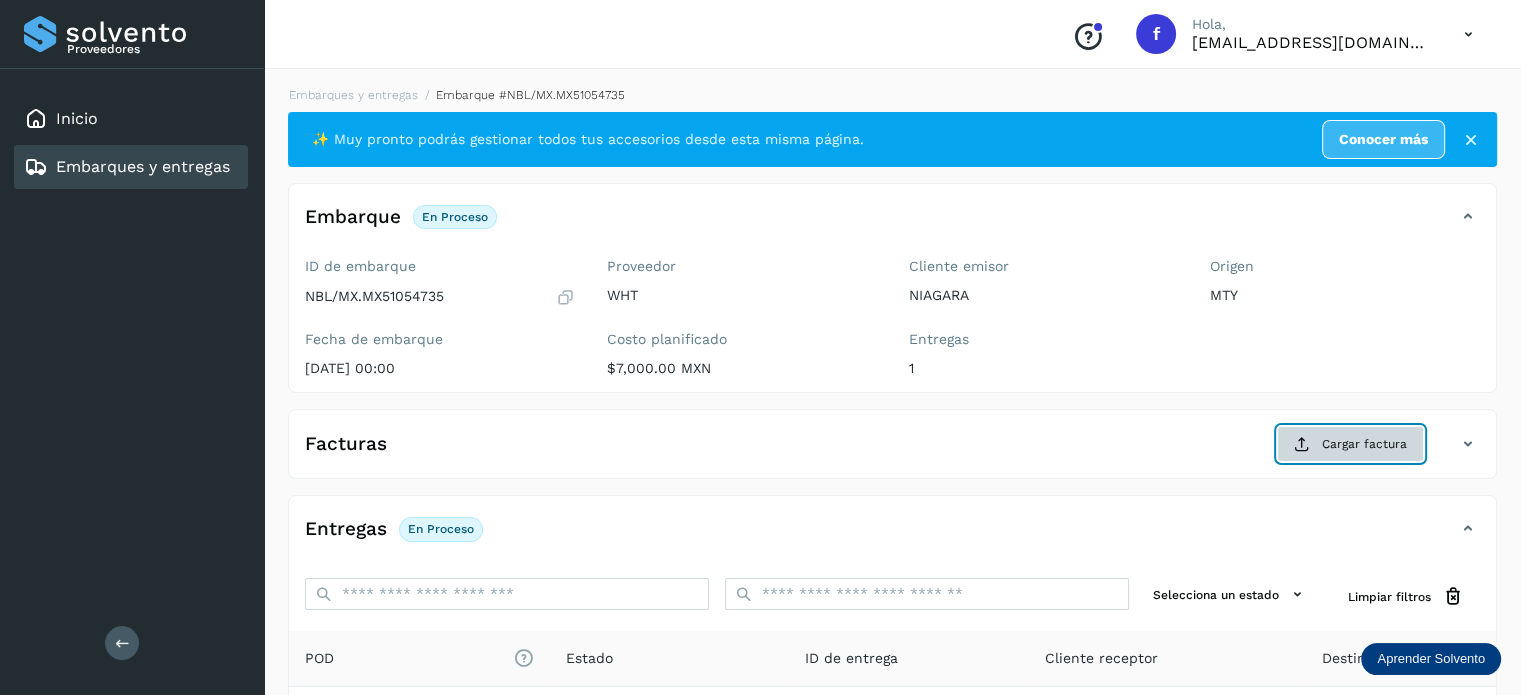 click on "Cargar factura" 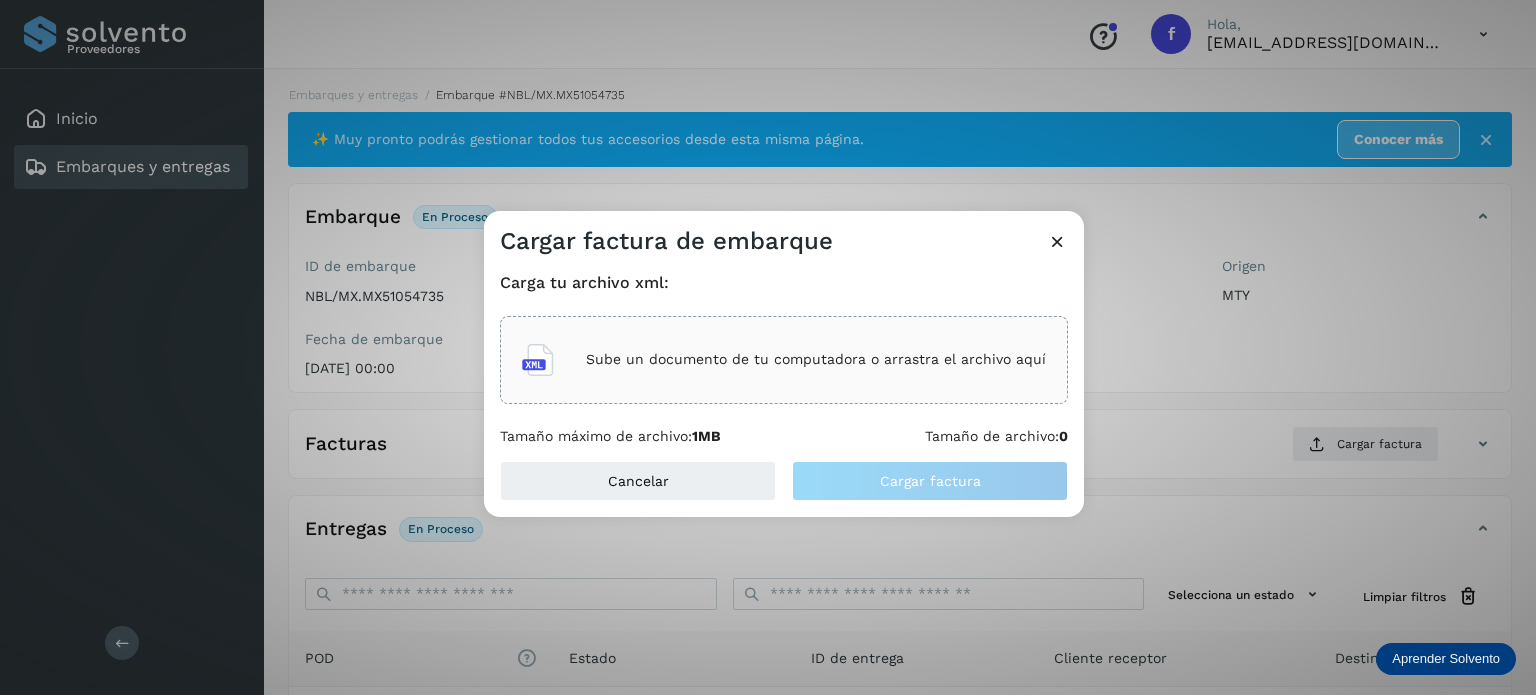 click on "Sube un documento de tu computadora o arrastra el archivo aquí" 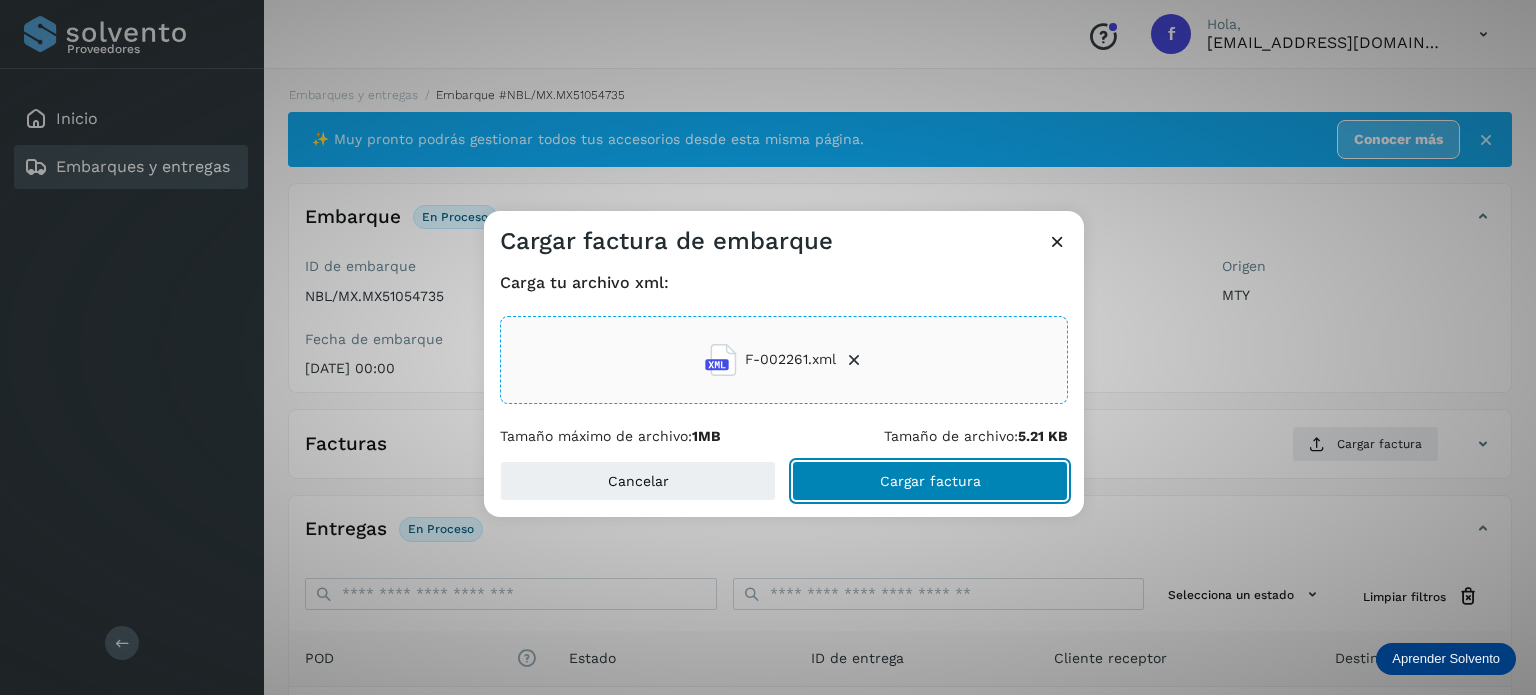 click on "Cargar factura" 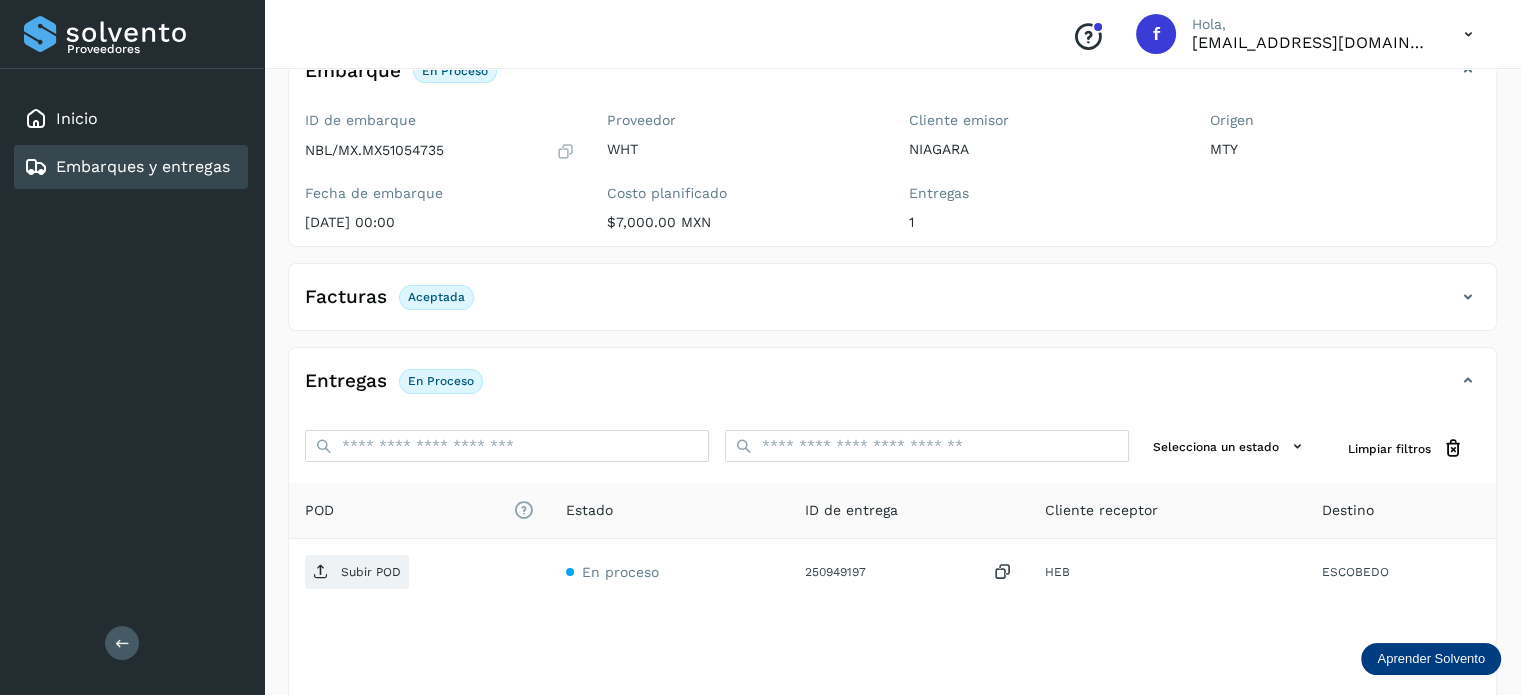 scroll, scrollTop: 250, scrollLeft: 0, axis: vertical 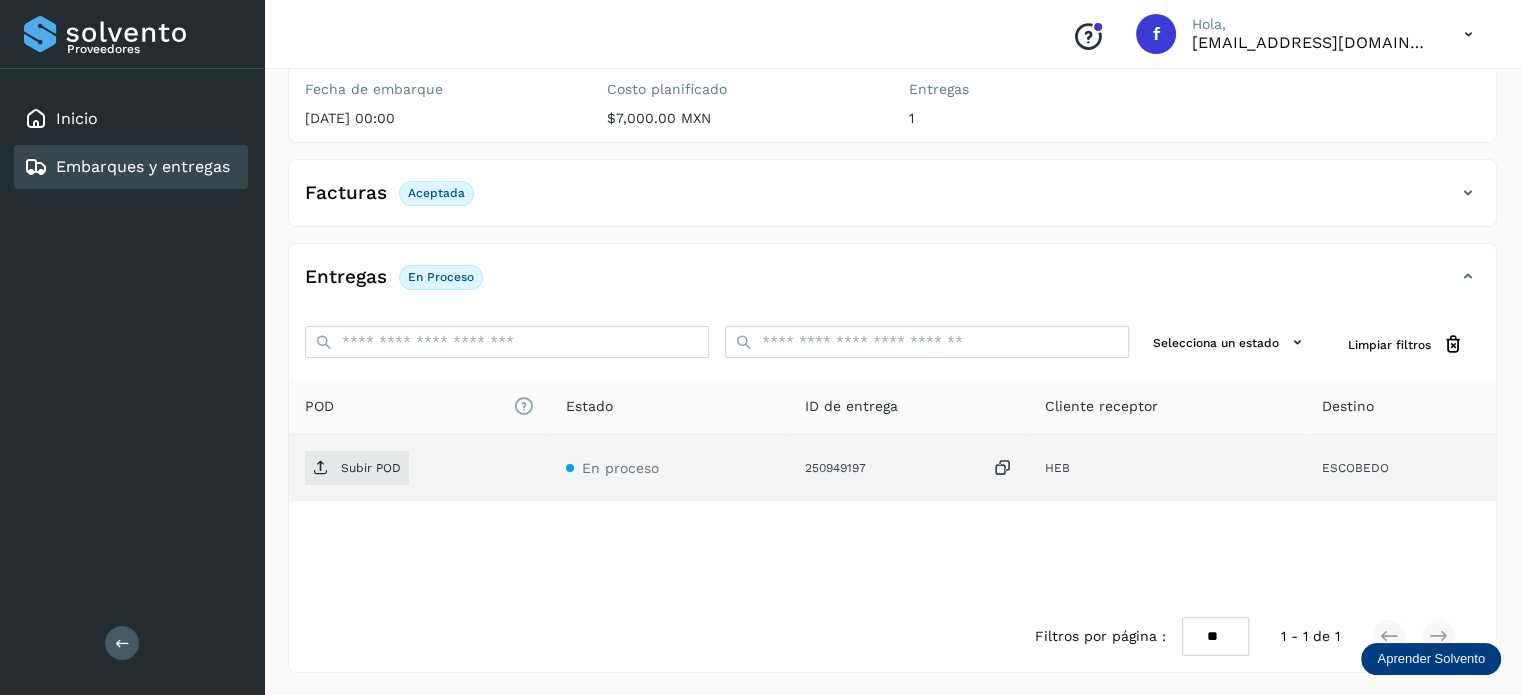 click at bounding box center [1002, 468] 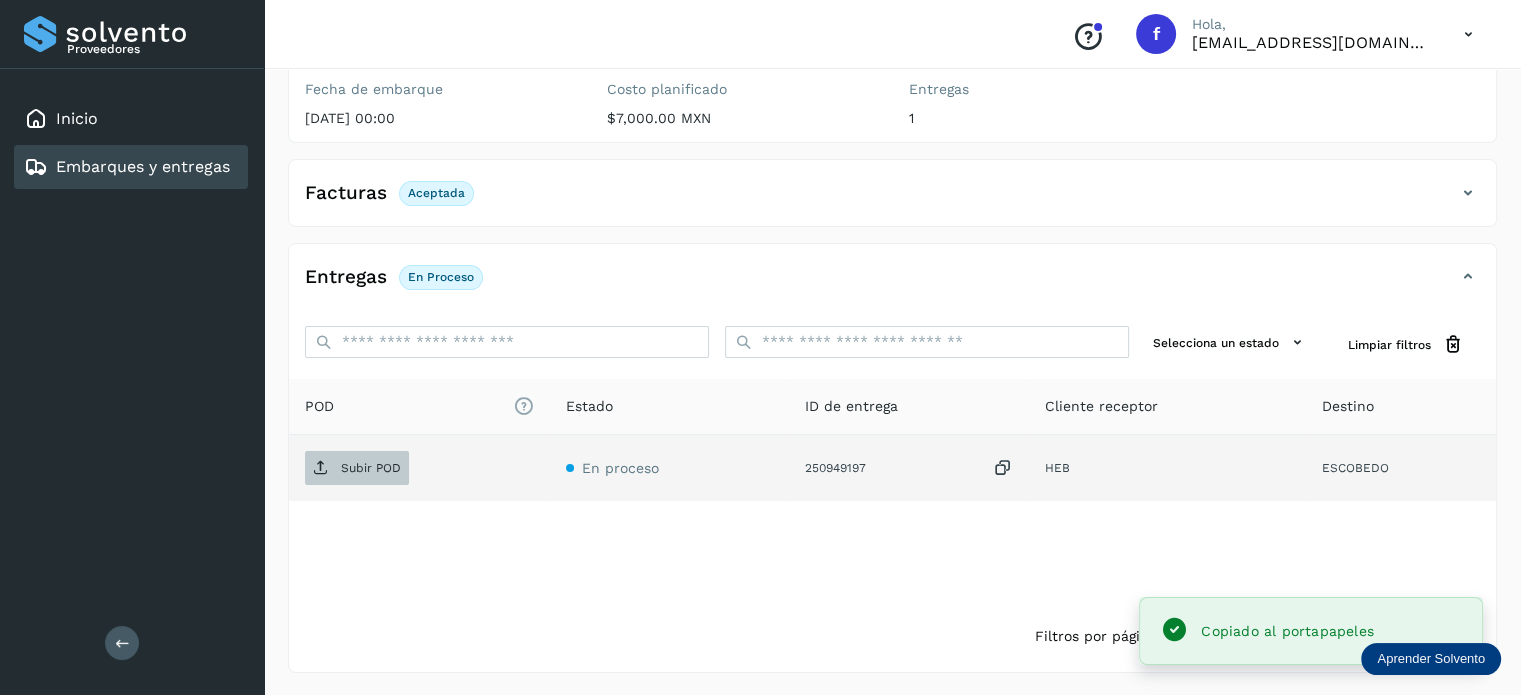 click on "Subir POD" at bounding box center (371, 468) 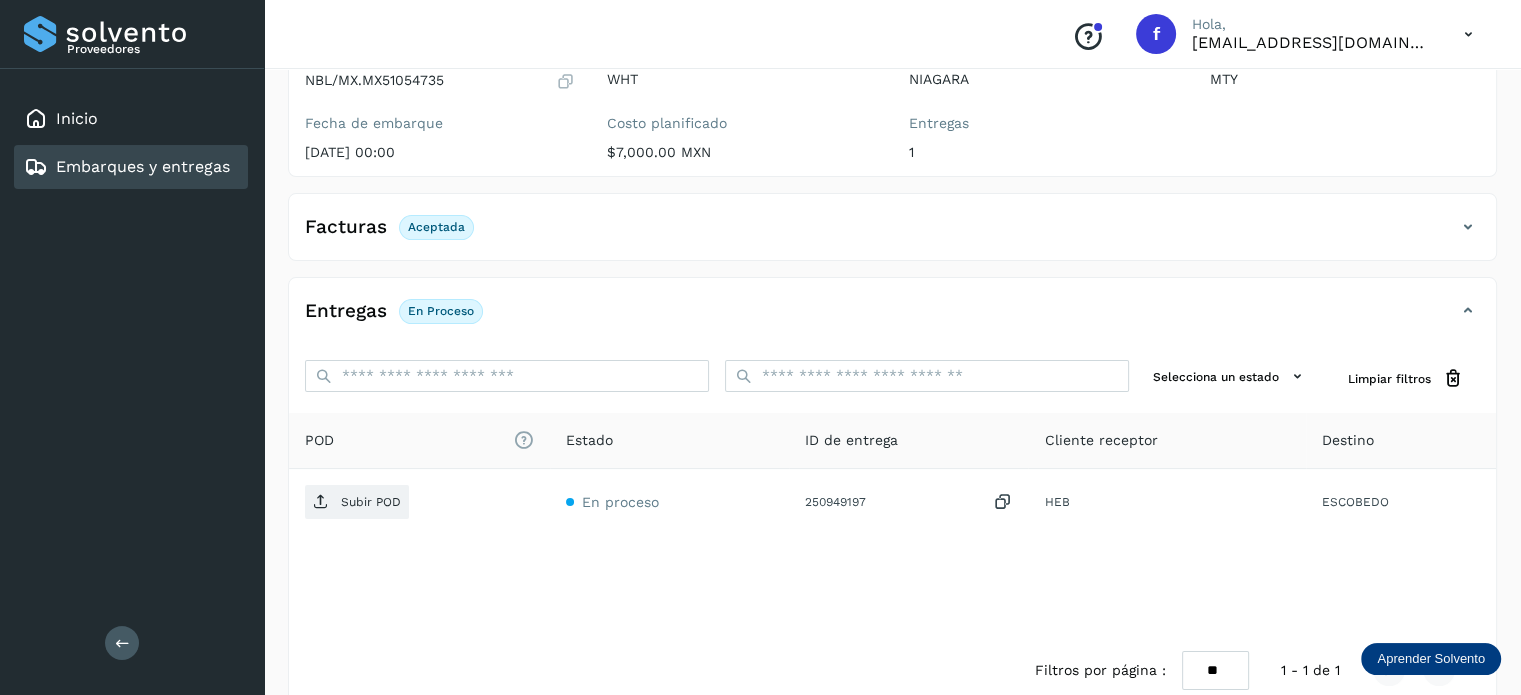 scroll, scrollTop: 234, scrollLeft: 0, axis: vertical 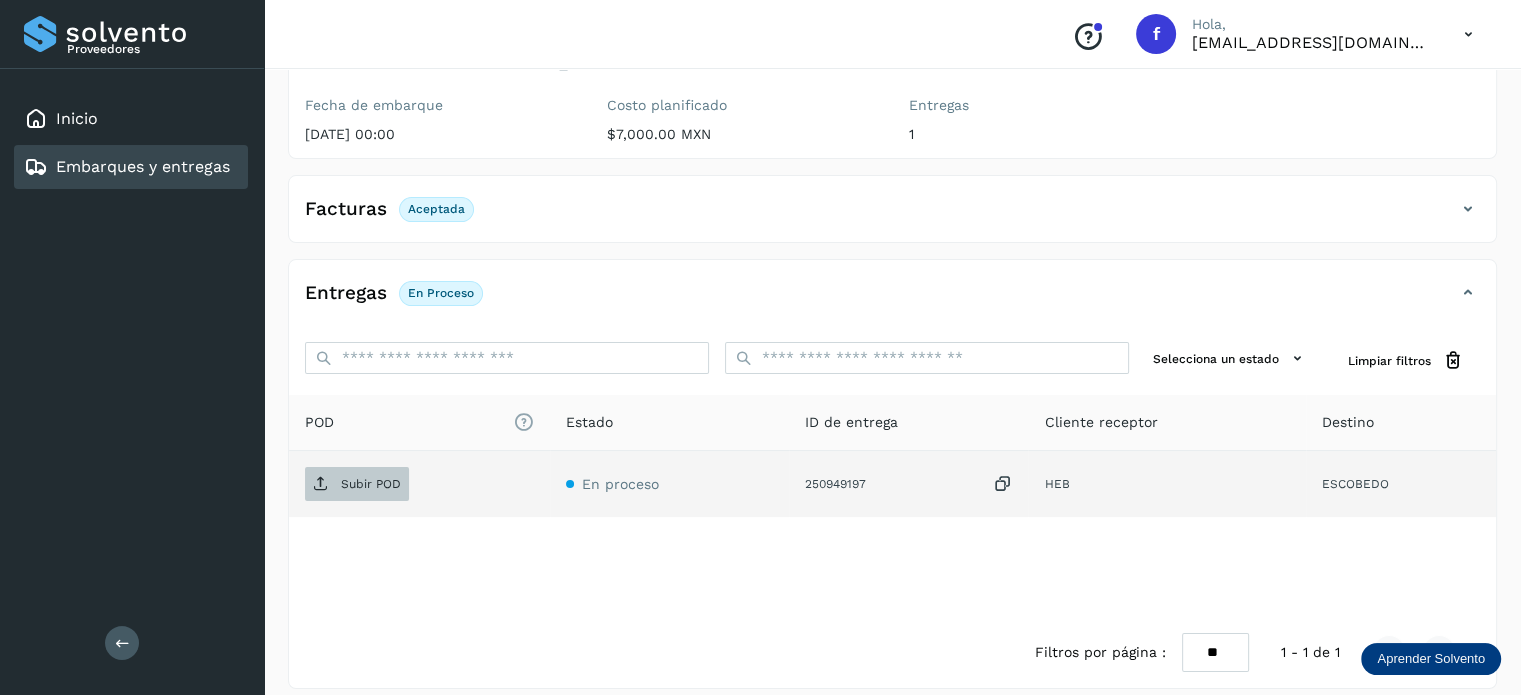 click on "Subir POD" at bounding box center [371, 484] 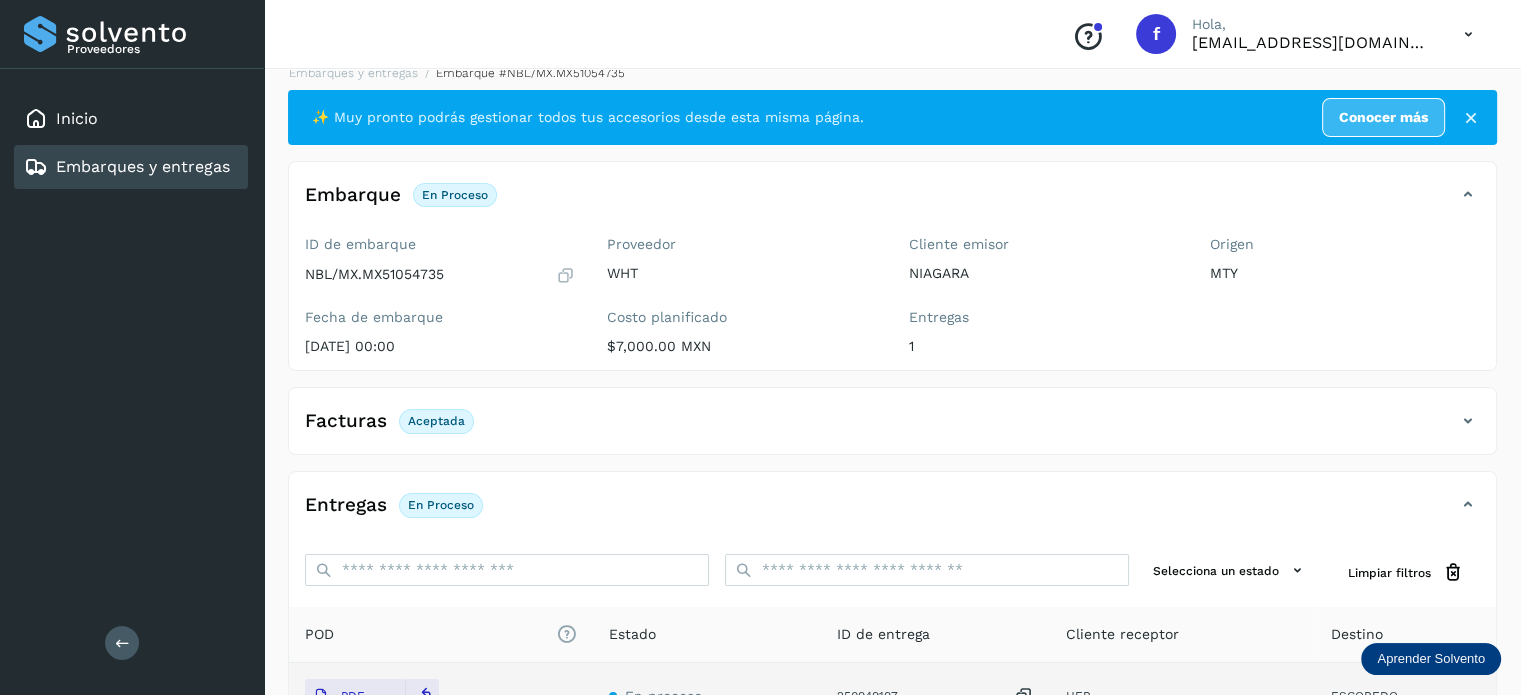 scroll, scrollTop: 0, scrollLeft: 0, axis: both 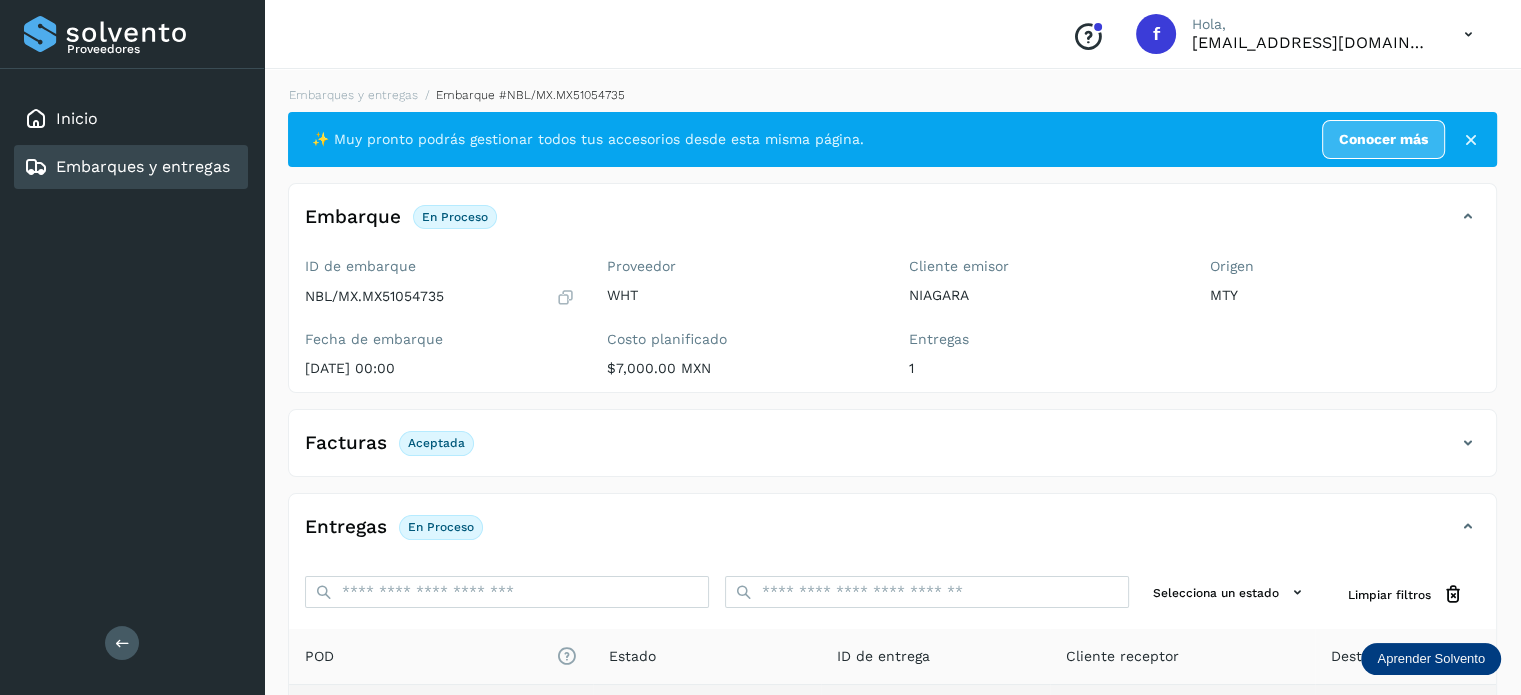 click on "Embarques y entregas" at bounding box center (143, 166) 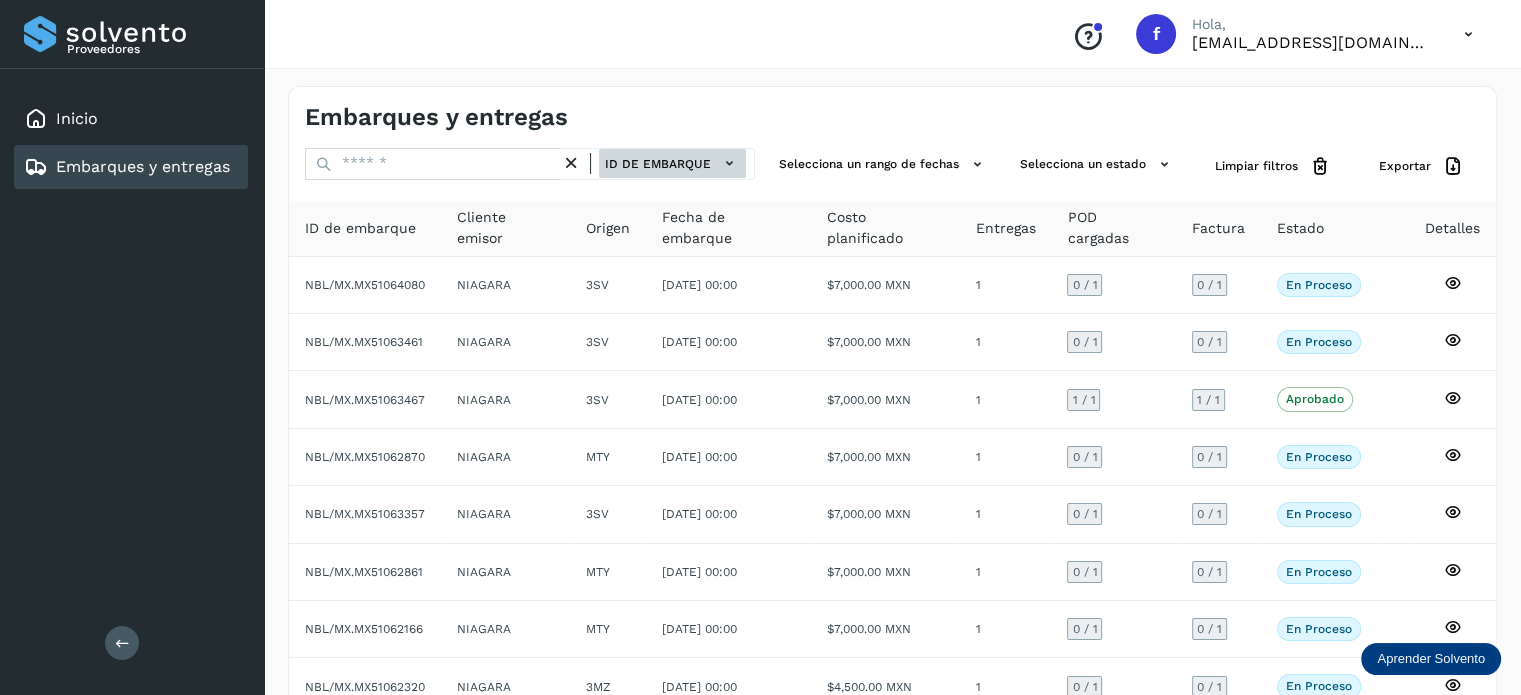 click on "ID de embarque" 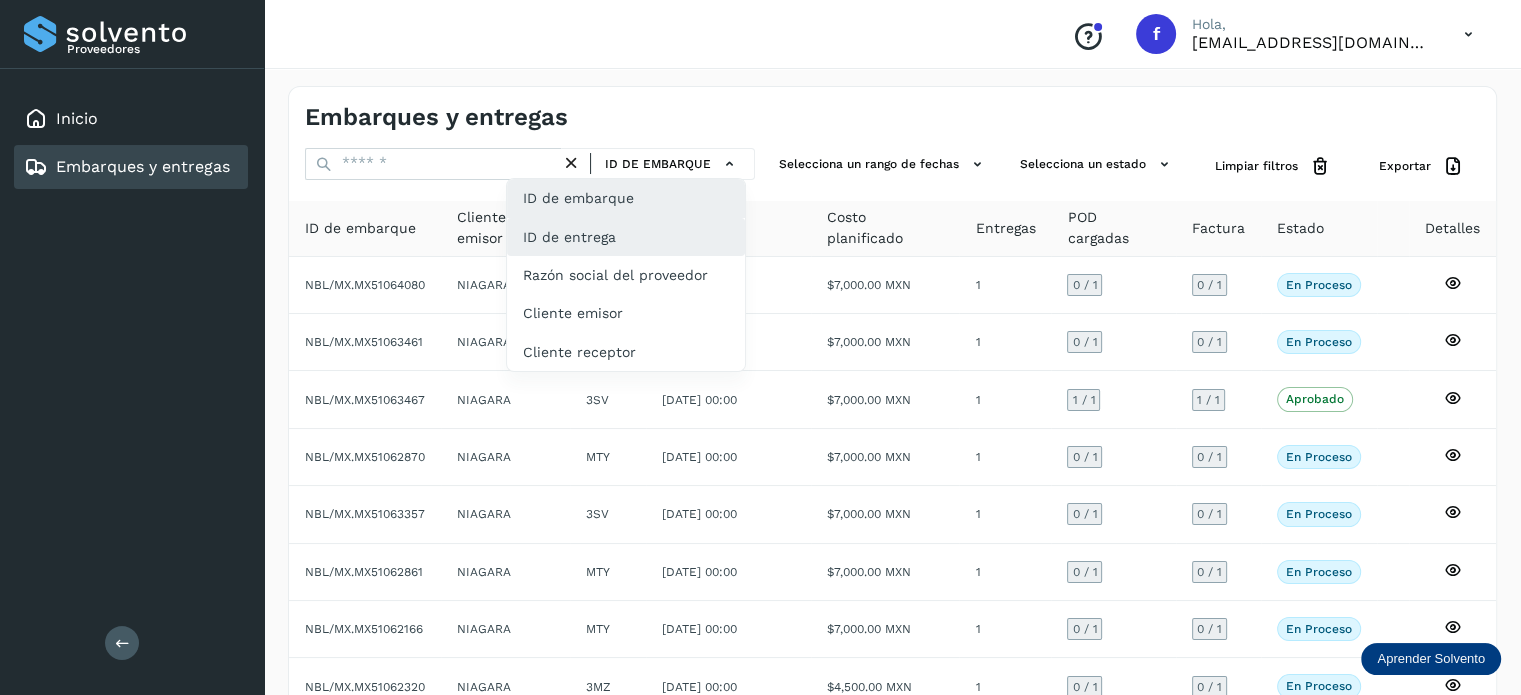 click on "ID de entrega" 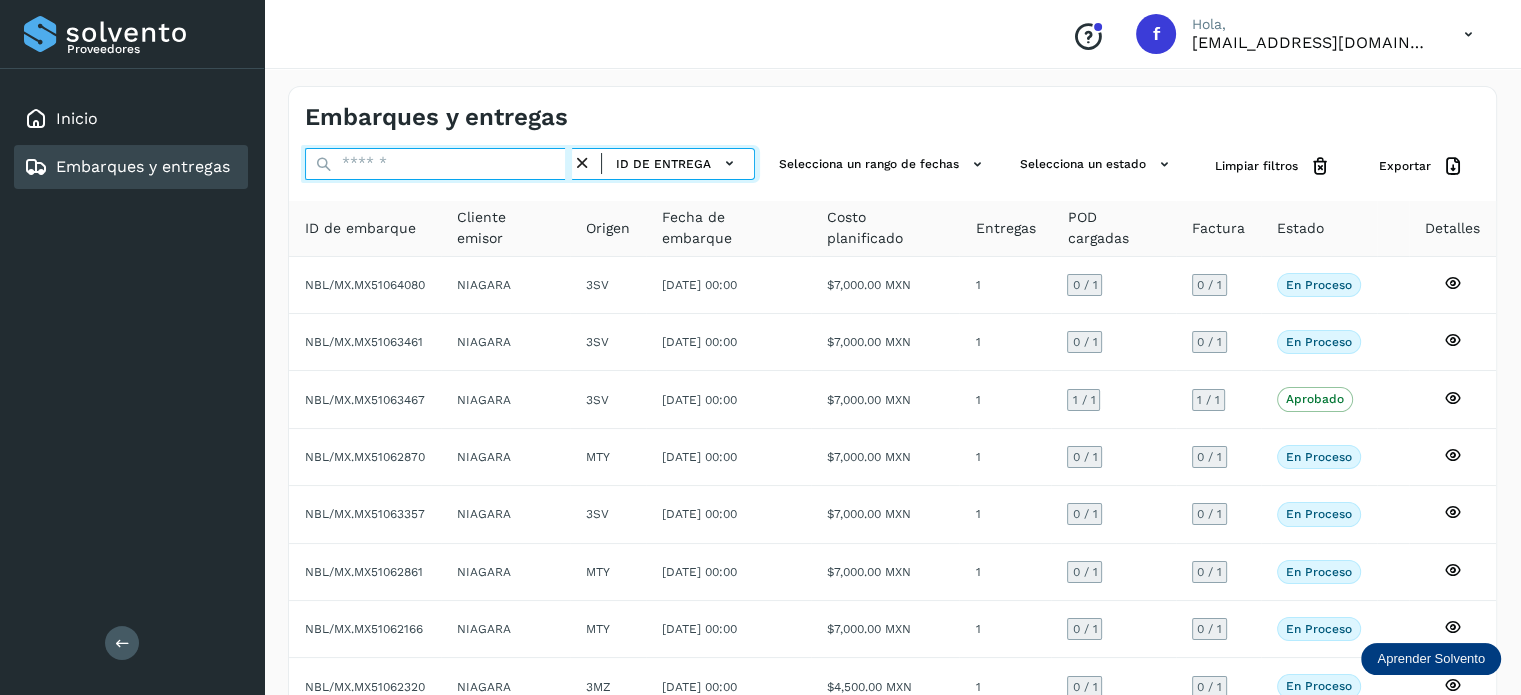 click at bounding box center [438, 164] 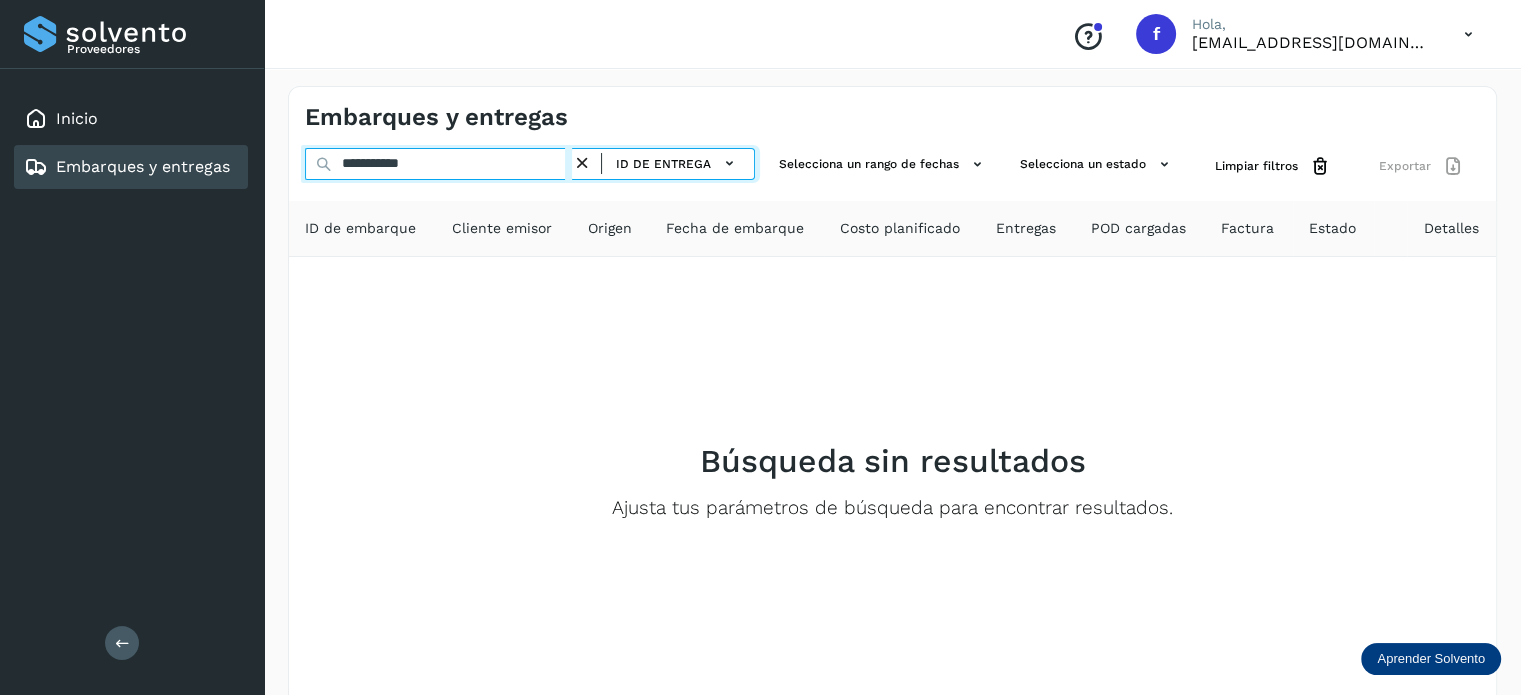 type on "**********" 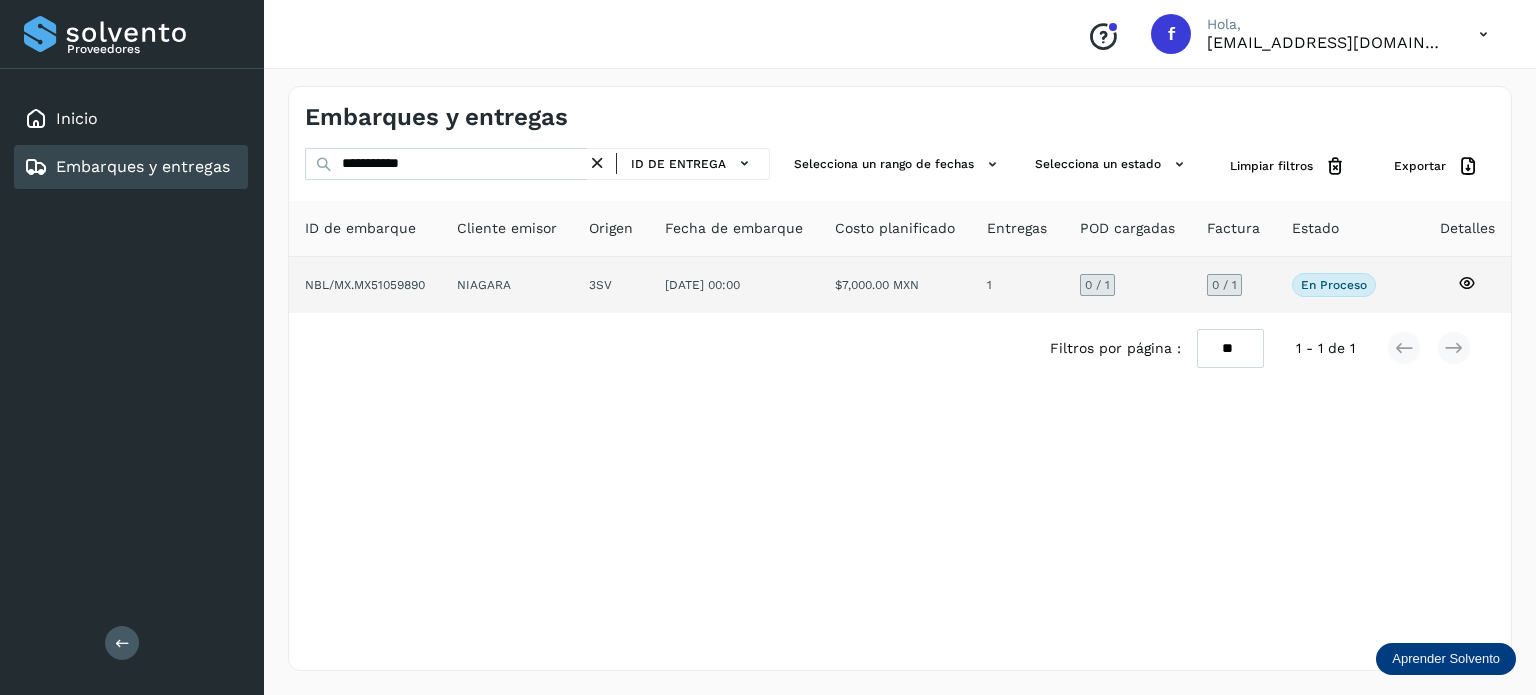 click 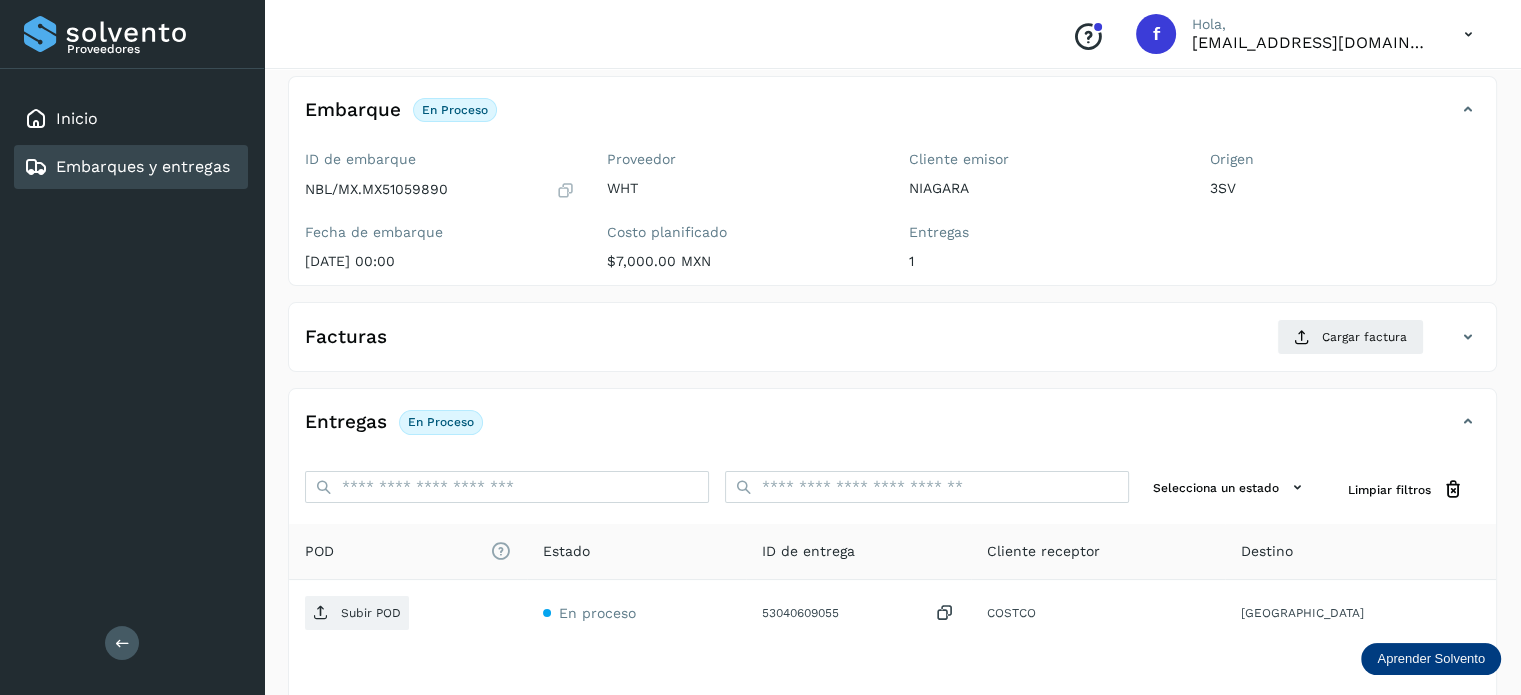 scroll, scrollTop: 108, scrollLeft: 0, axis: vertical 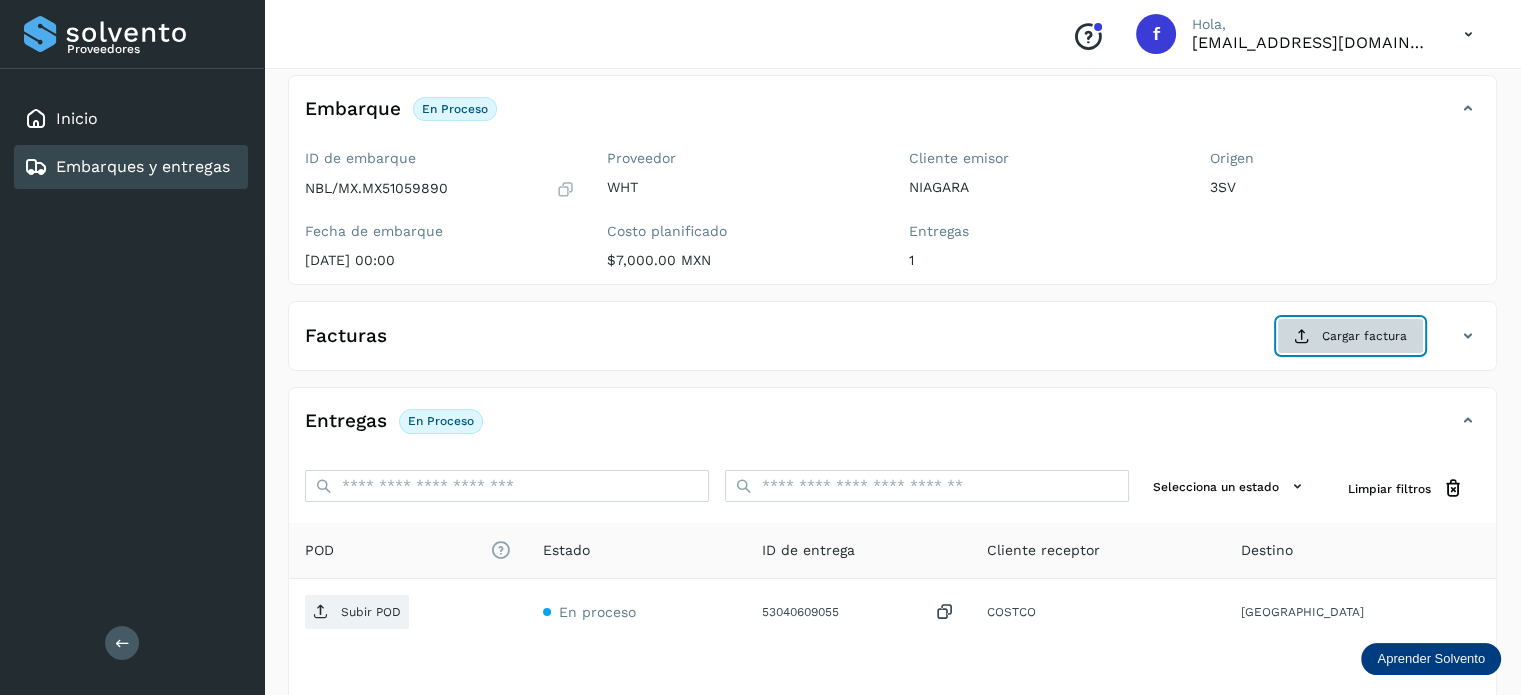 click on "Cargar factura" 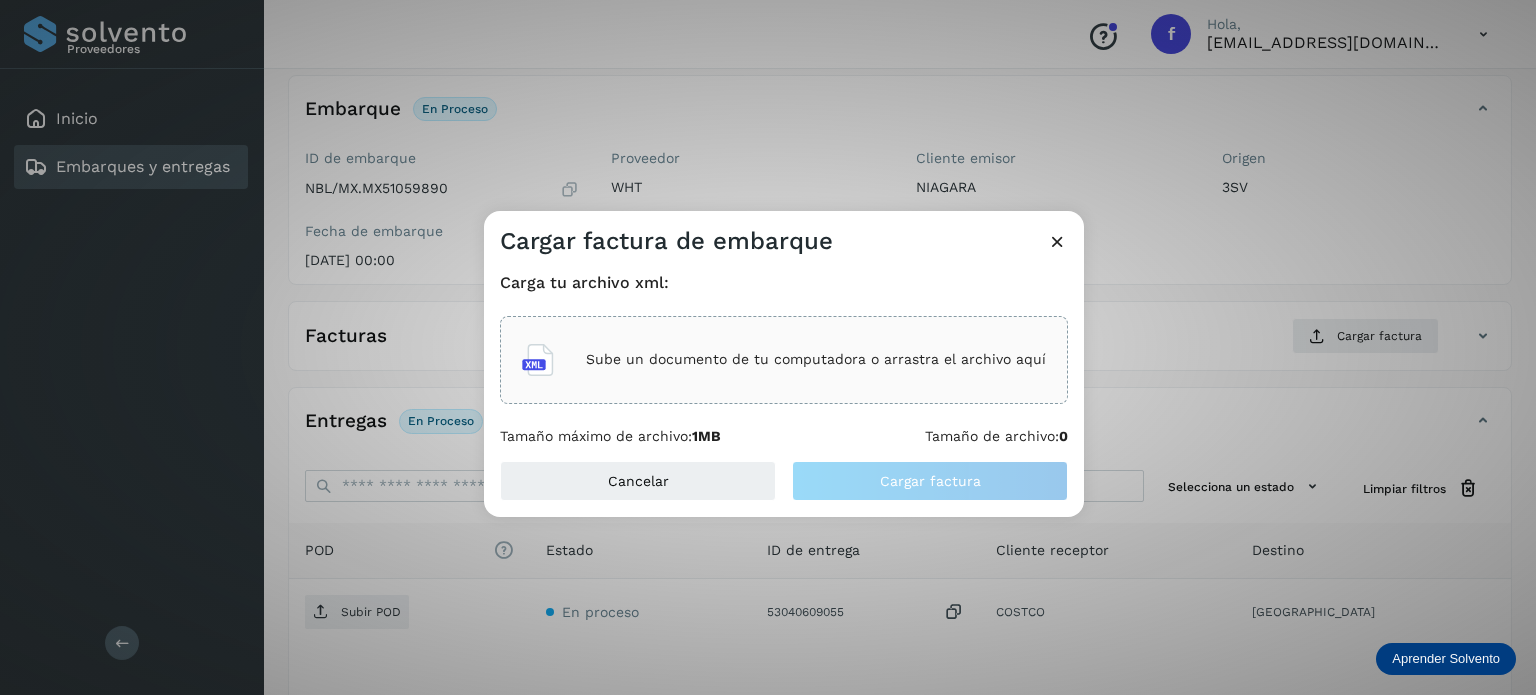 click on "Sube un documento de tu computadora o arrastra el archivo aquí" at bounding box center [784, 360] 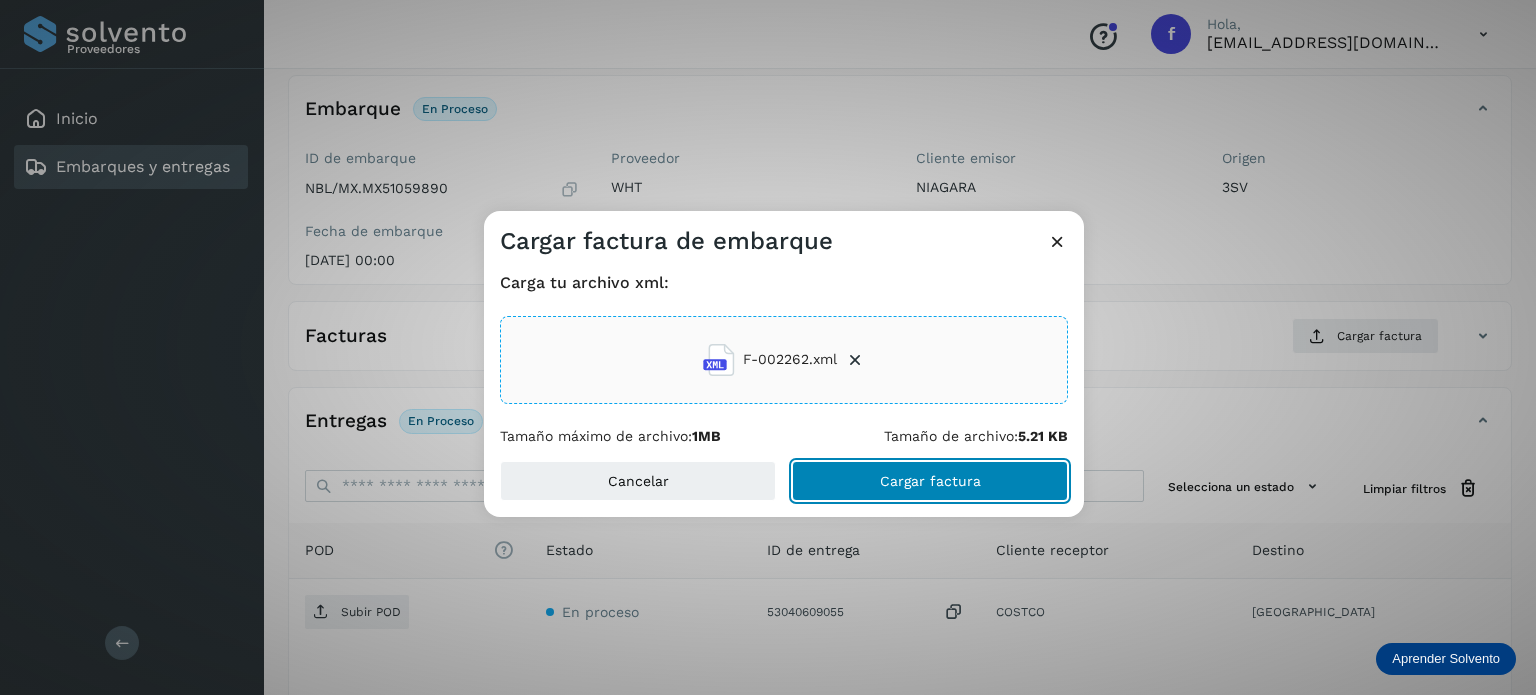 click on "Cargar factura" 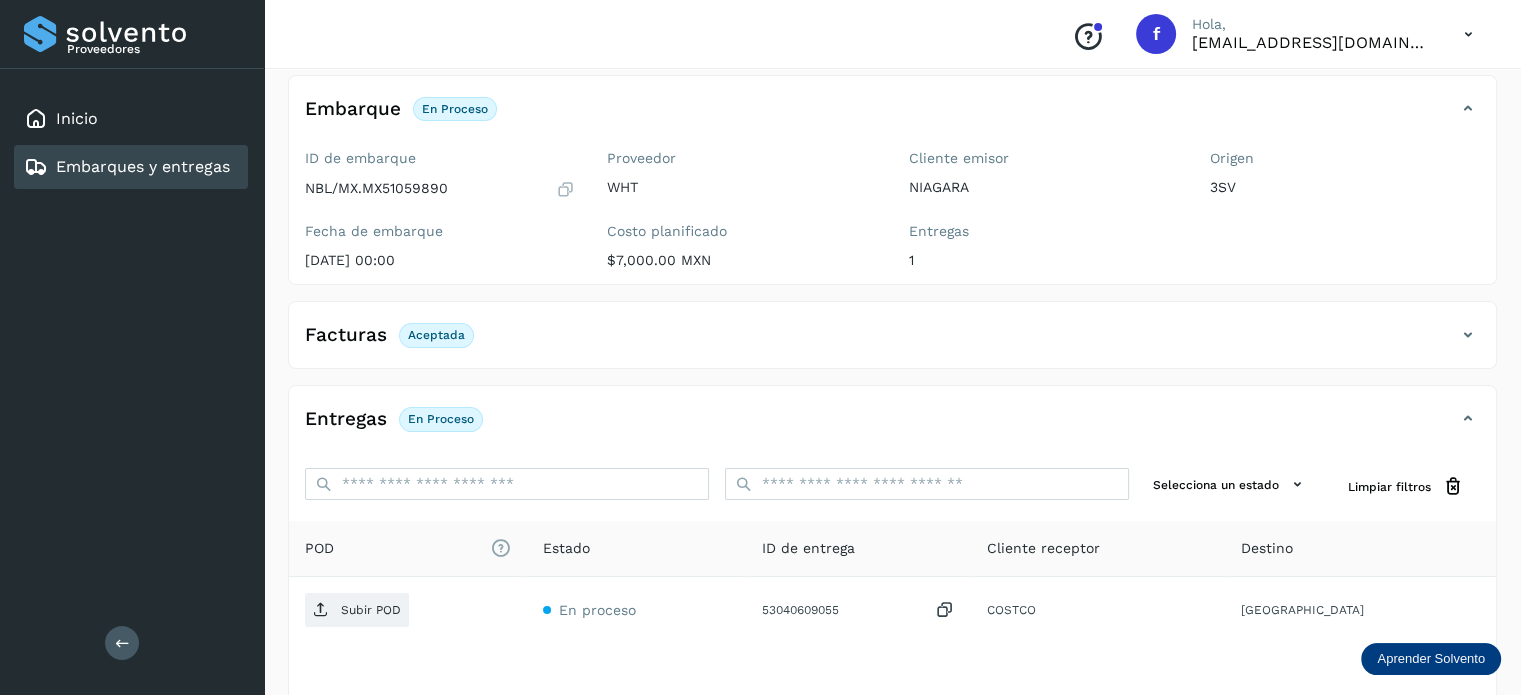 scroll, scrollTop: 250, scrollLeft: 0, axis: vertical 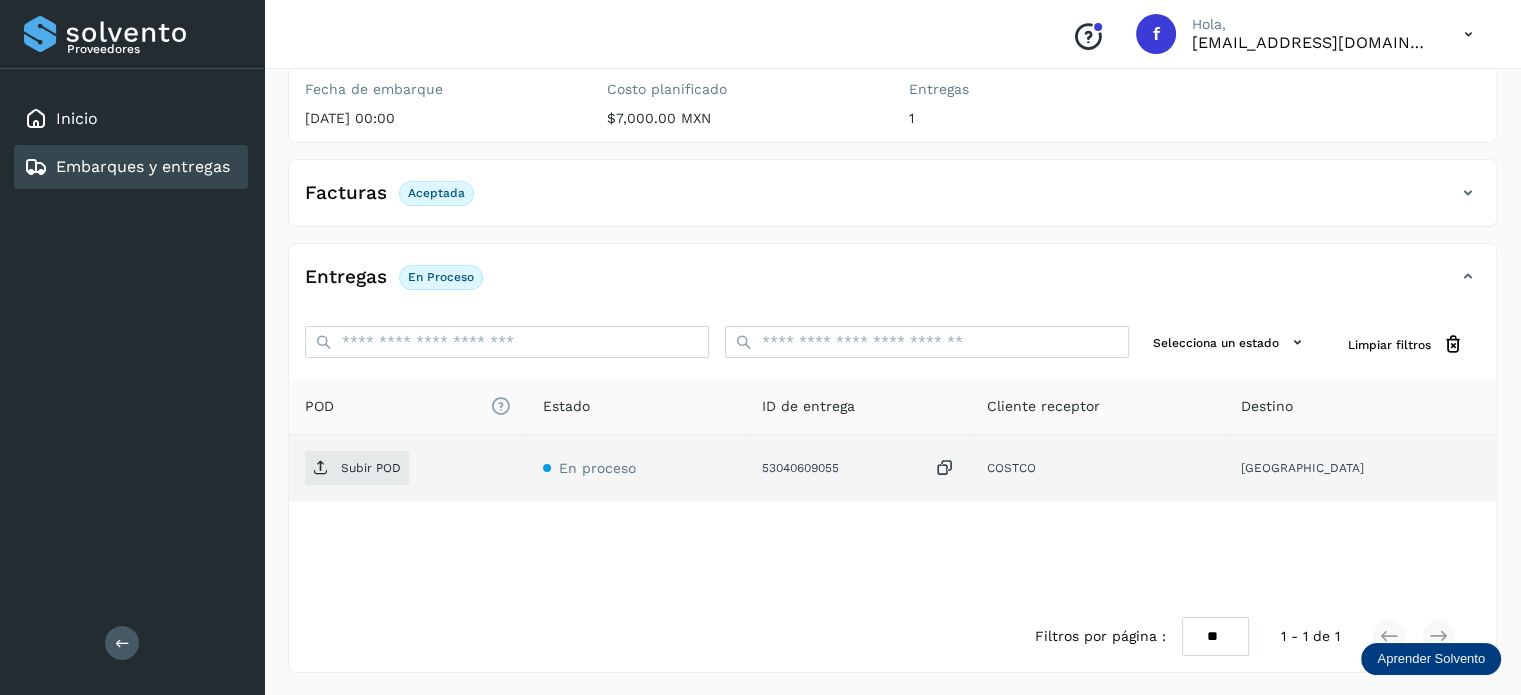 click at bounding box center (945, 468) 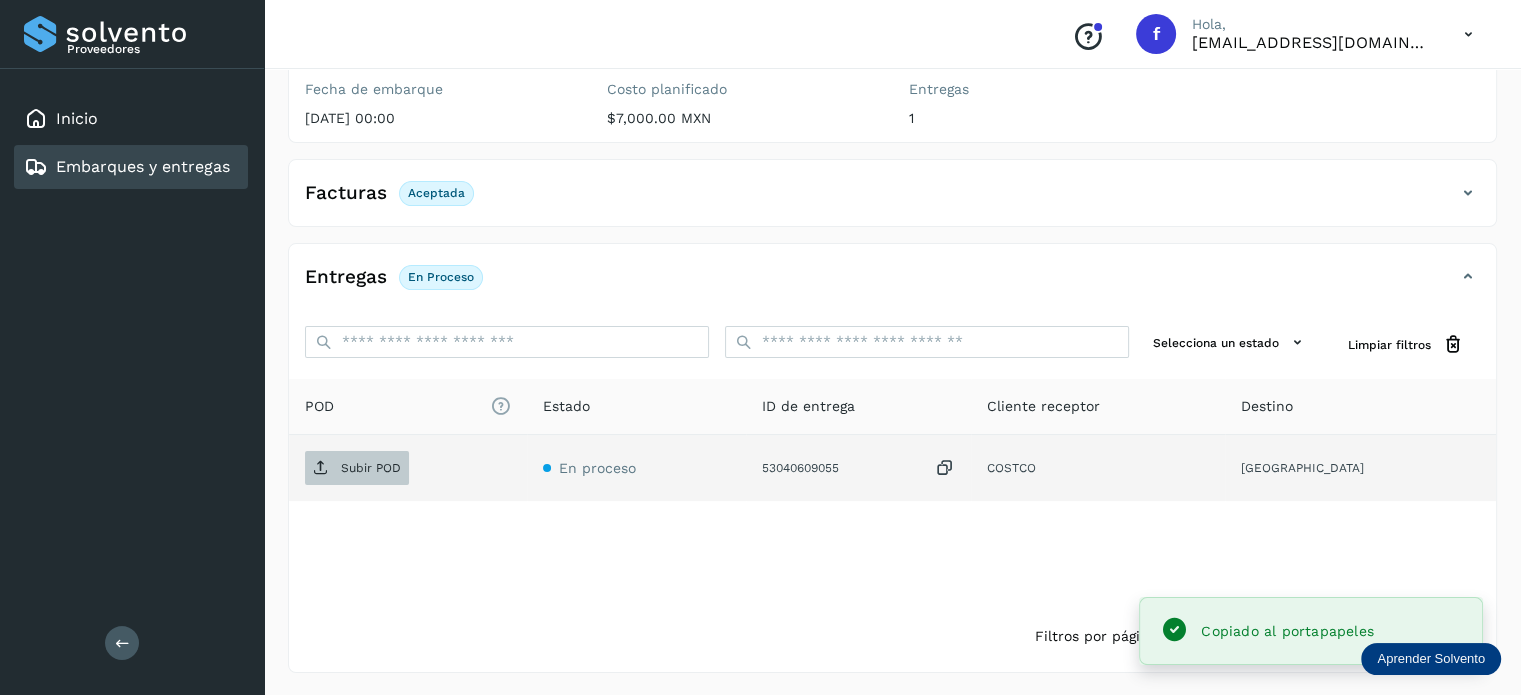 click at bounding box center [321, 468] 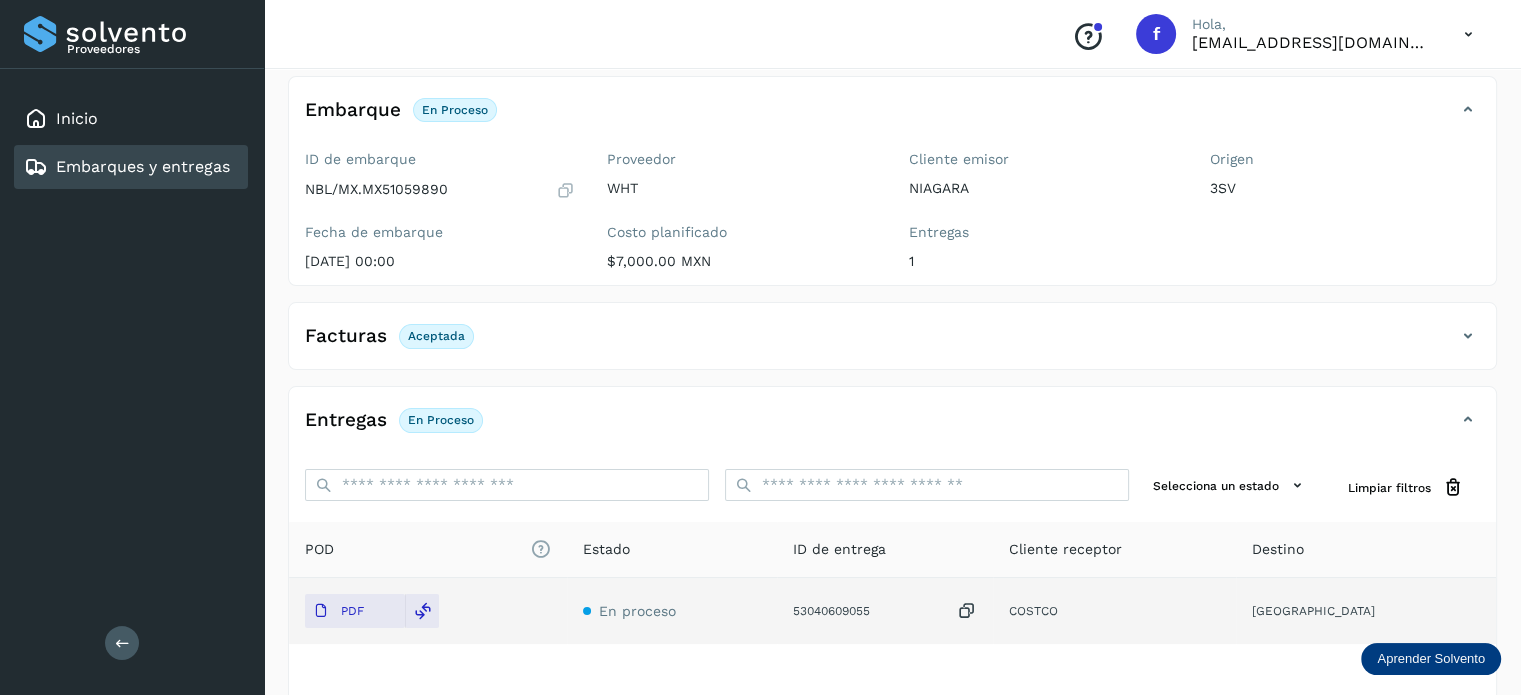 scroll, scrollTop: 96, scrollLeft: 0, axis: vertical 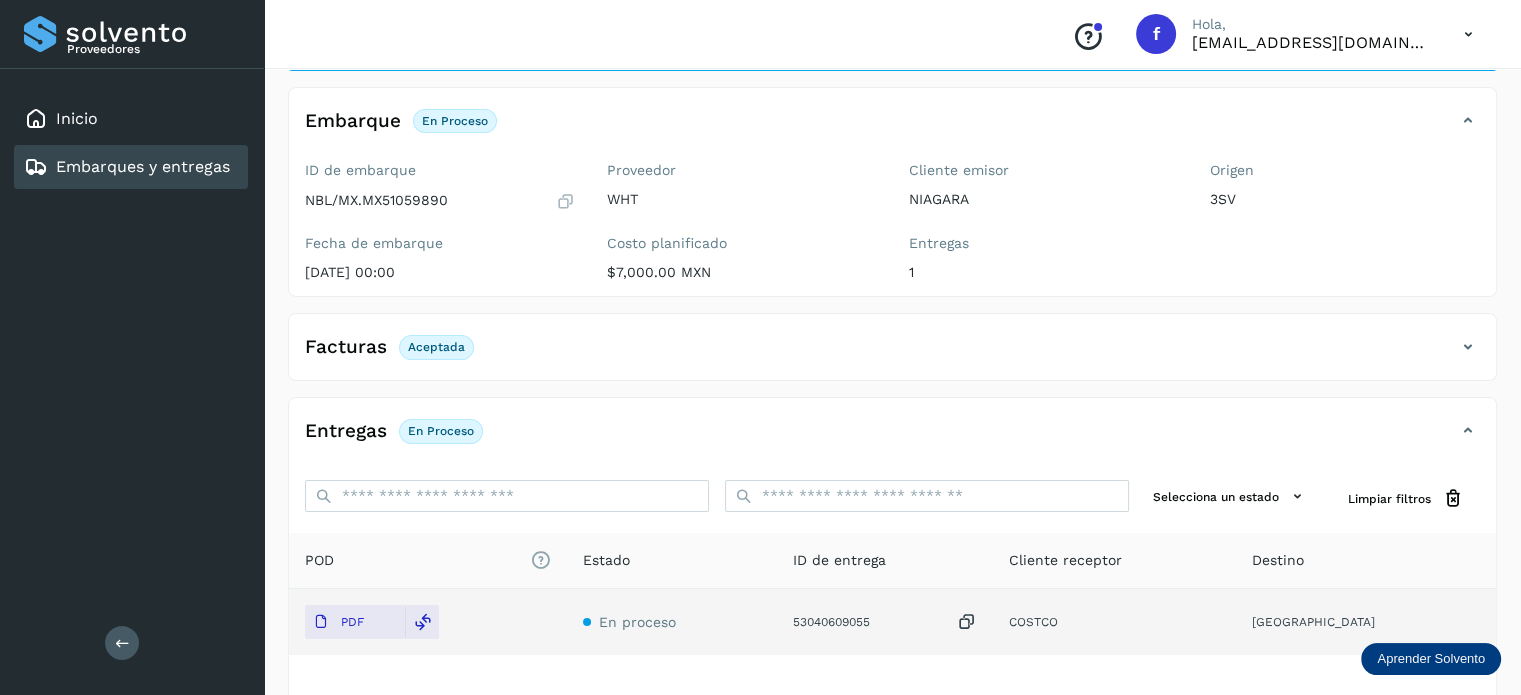 click on "Embarques y entregas" at bounding box center [143, 166] 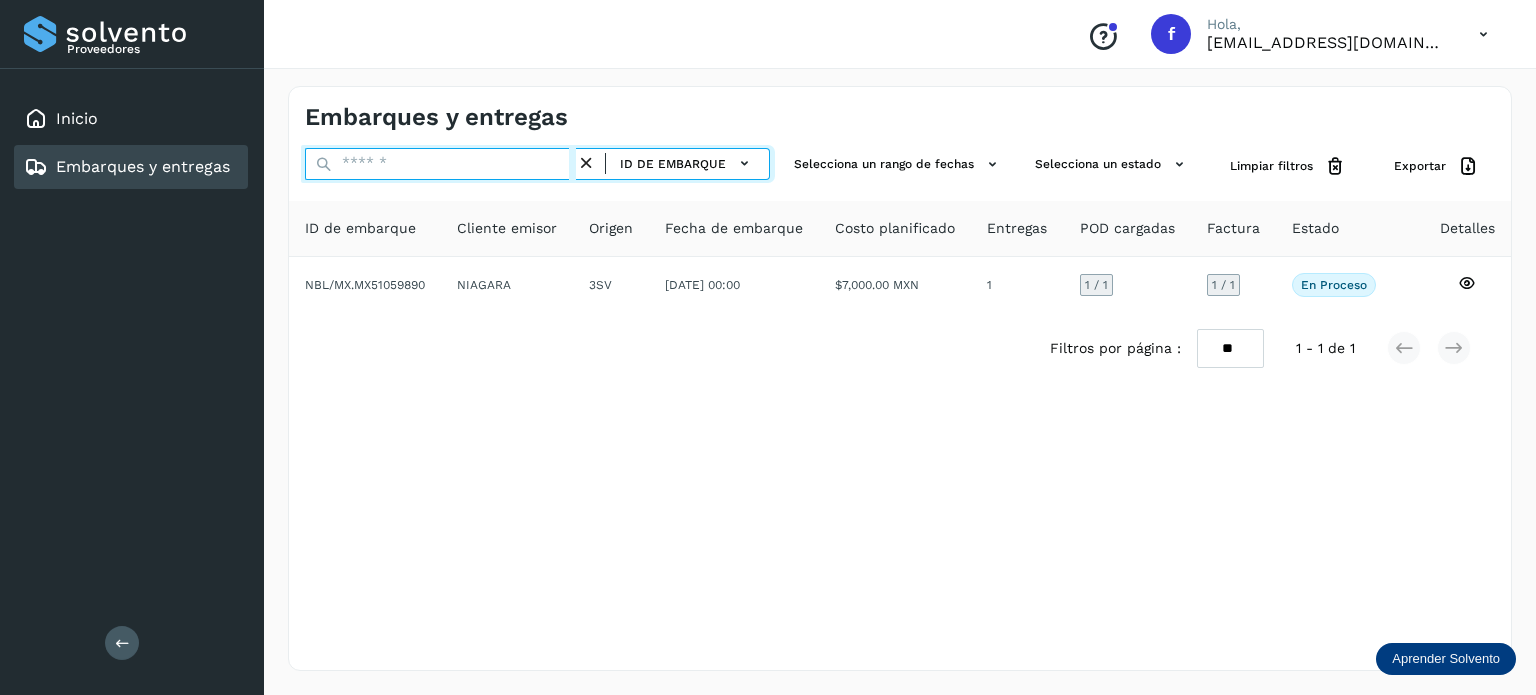 click at bounding box center (440, 164) 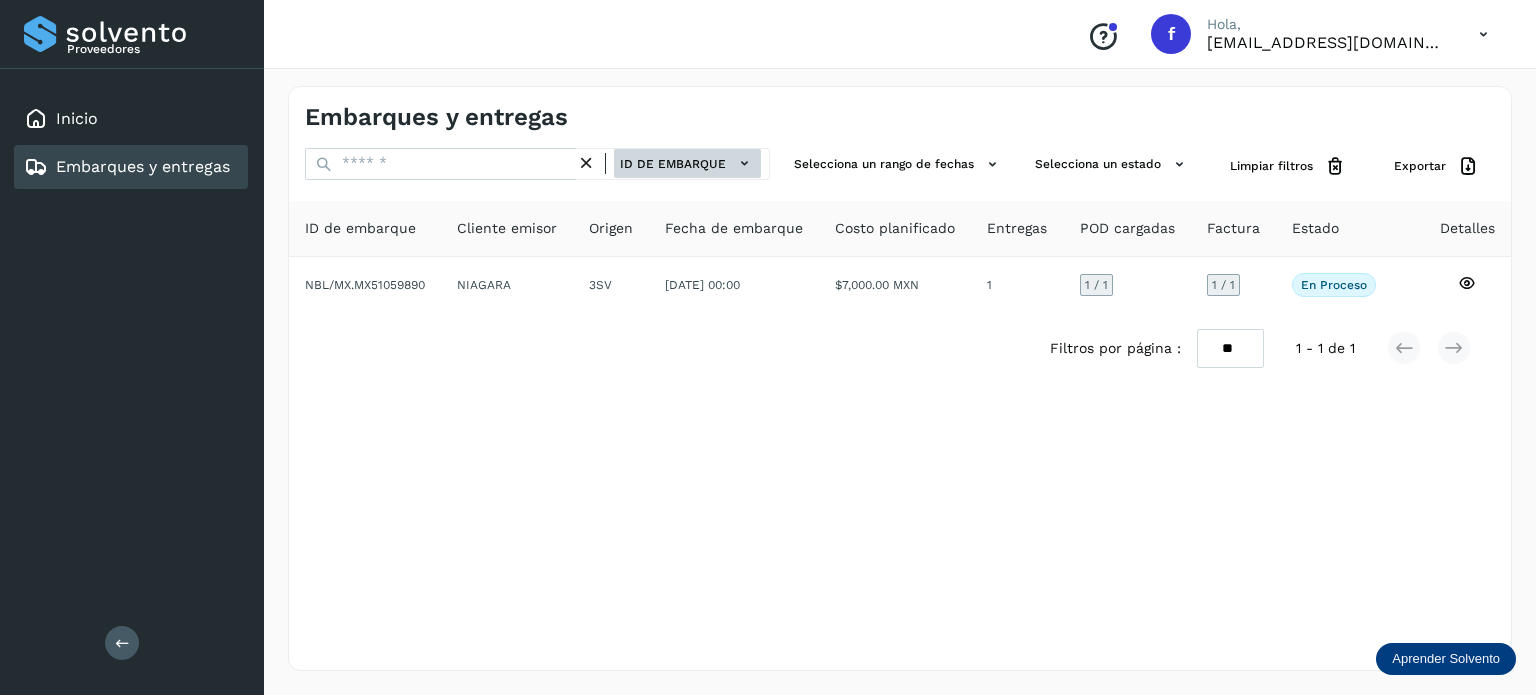 click on "ID de embarque" at bounding box center [687, 163] 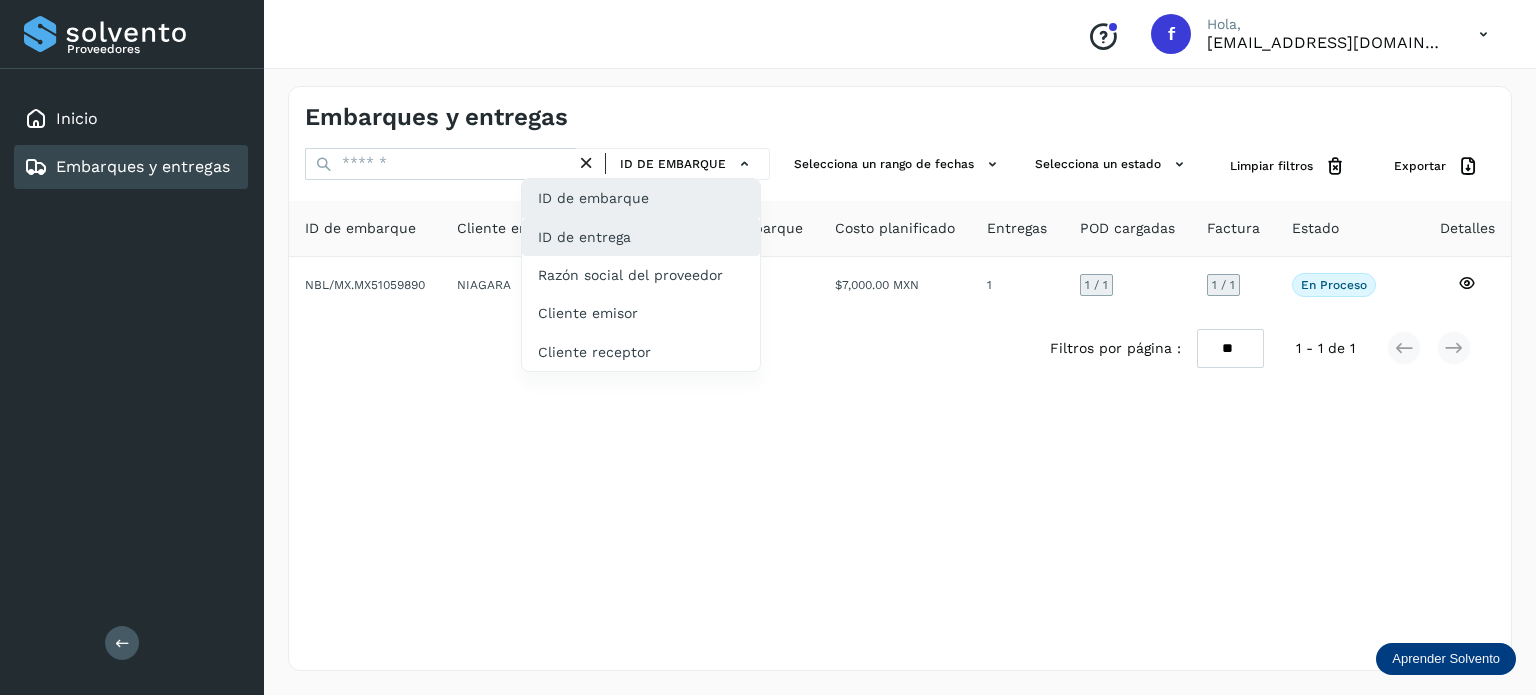 click on "ID de entrega" 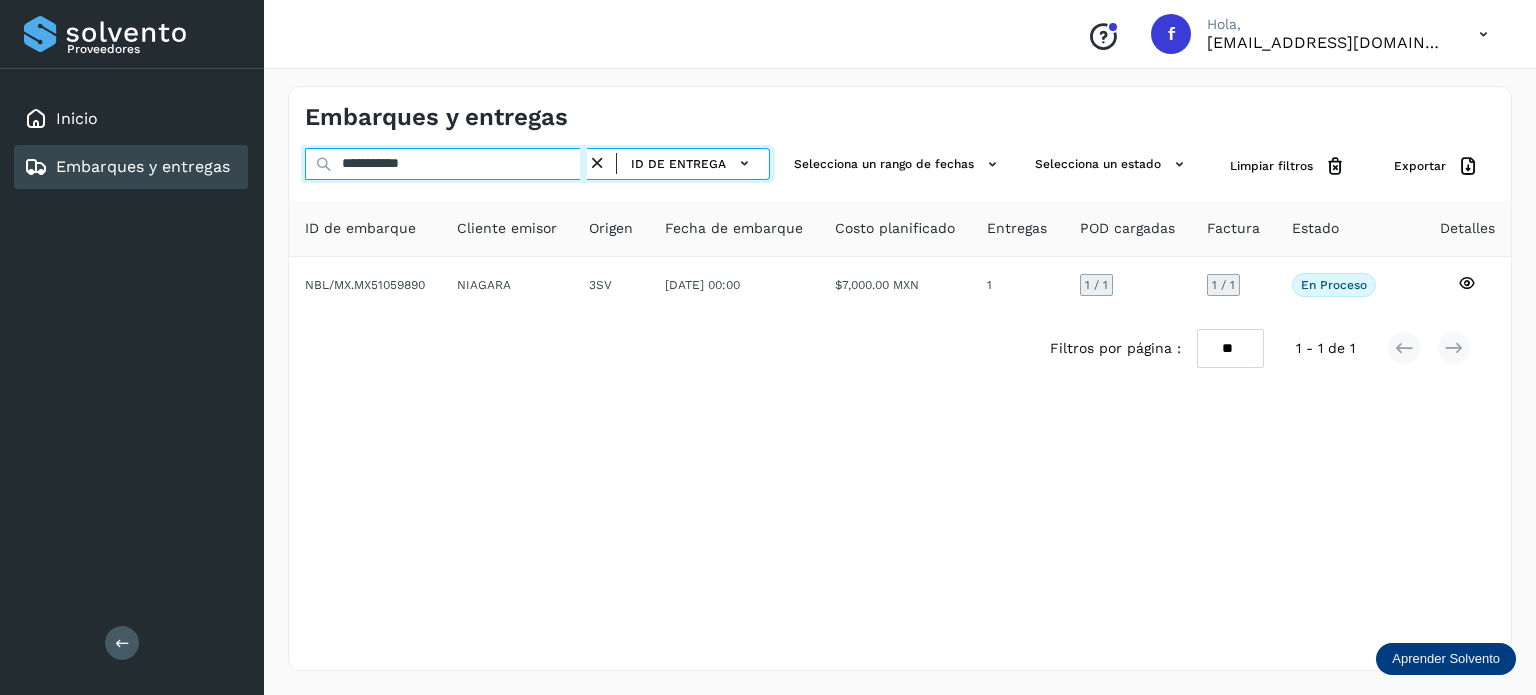 click on "**********" at bounding box center (446, 164) 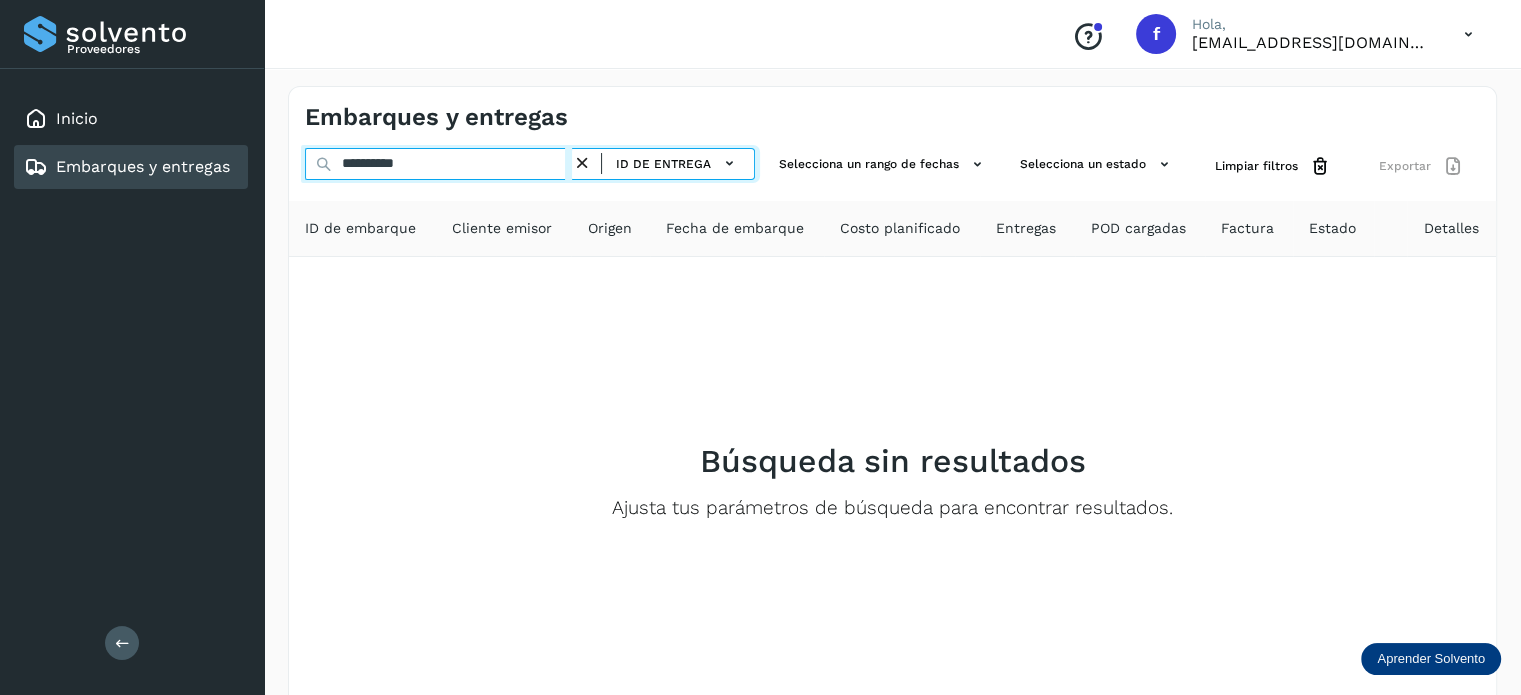type on "**********" 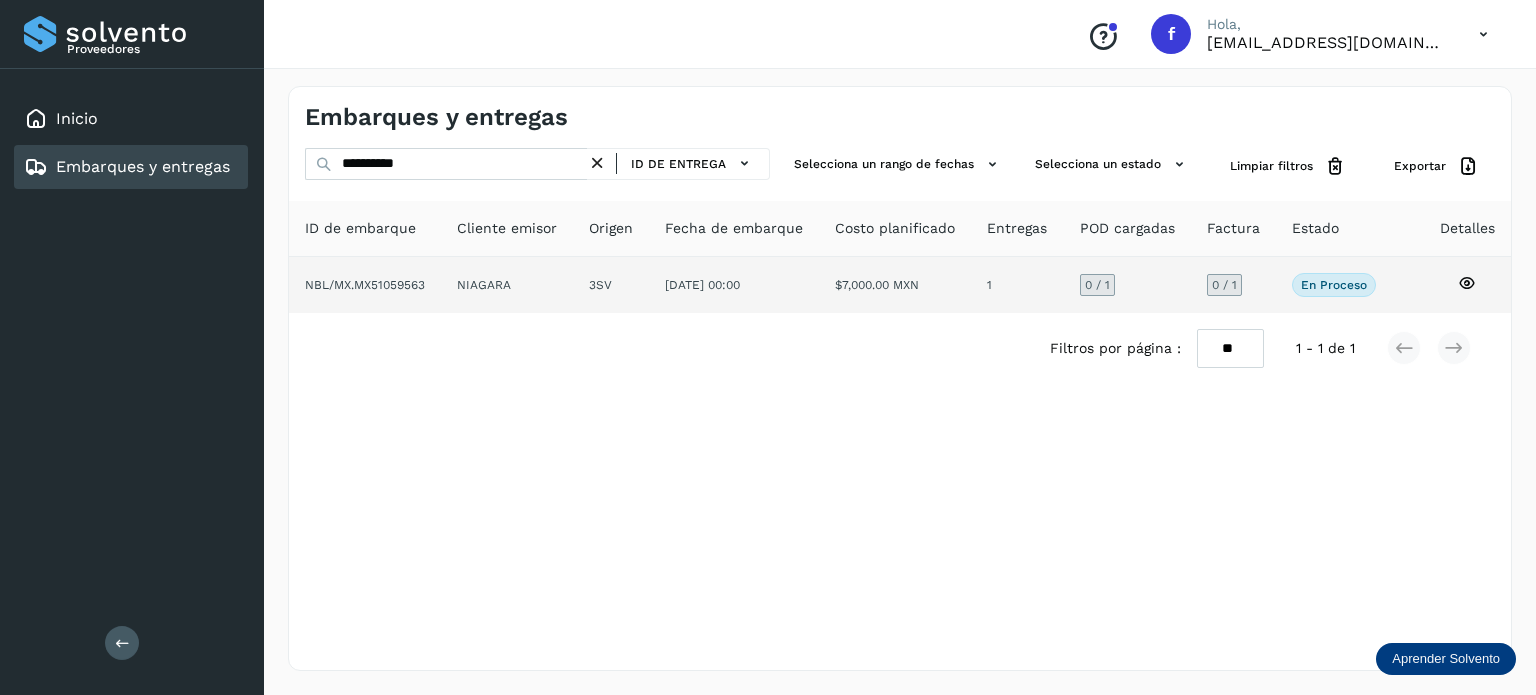 click 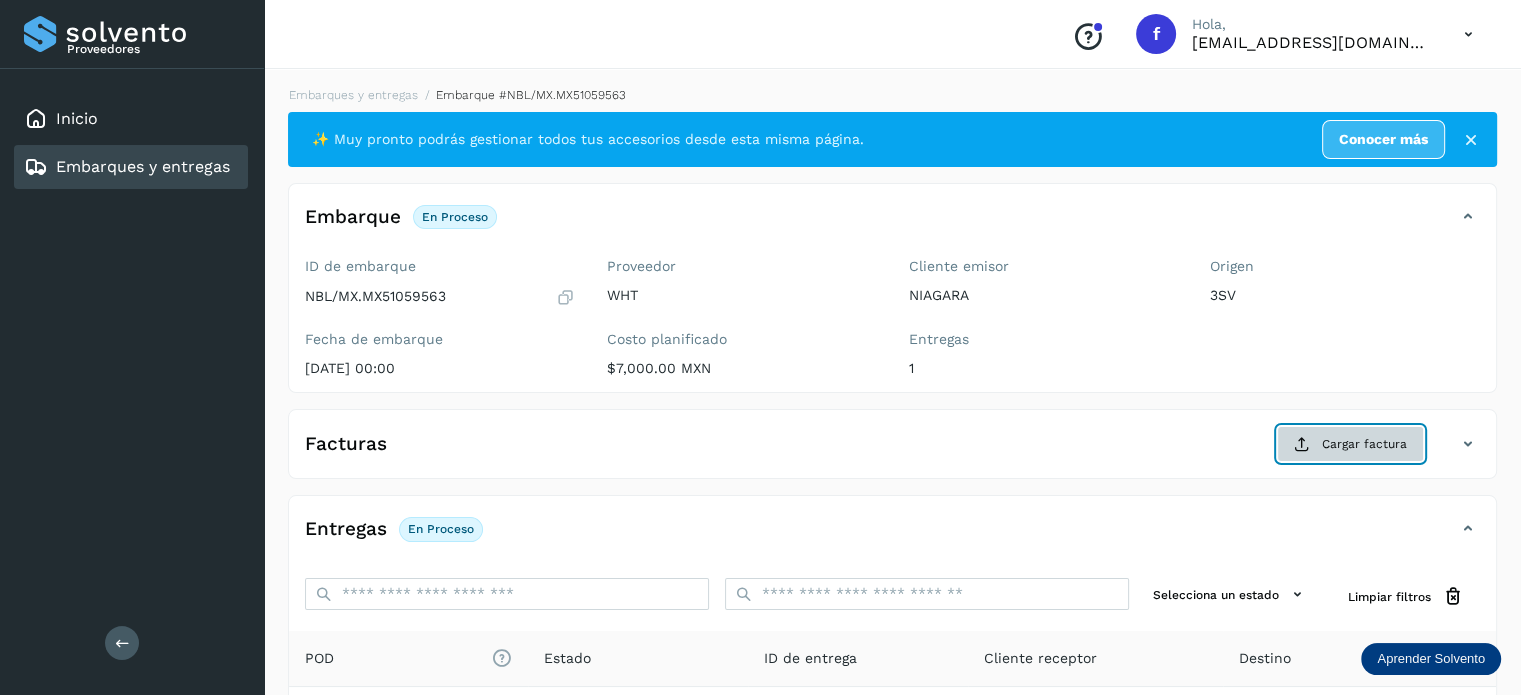 click on "Cargar factura" 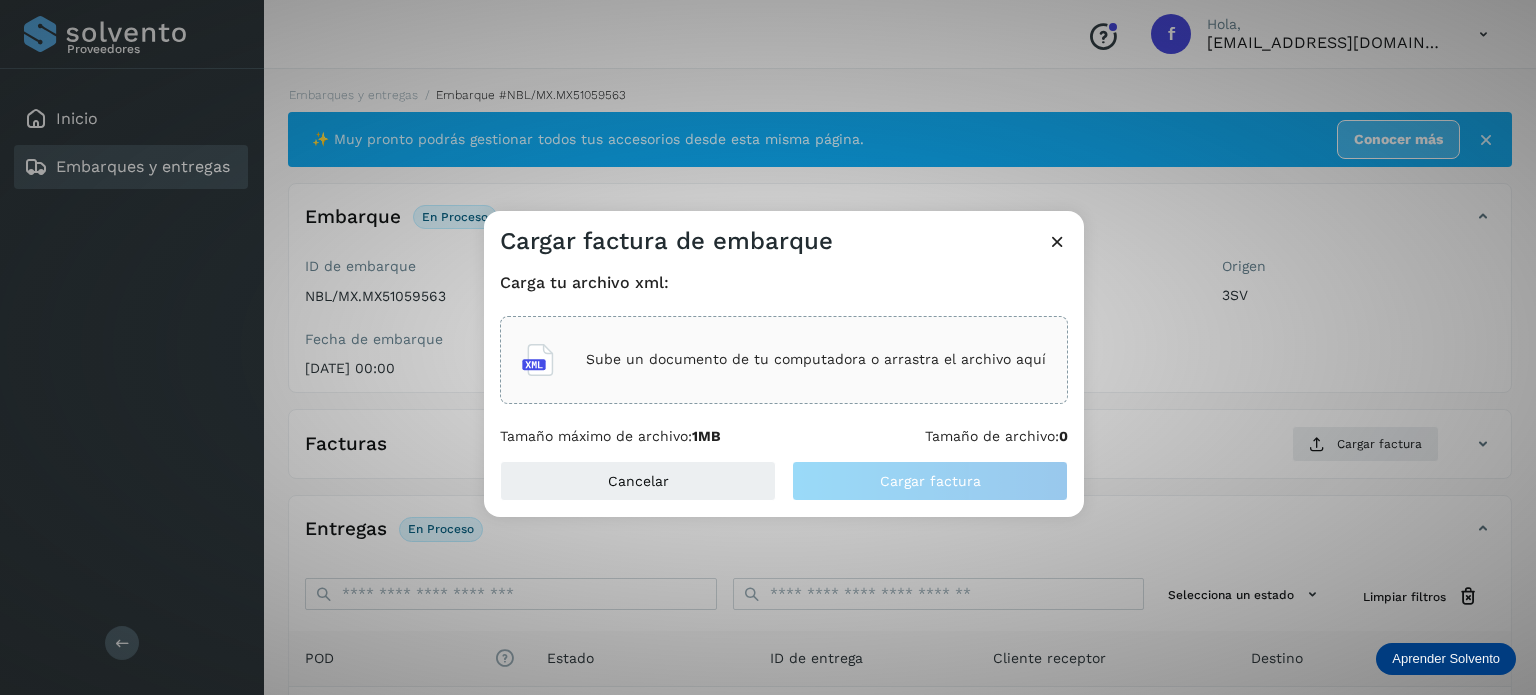 click on "Sube un documento de tu computadora o arrastra el archivo aquí" 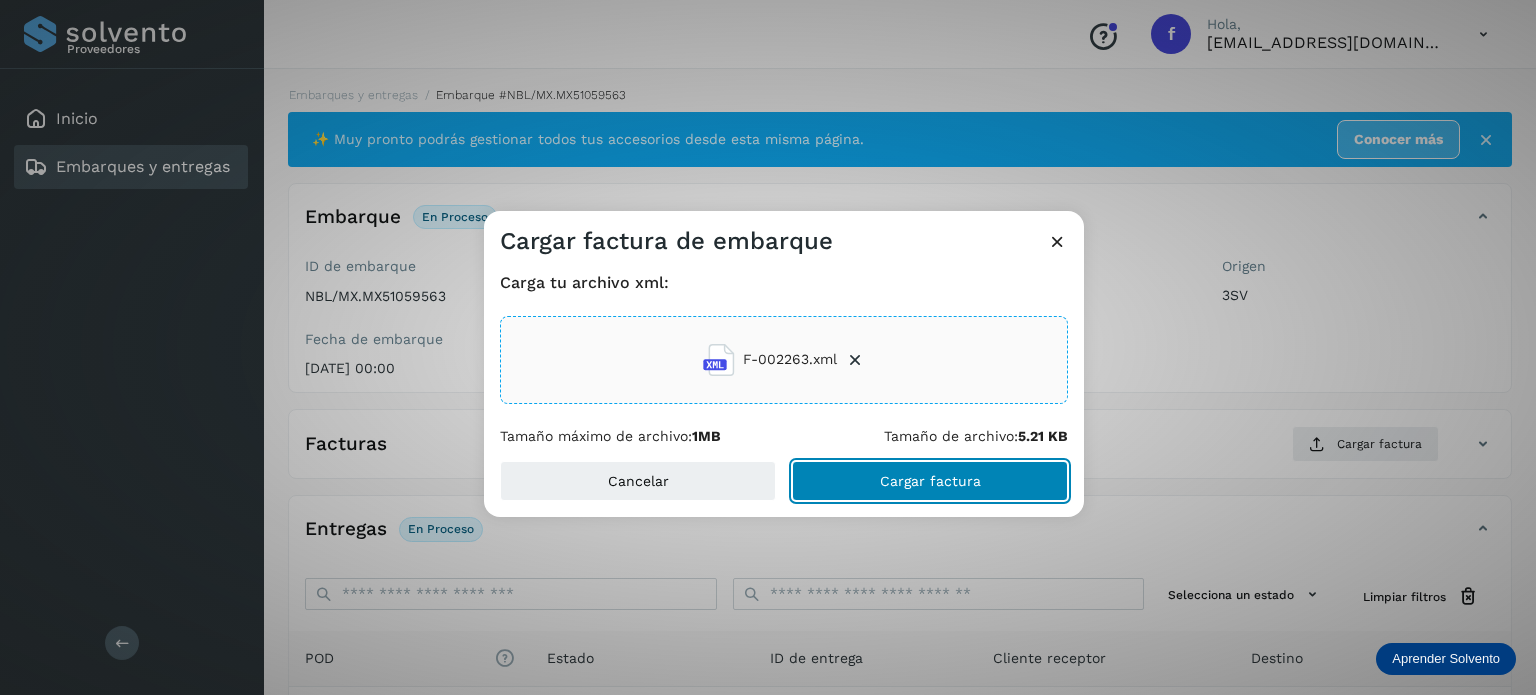 click on "Cargar factura" 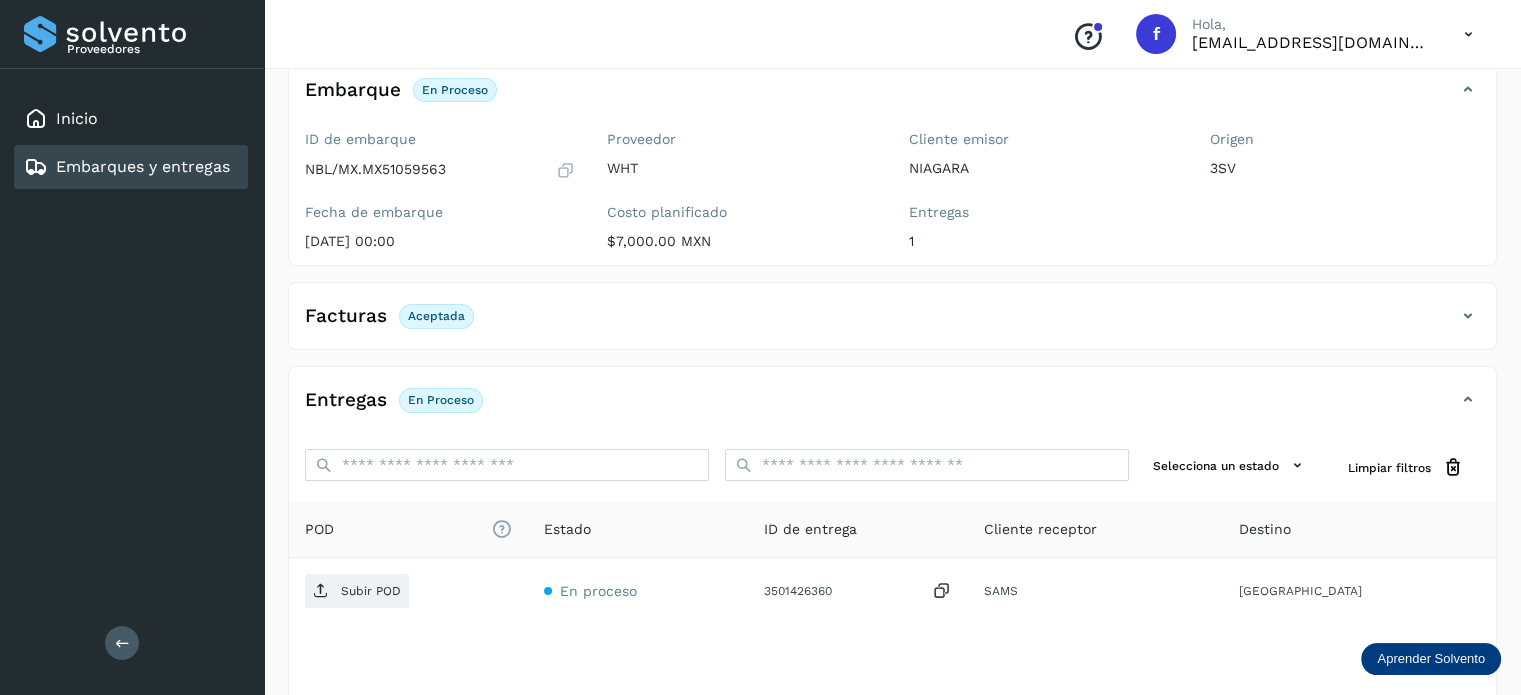 scroll, scrollTop: 250, scrollLeft: 0, axis: vertical 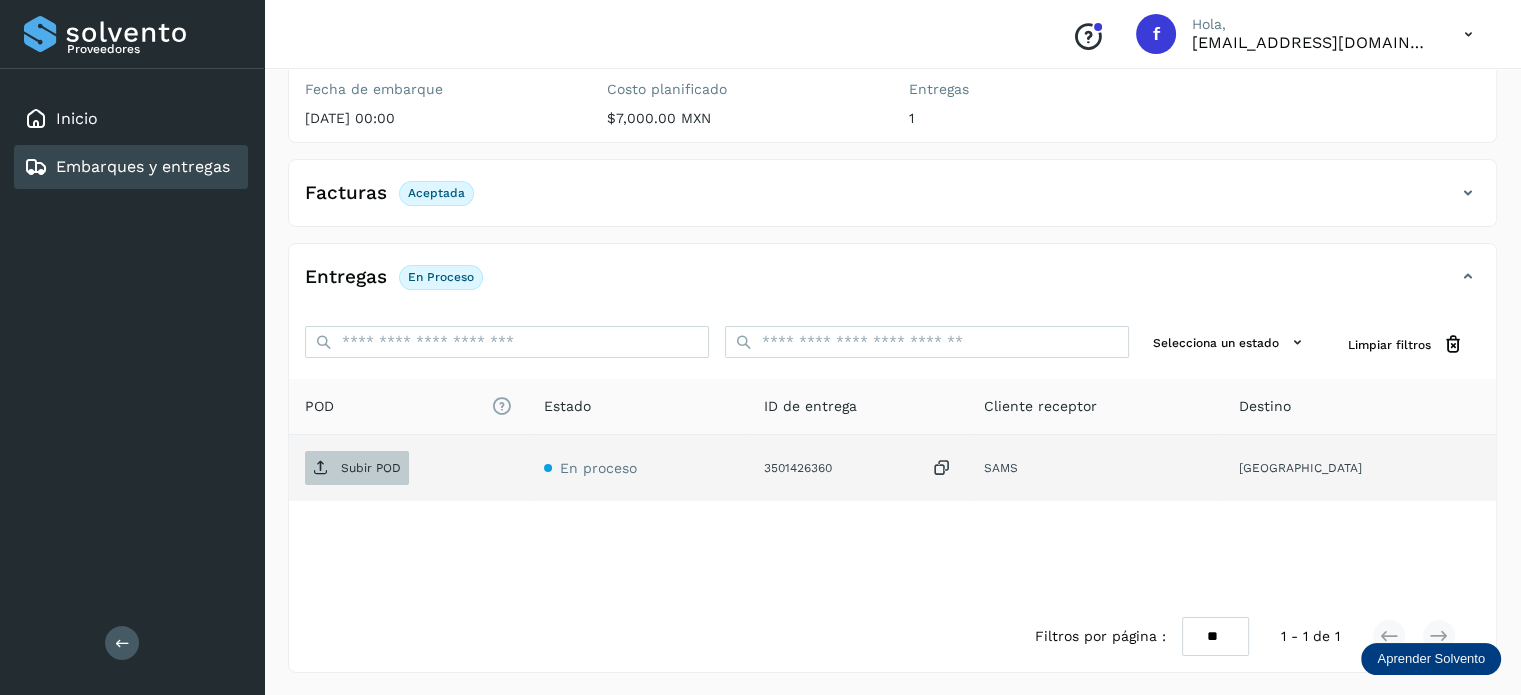 click on "Subir POD" at bounding box center (371, 468) 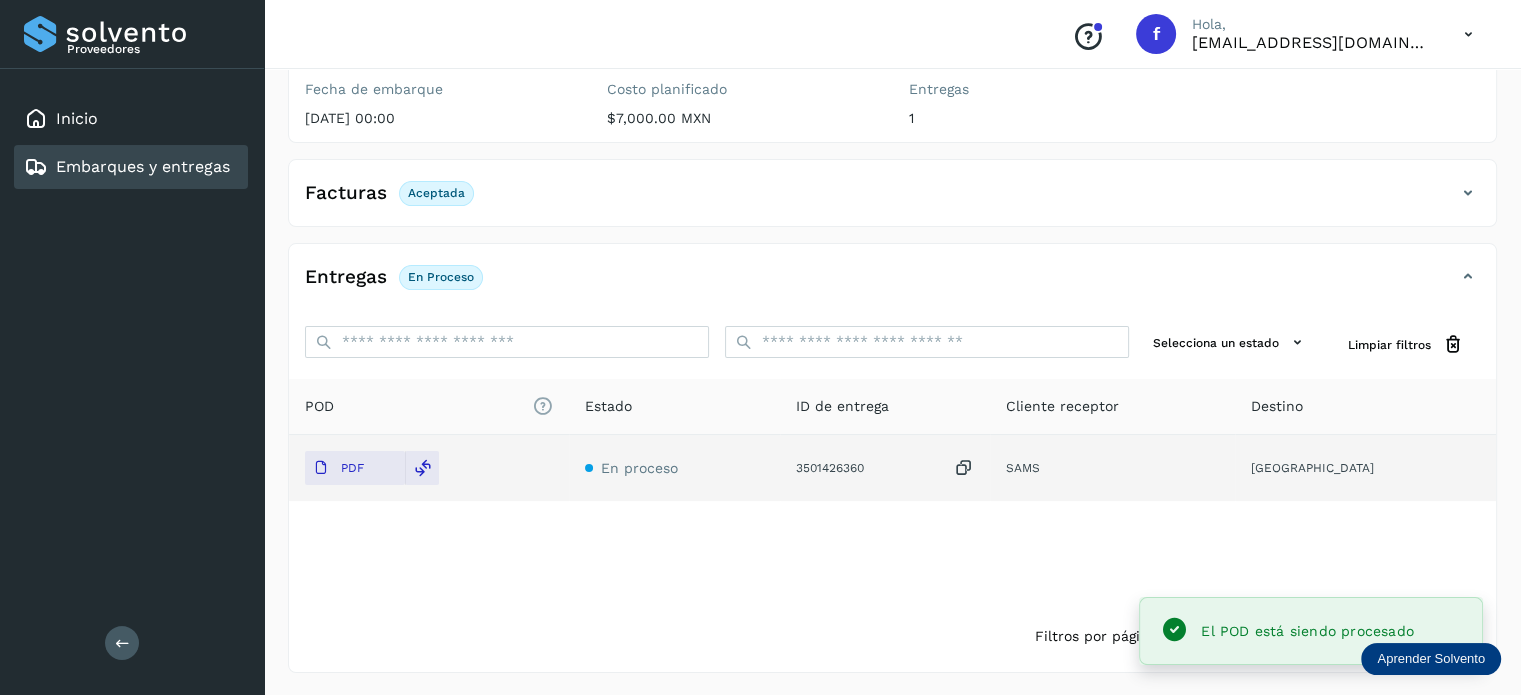 click at bounding box center [964, 468] 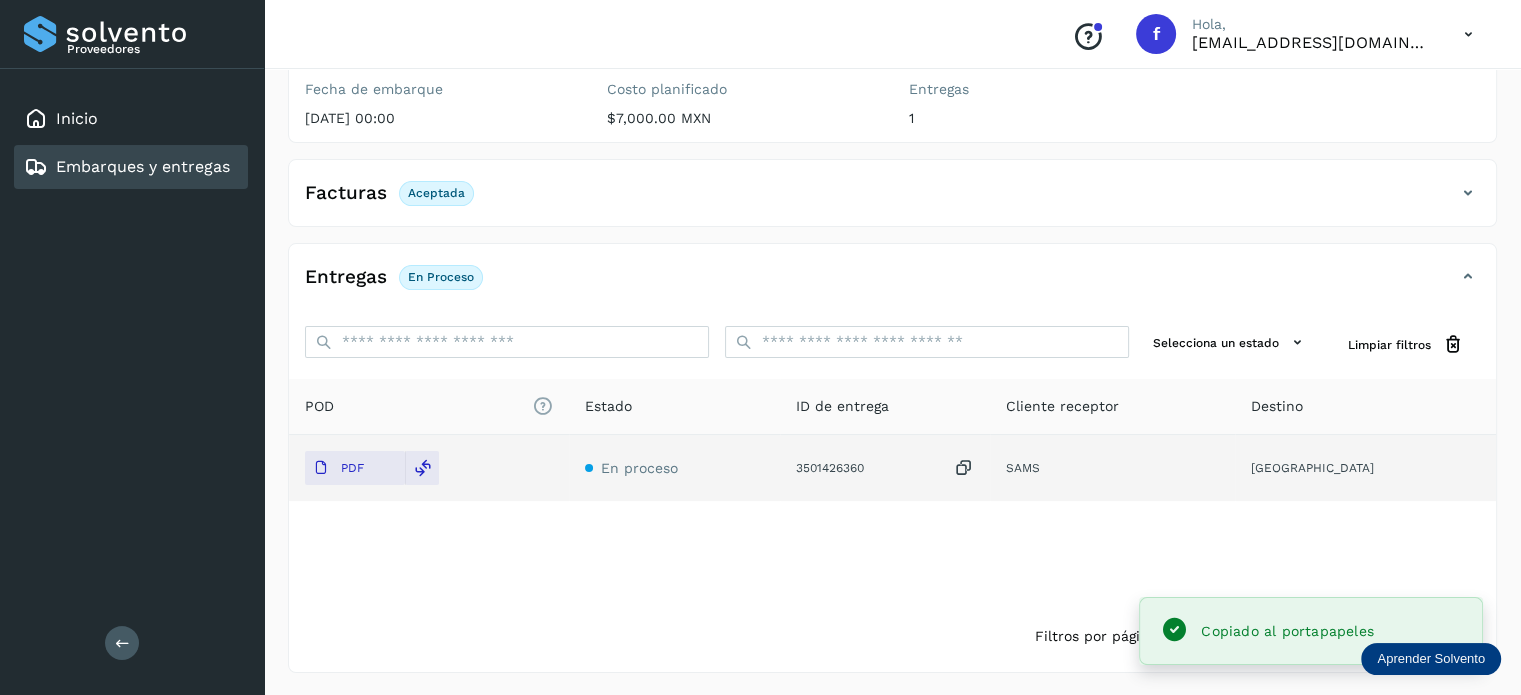 click at bounding box center [964, 468] 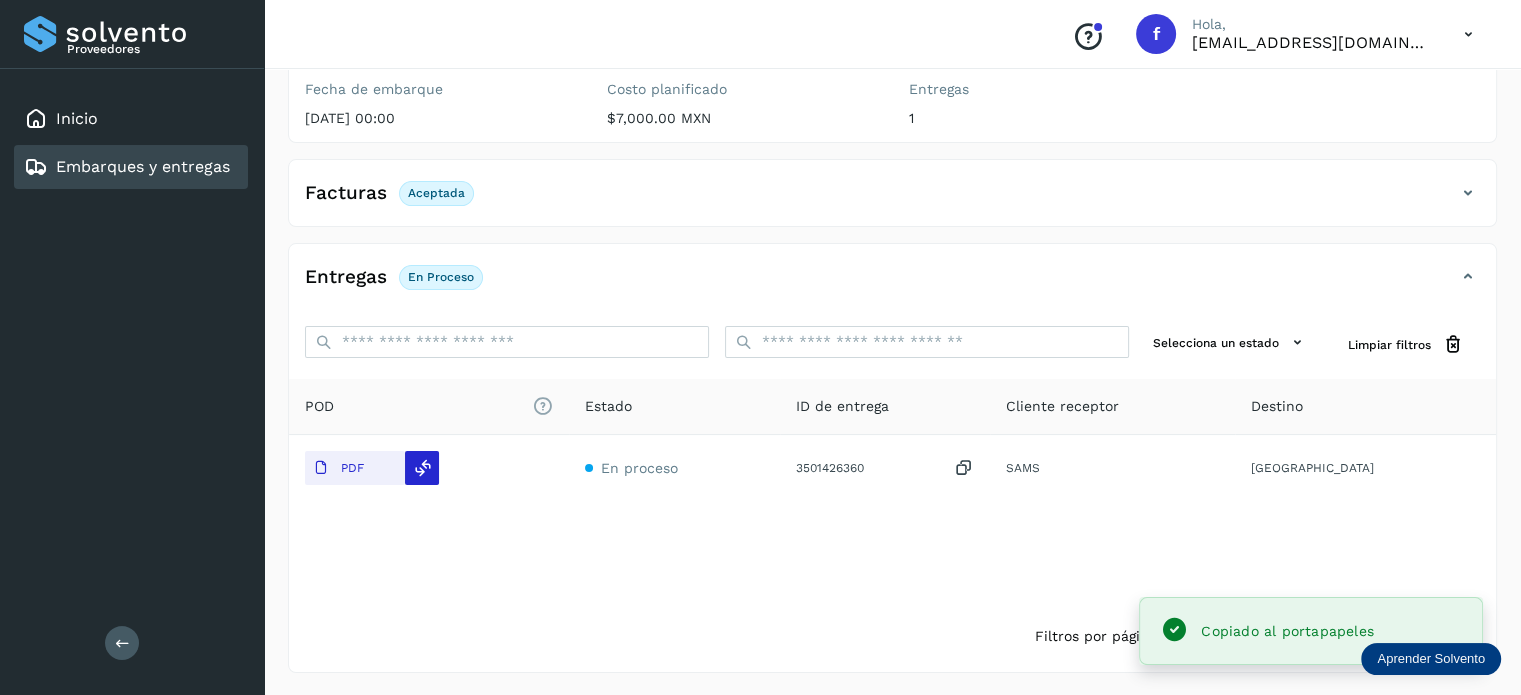 click 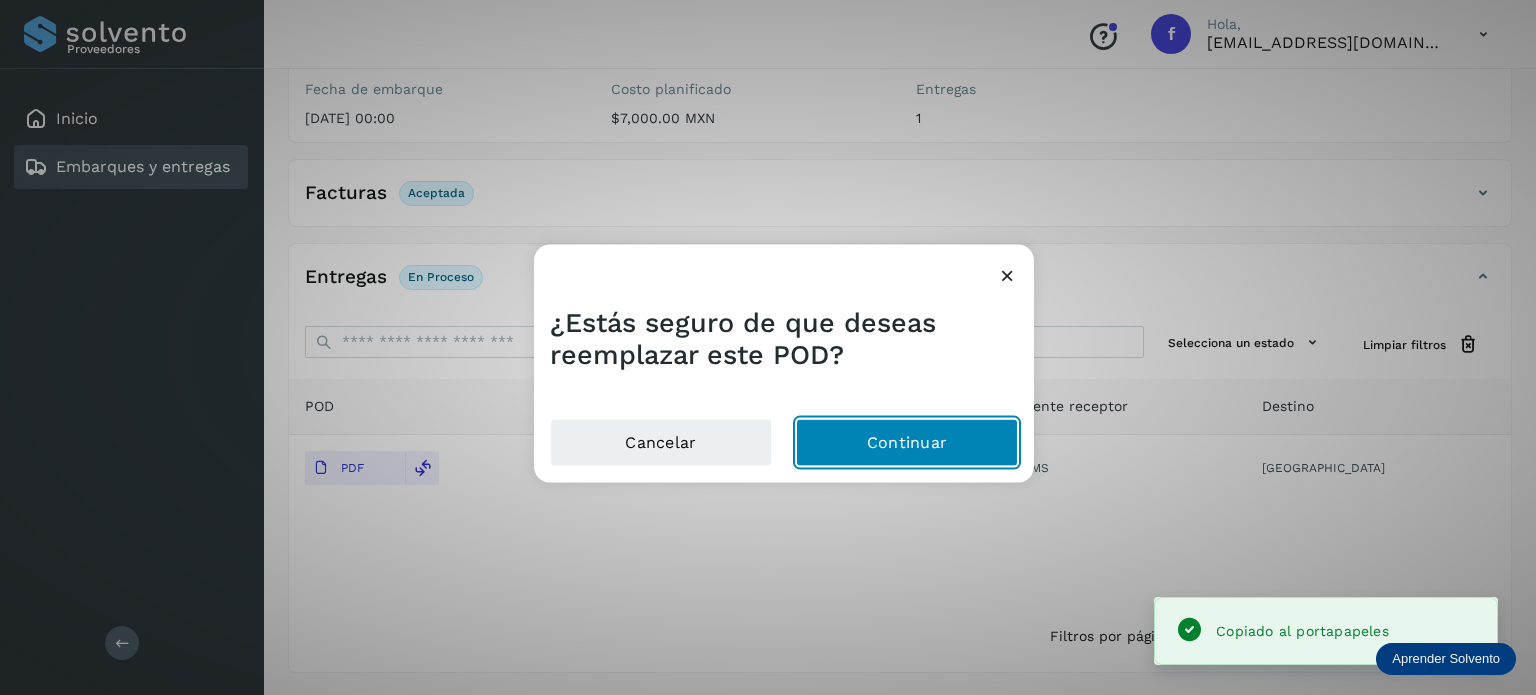 click on "Continuar" 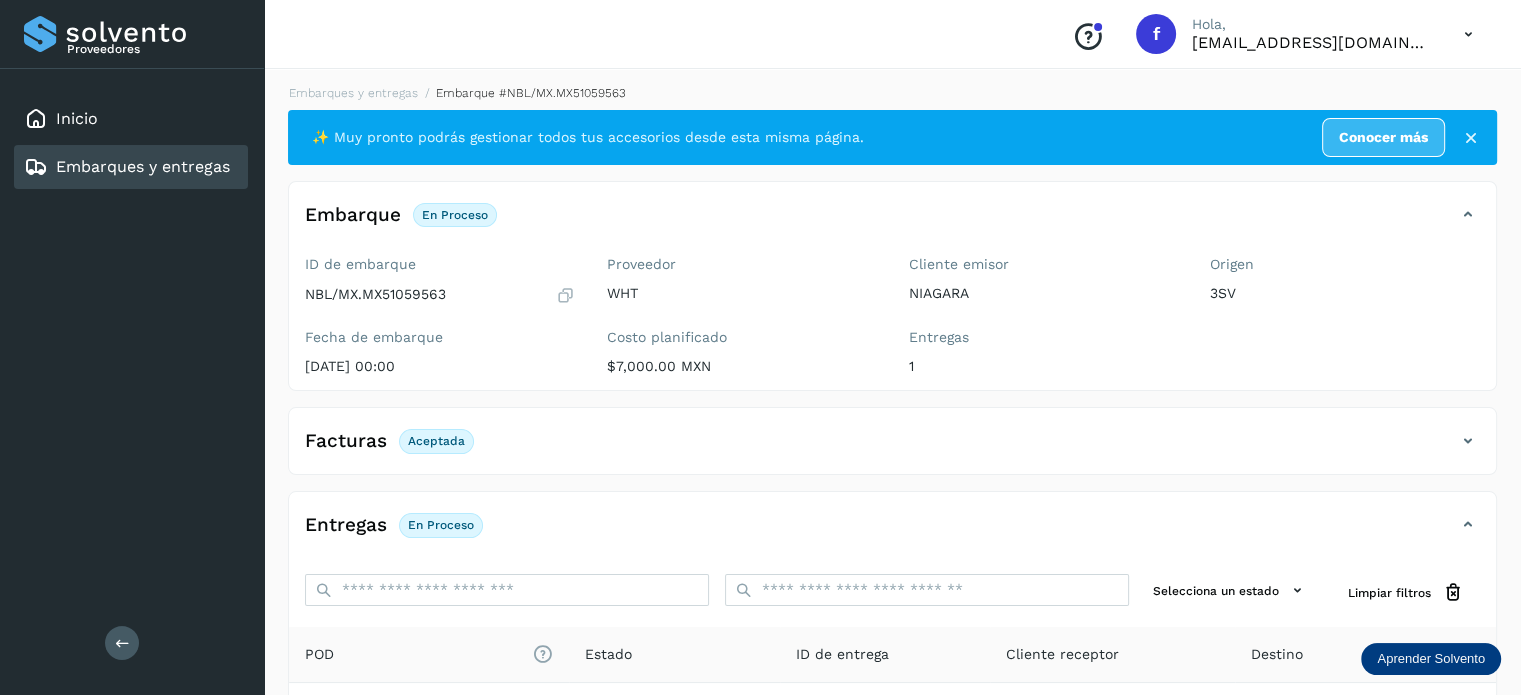 scroll, scrollTop: 0, scrollLeft: 0, axis: both 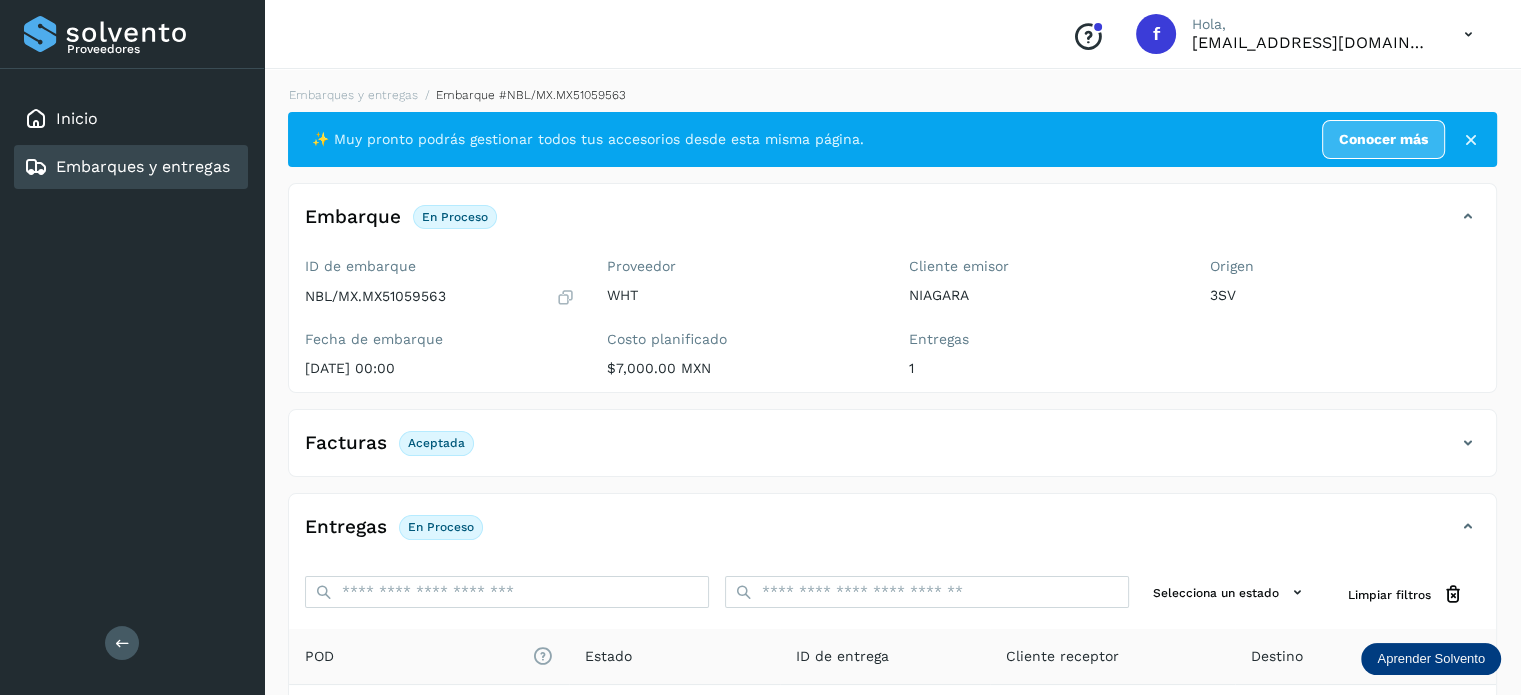 click on "Embarques y entregas" at bounding box center (127, 167) 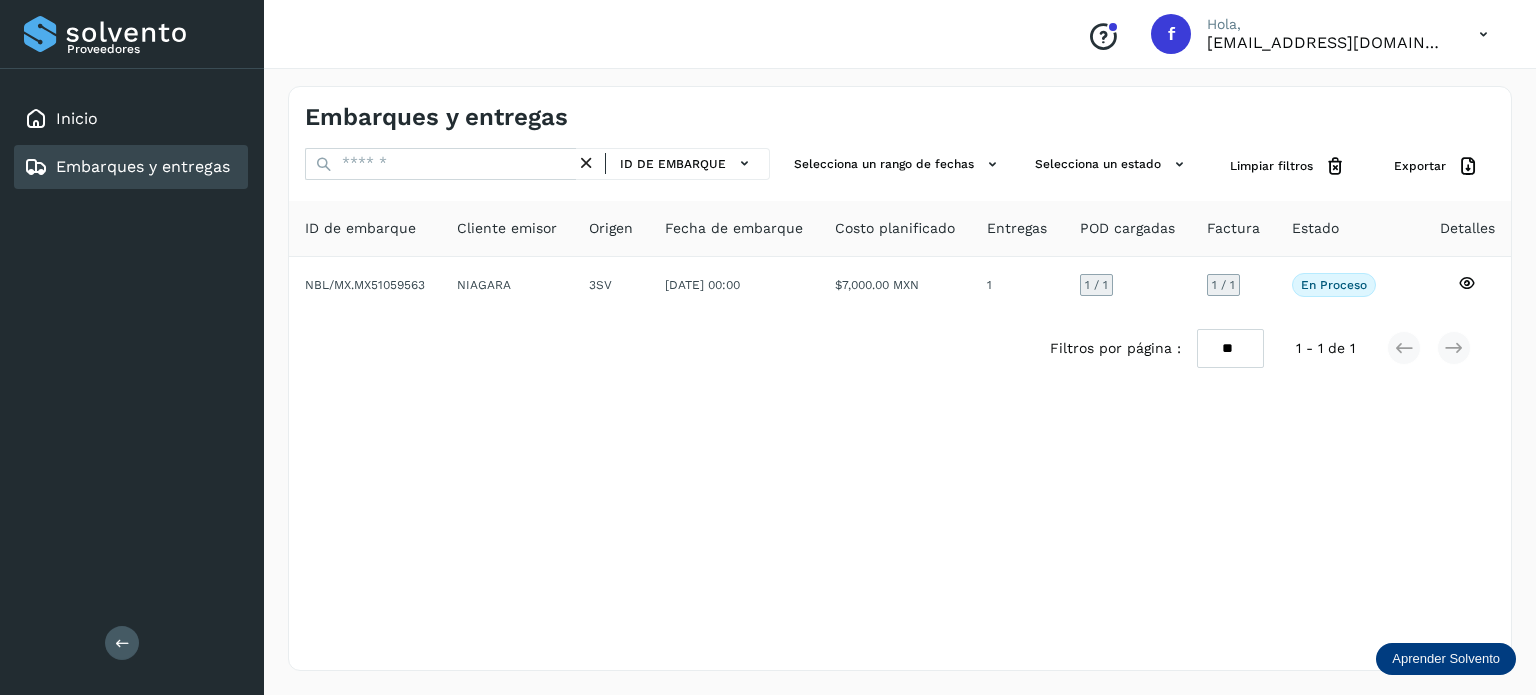 click on "ID de embarque" at bounding box center [673, 164] 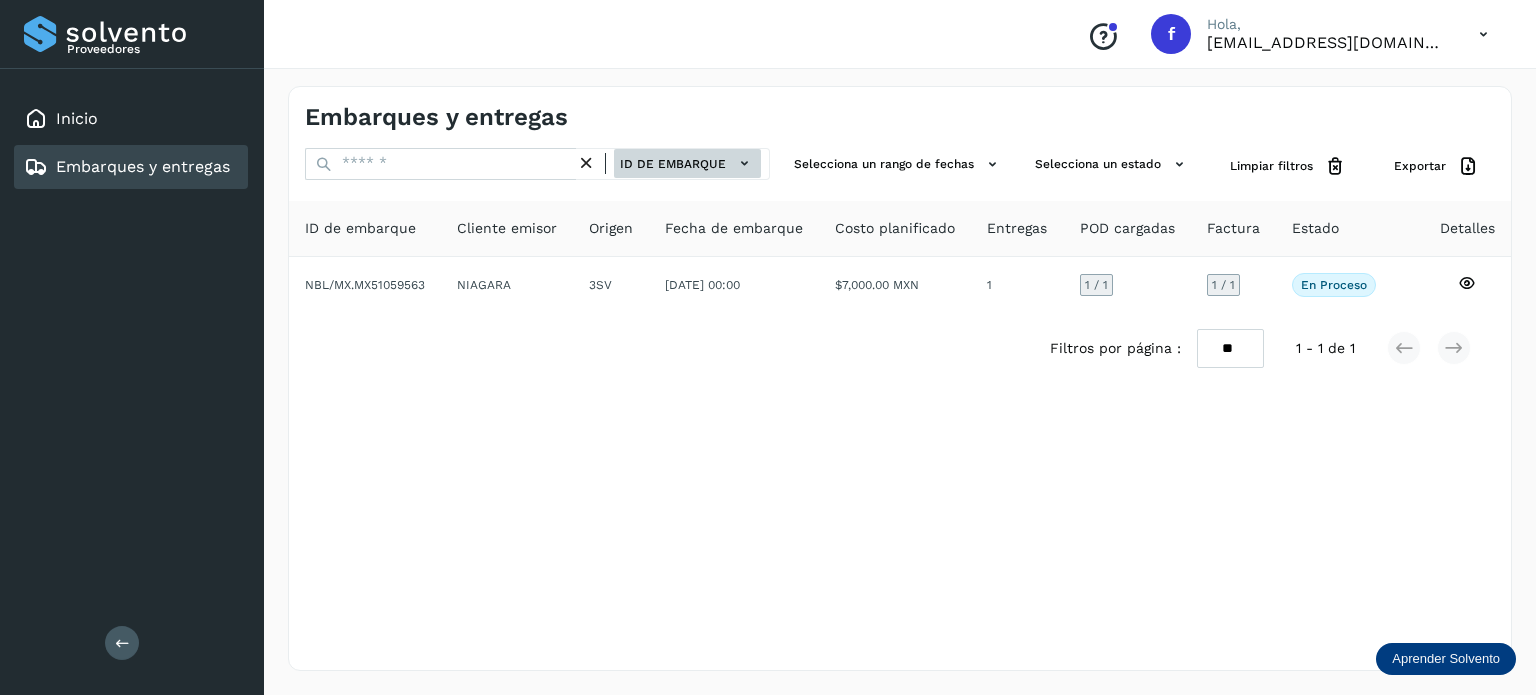 click on "ID de embarque" 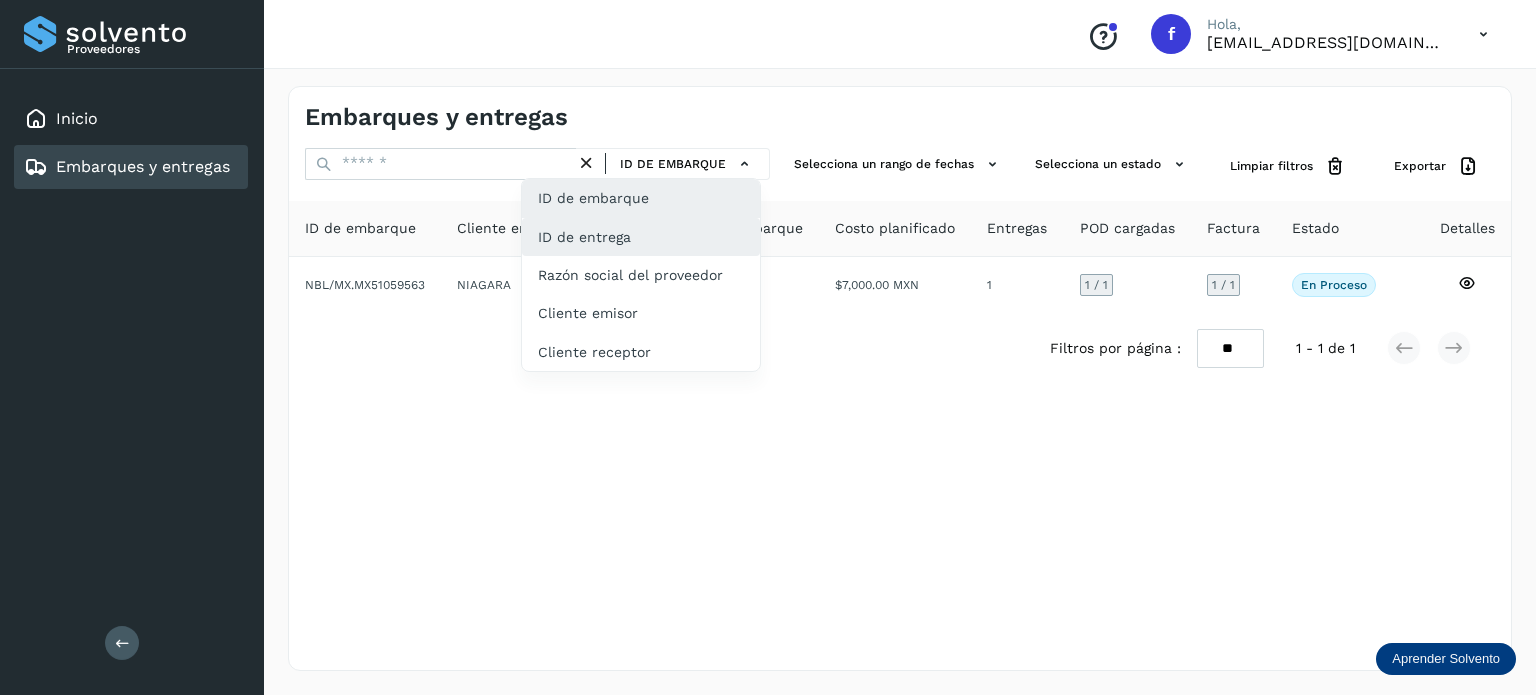 click on "ID de entrega" 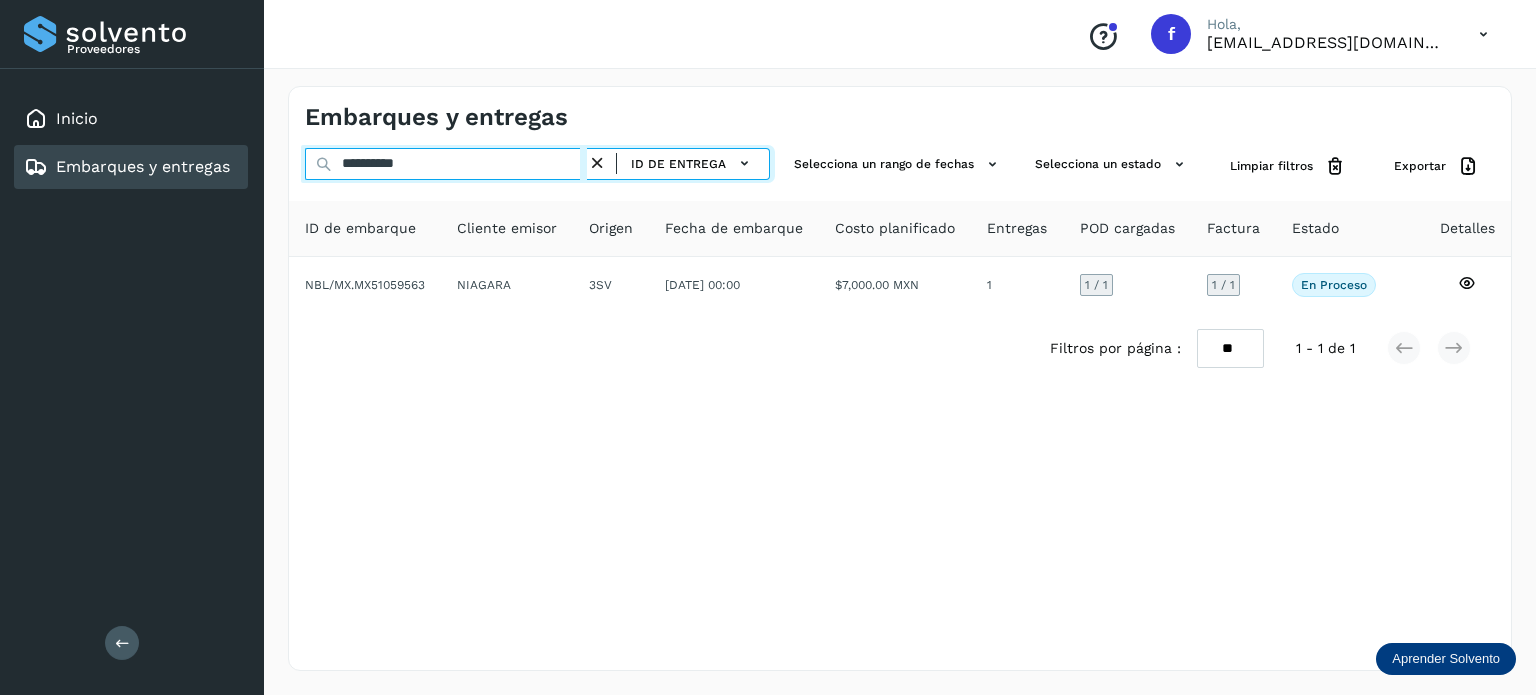 click on "**********" at bounding box center [446, 164] 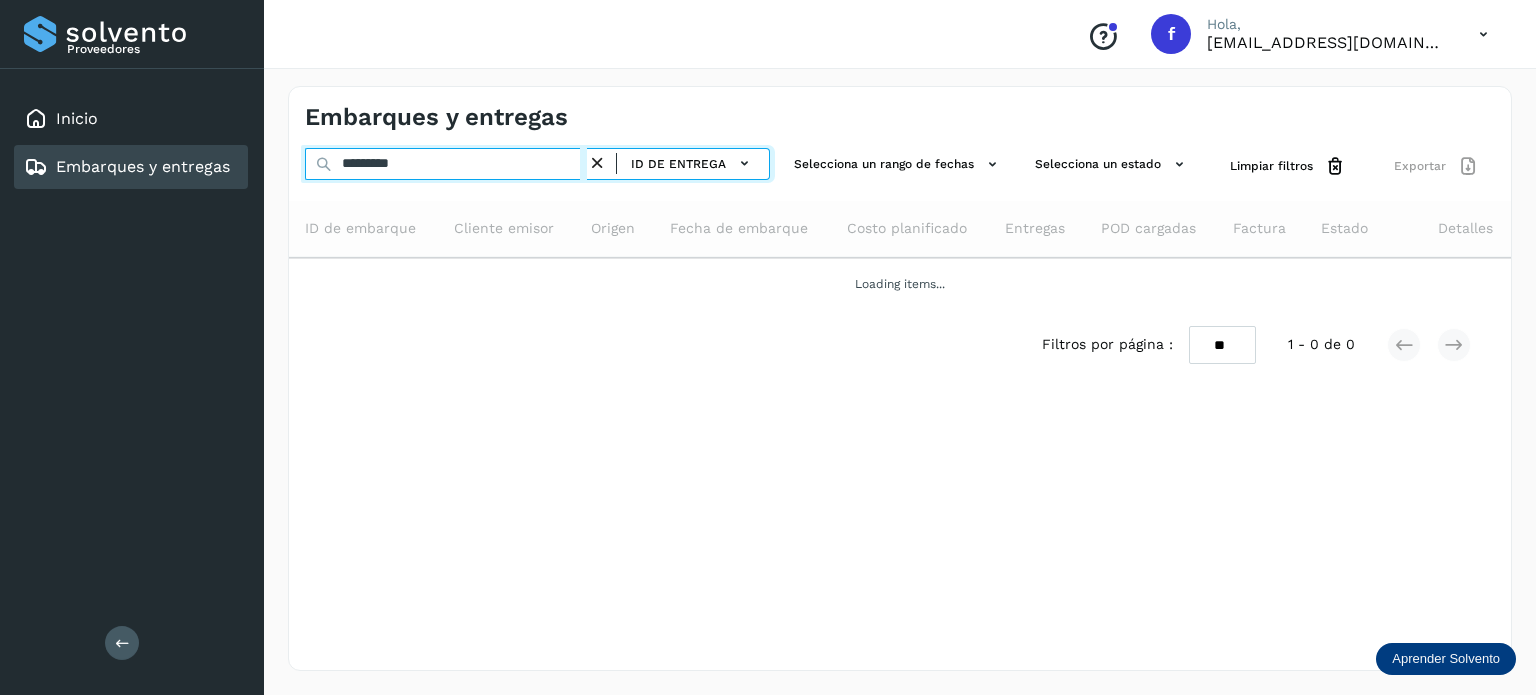 type on "*********" 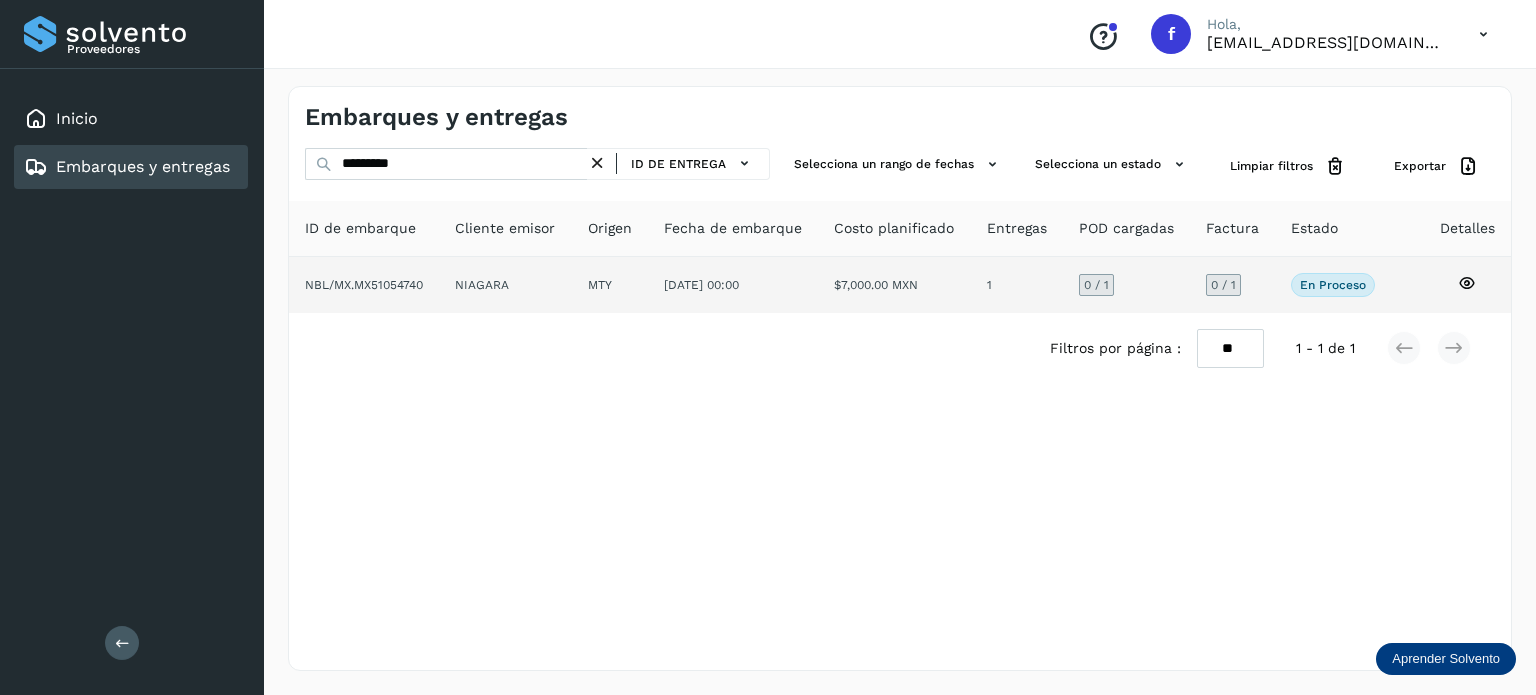 click 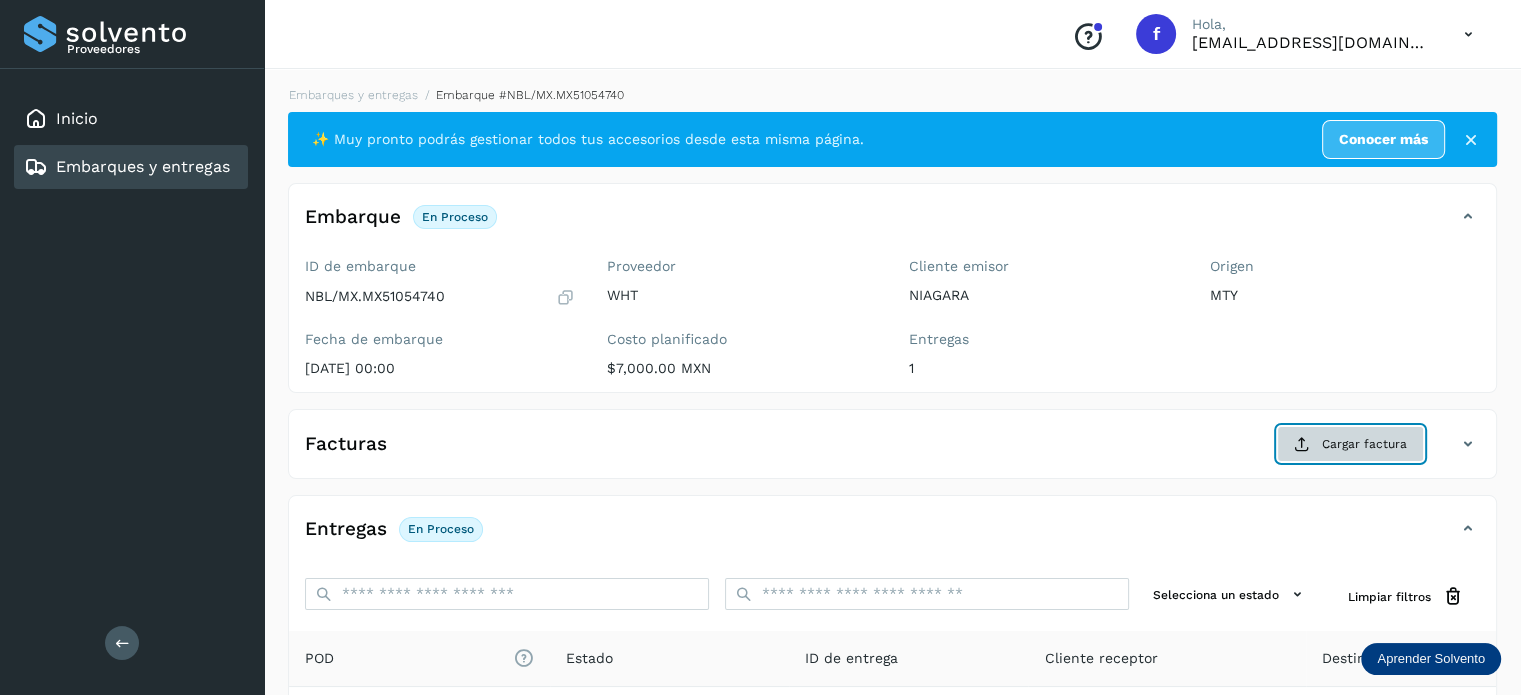 click on "Cargar factura" 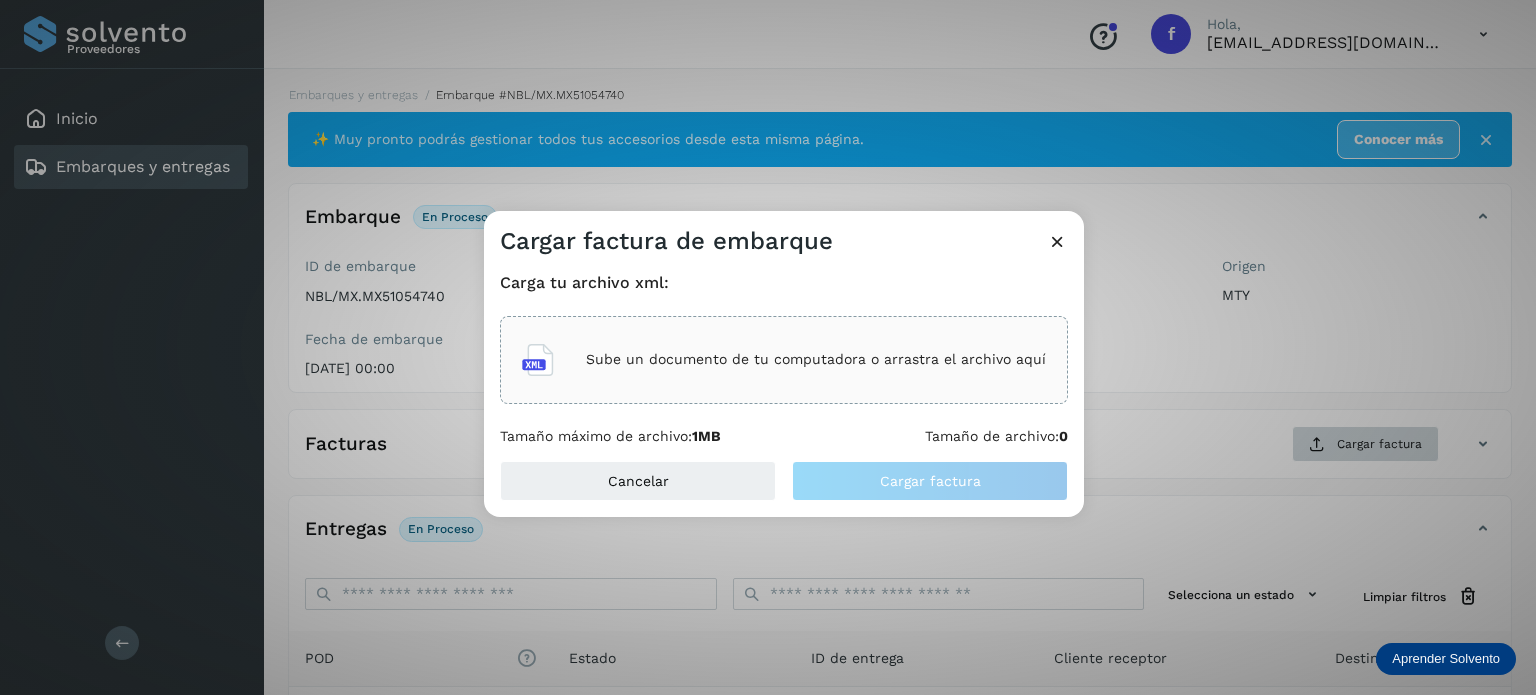 click on "Cargar factura de embarque Carga tu archivo xml: Sube un documento de tu computadora o arrastra el archivo aquí Tamaño máximo de archivo:  1MB Tamaño de archivo:  0 Cancelar Cargar factura" 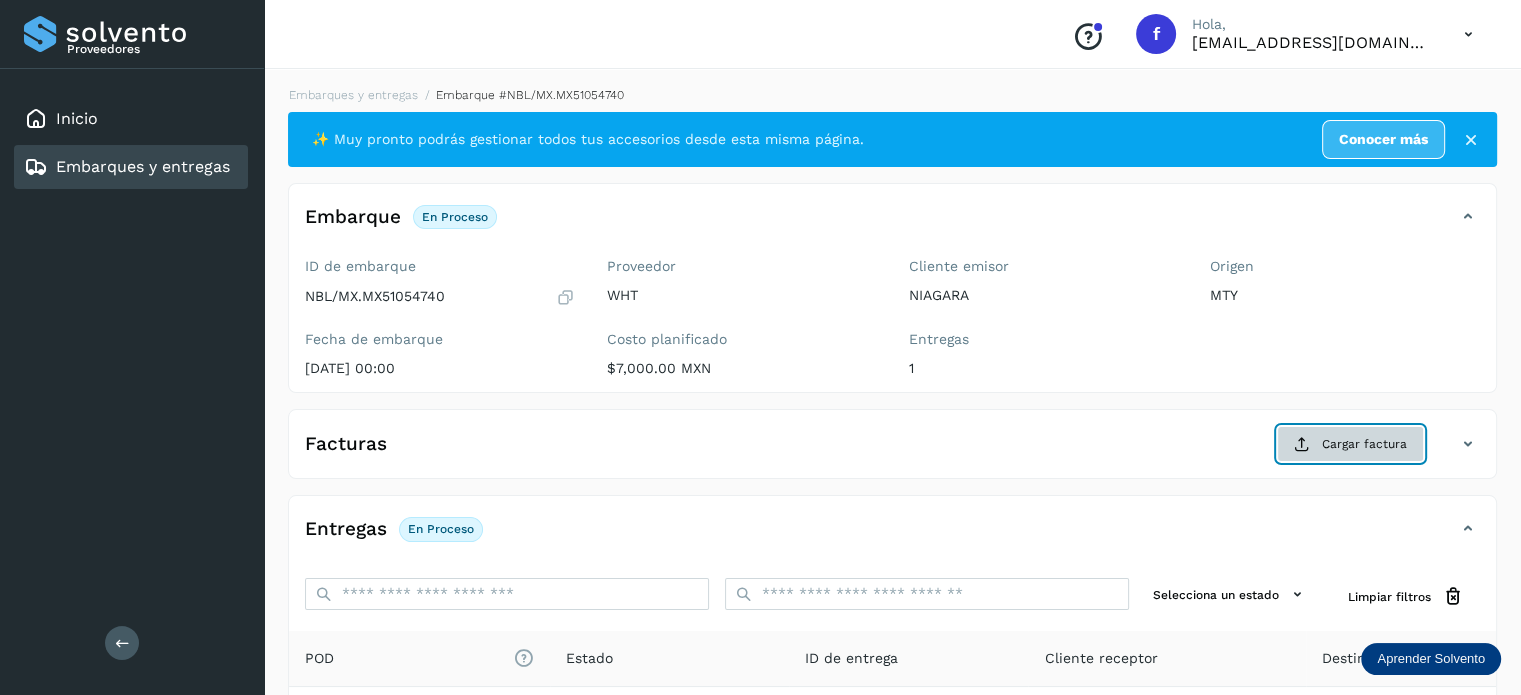click on "Cargar factura" 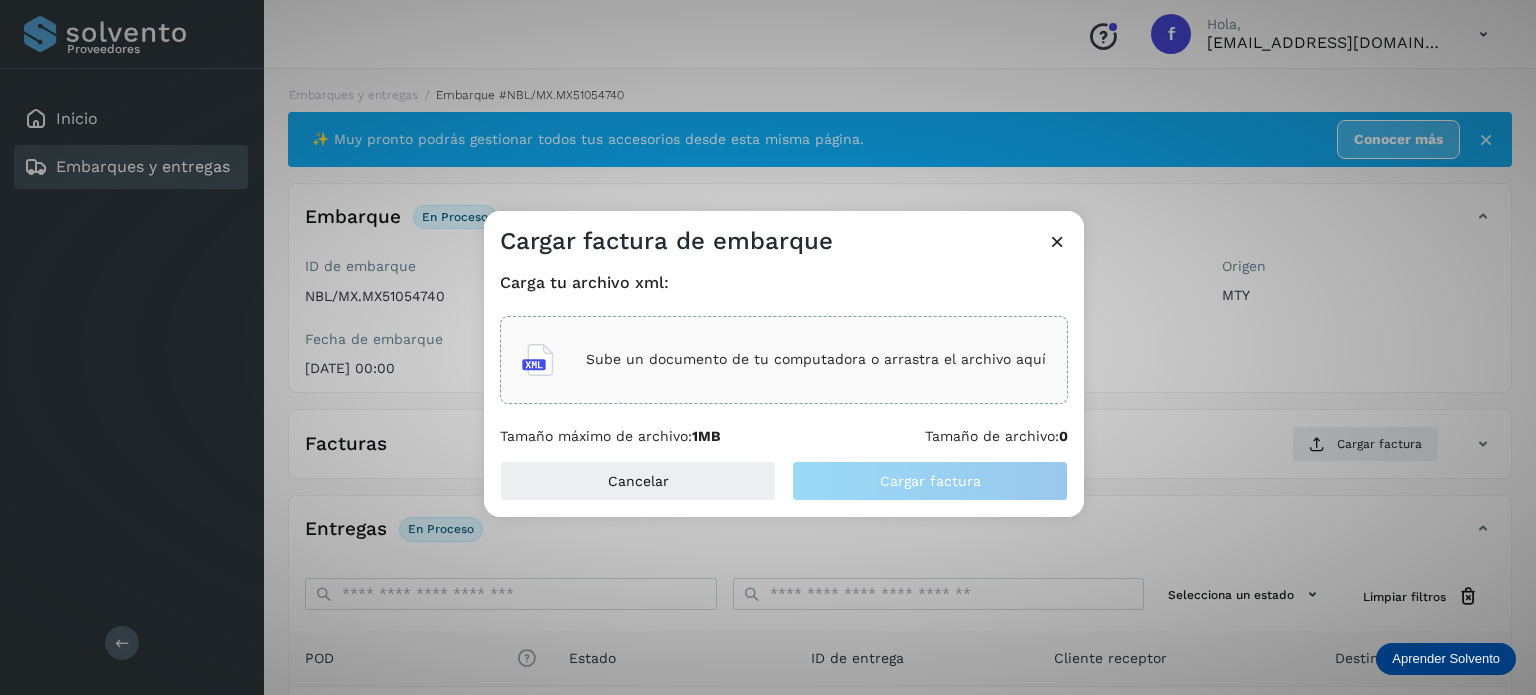 click on "Sube un documento de tu computadora o arrastra el archivo aquí" at bounding box center (816, 359) 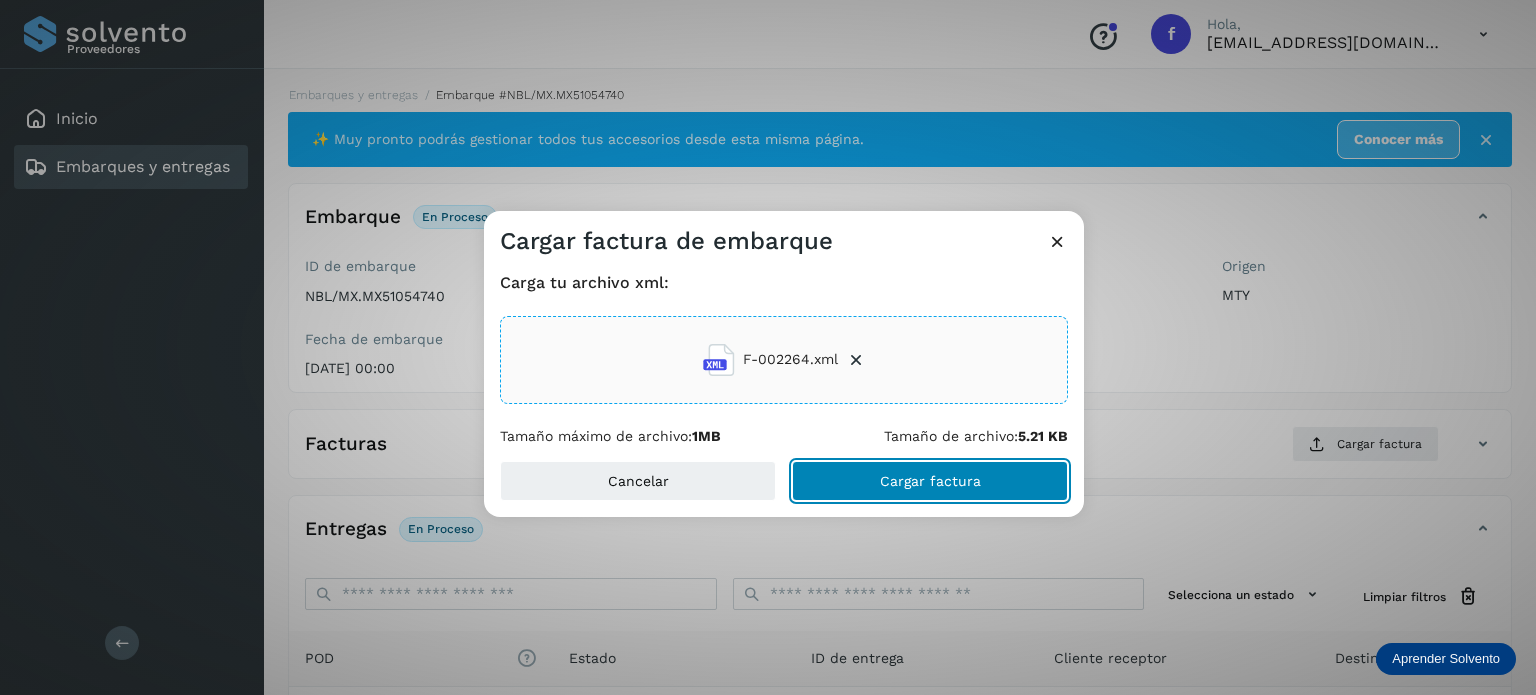 click on "Cargar factura" 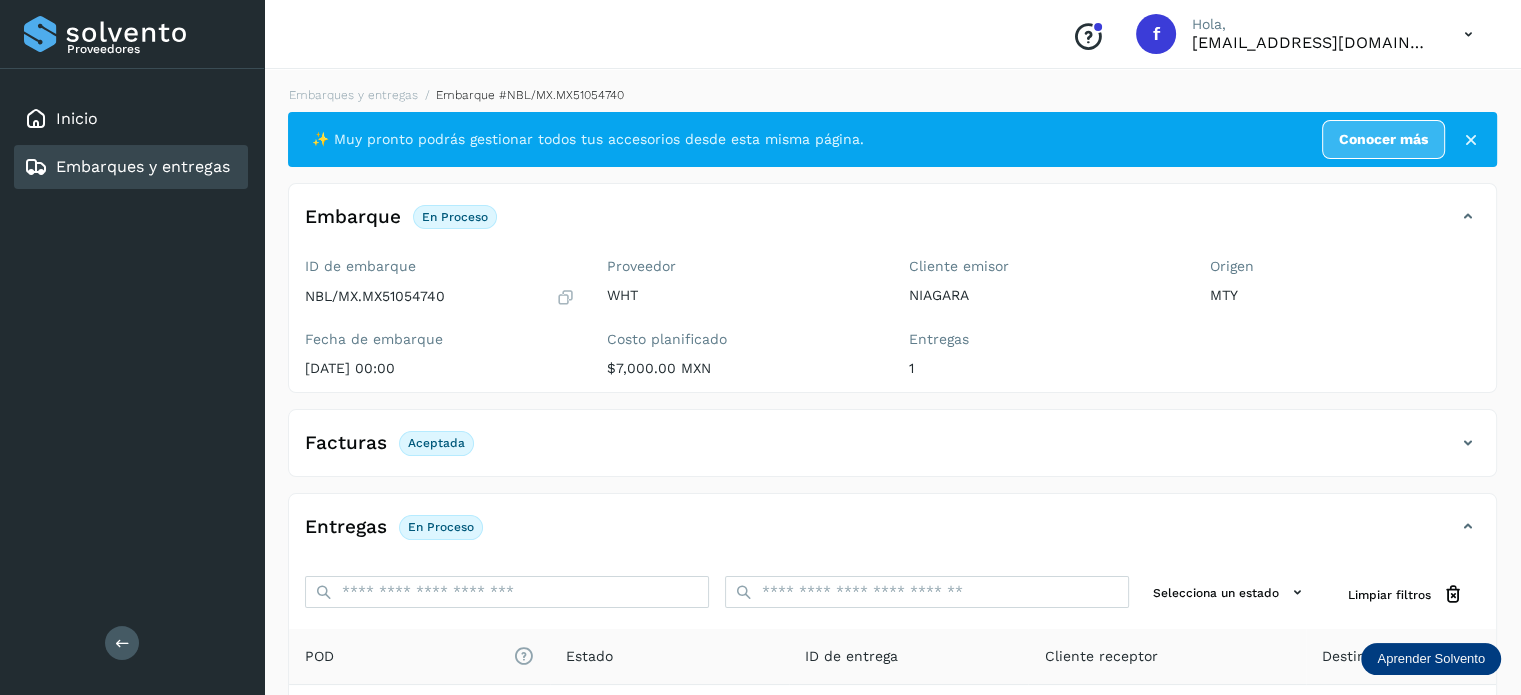 scroll, scrollTop: 250, scrollLeft: 0, axis: vertical 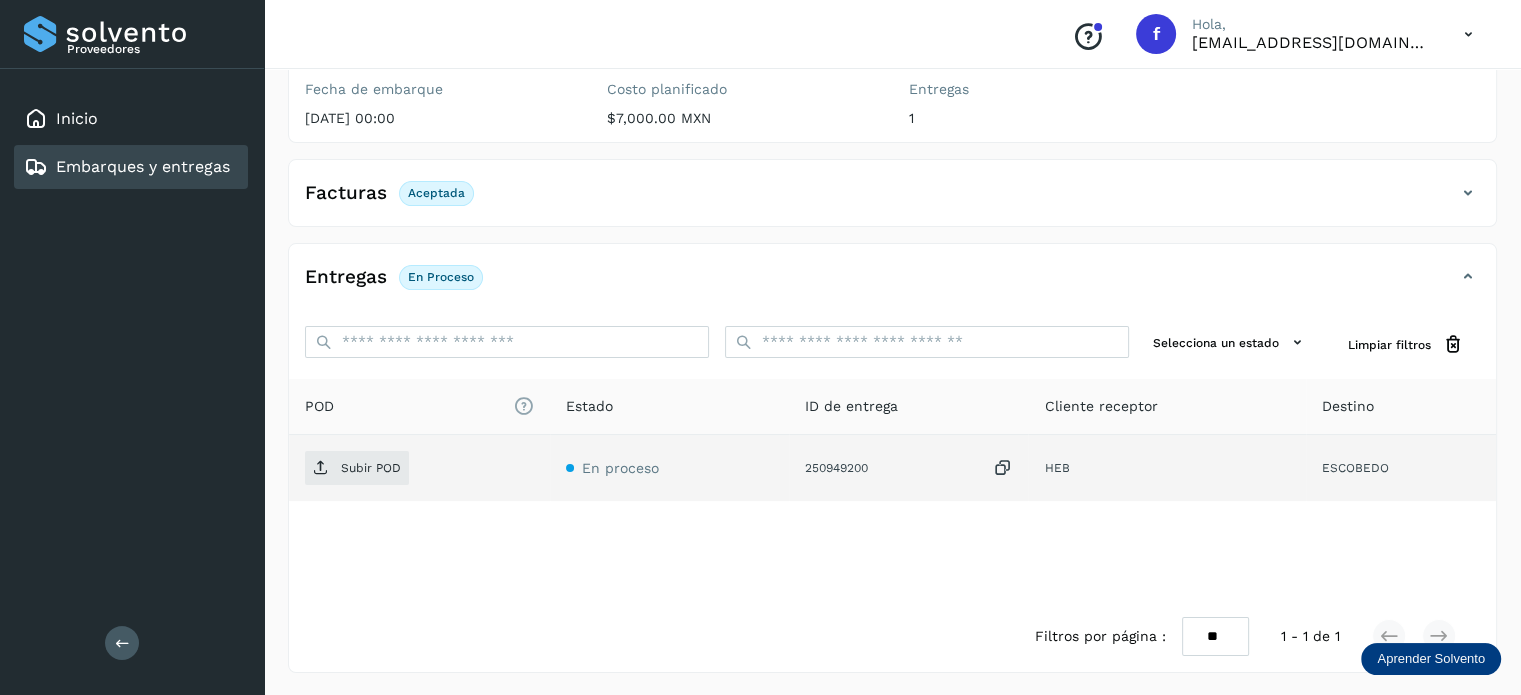 click at bounding box center (1002, 468) 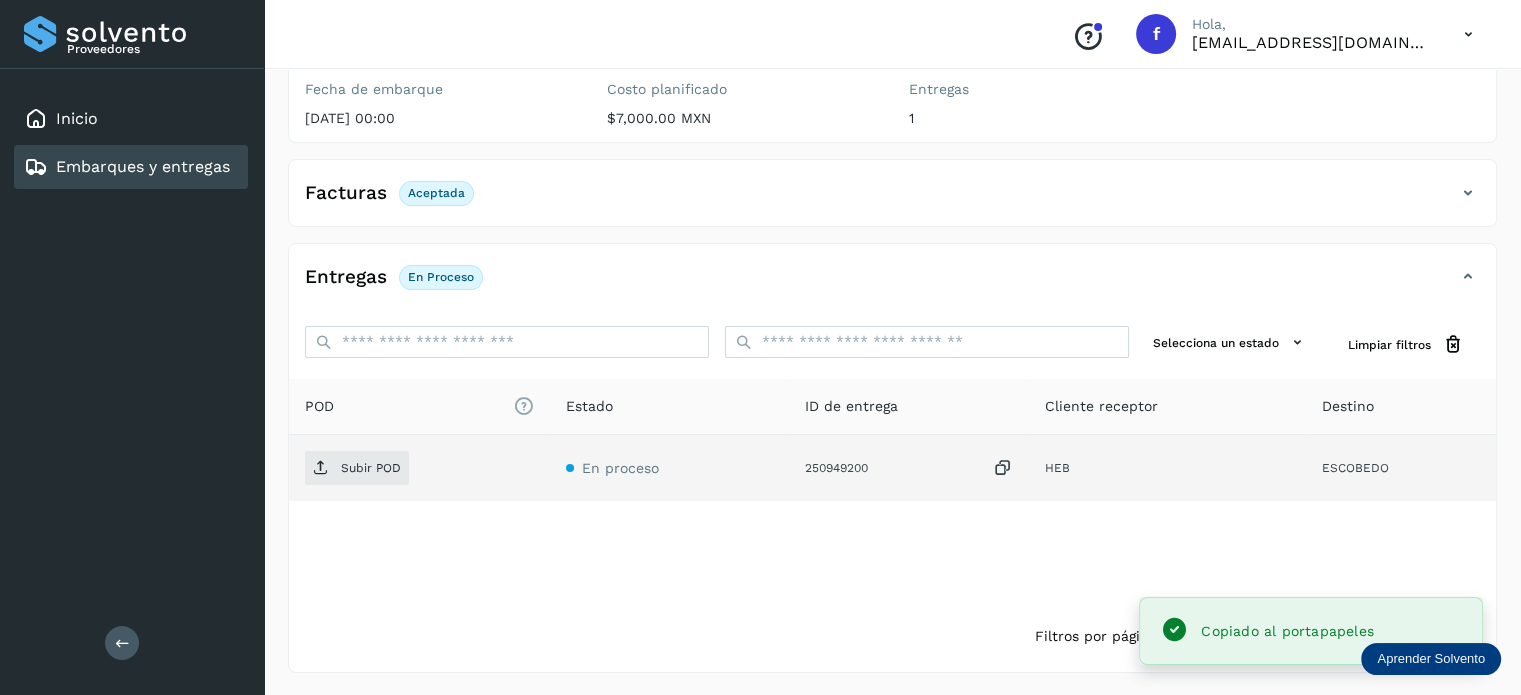 click at bounding box center [1002, 468] 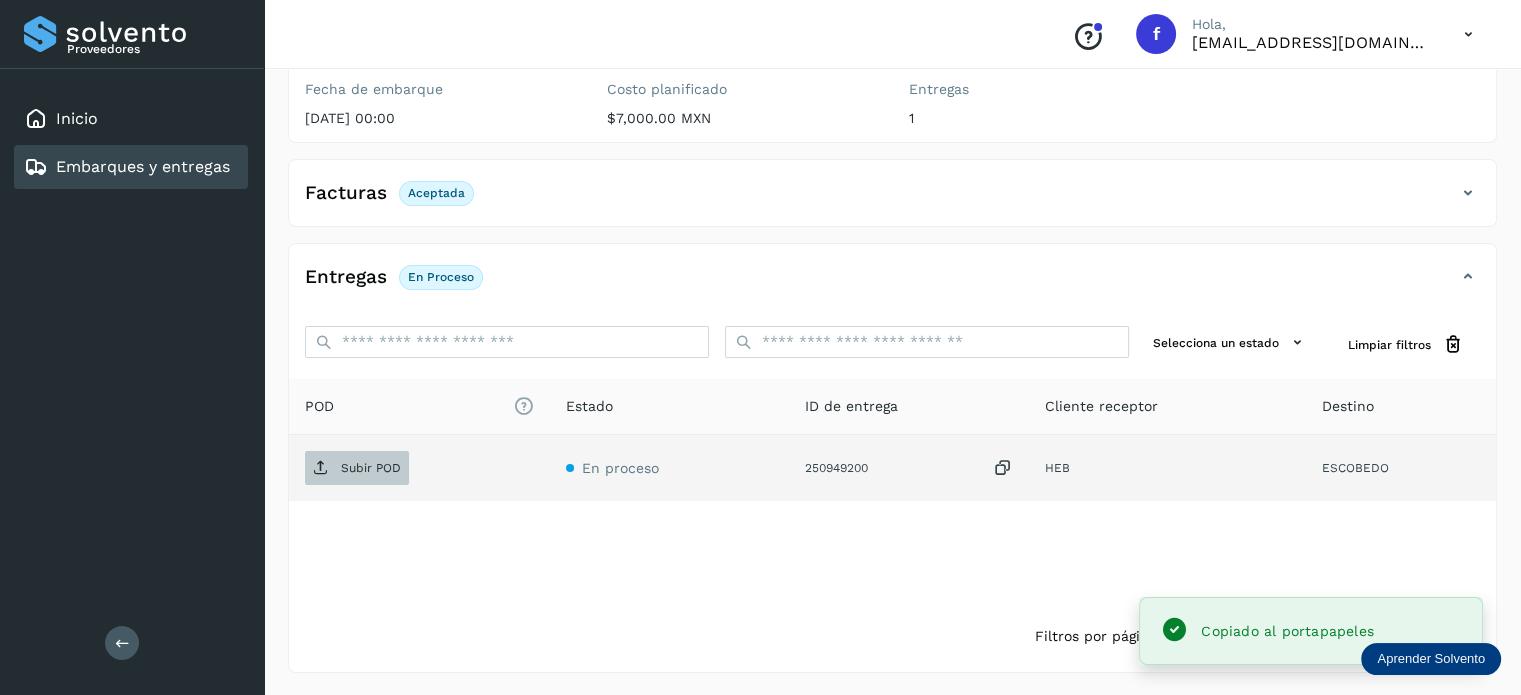 click on "Subir POD" at bounding box center [371, 468] 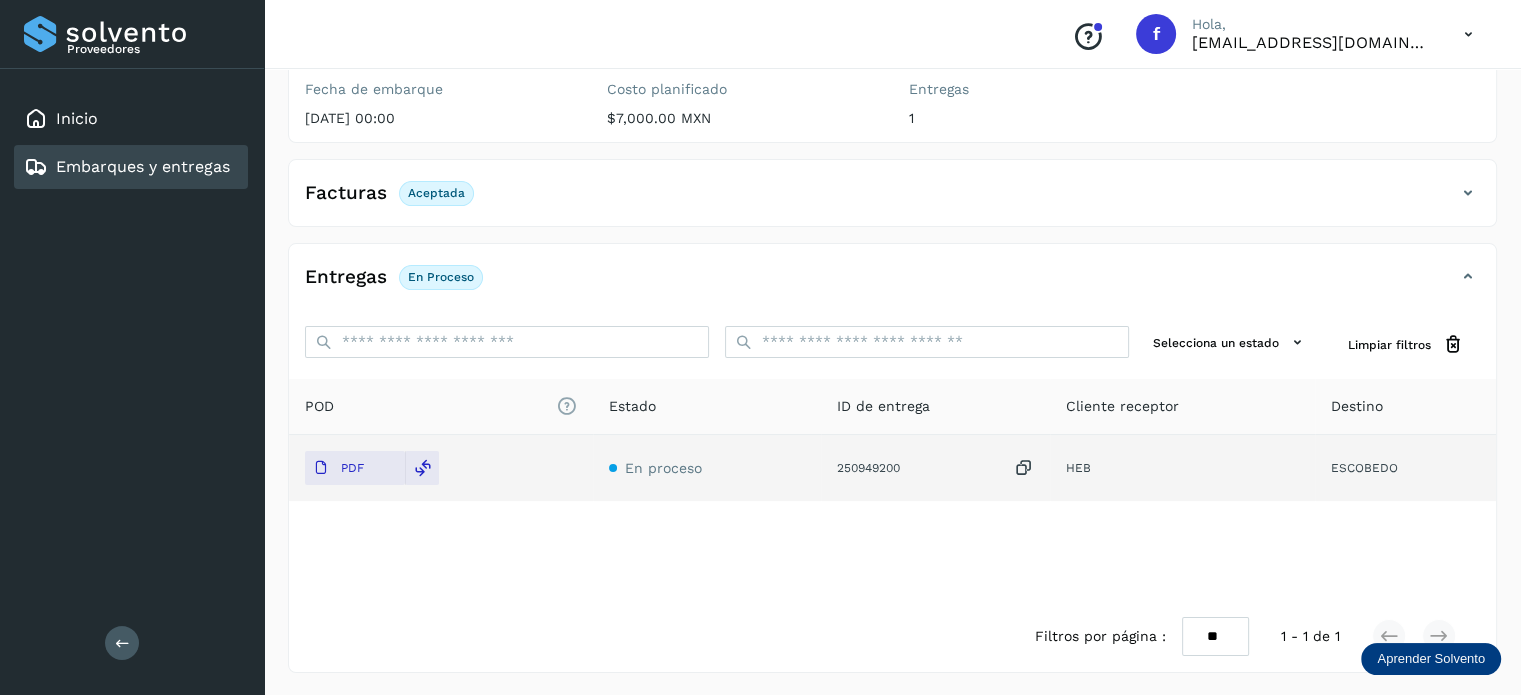 click on "Embarques y entregas" at bounding box center (143, 166) 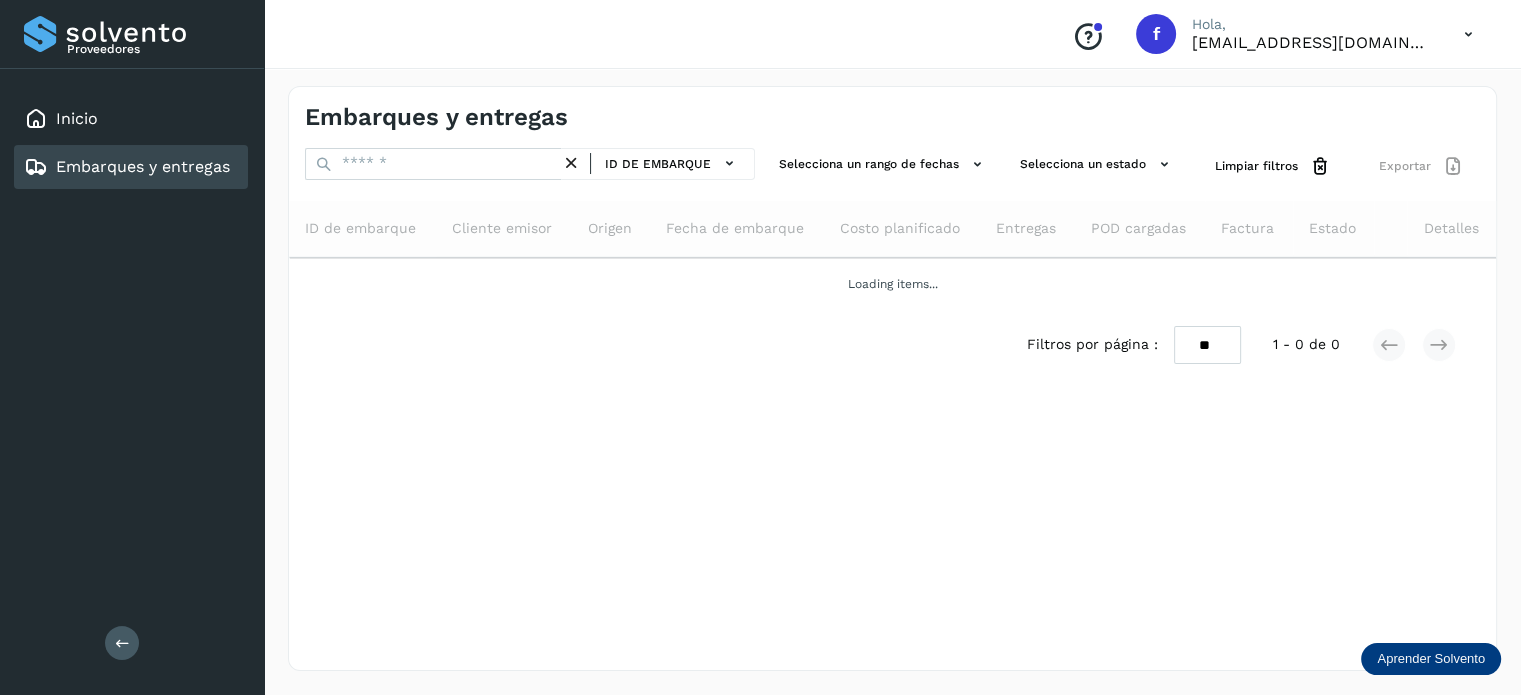 scroll, scrollTop: 0, scrollLeft: 0, axis: both 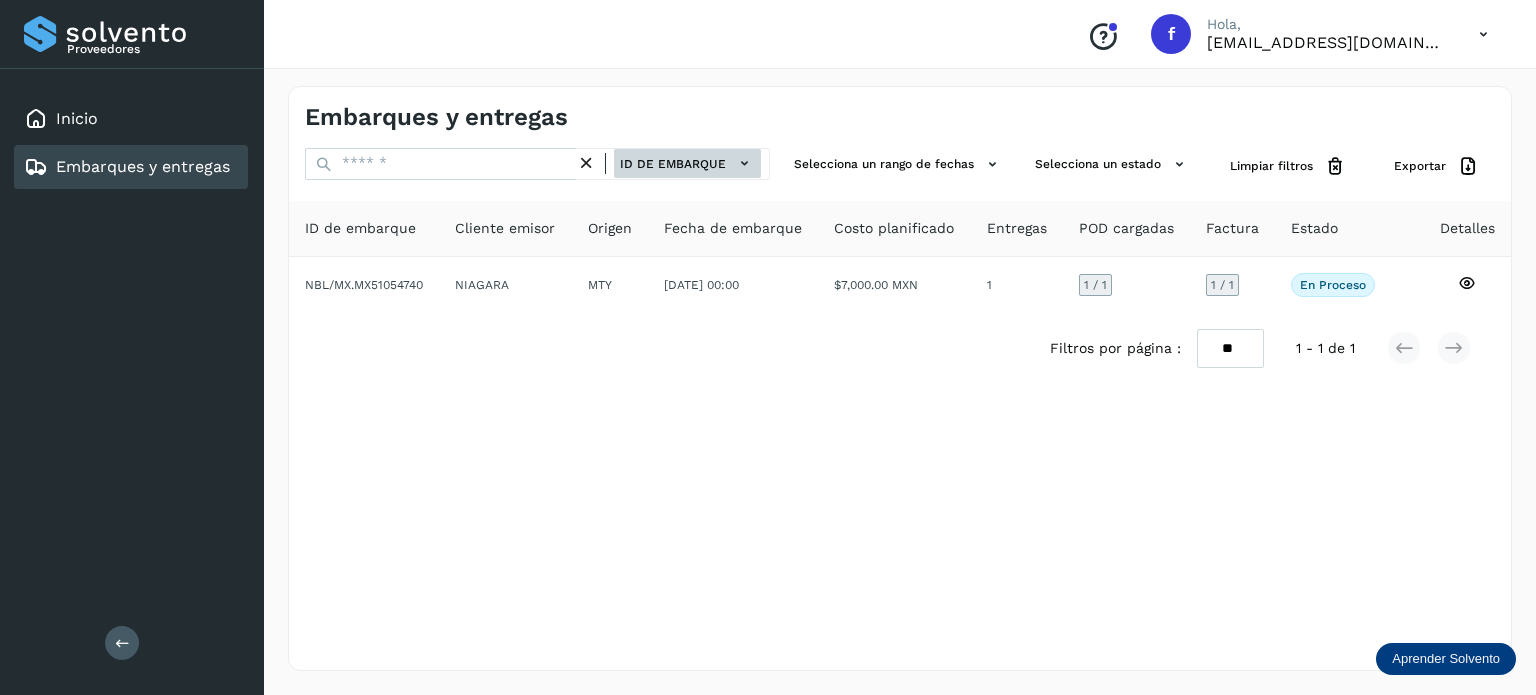 click on "ID de embarque" 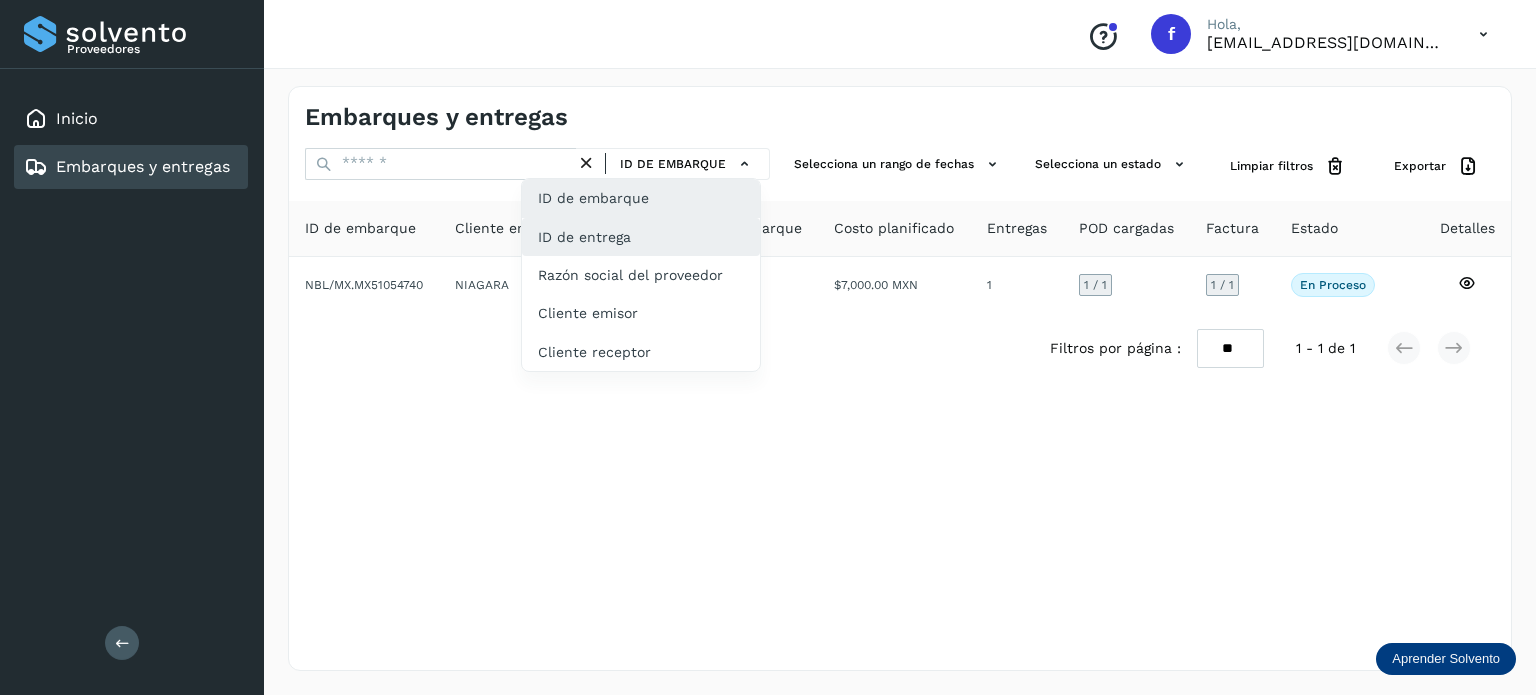 click on "ID de entrega" 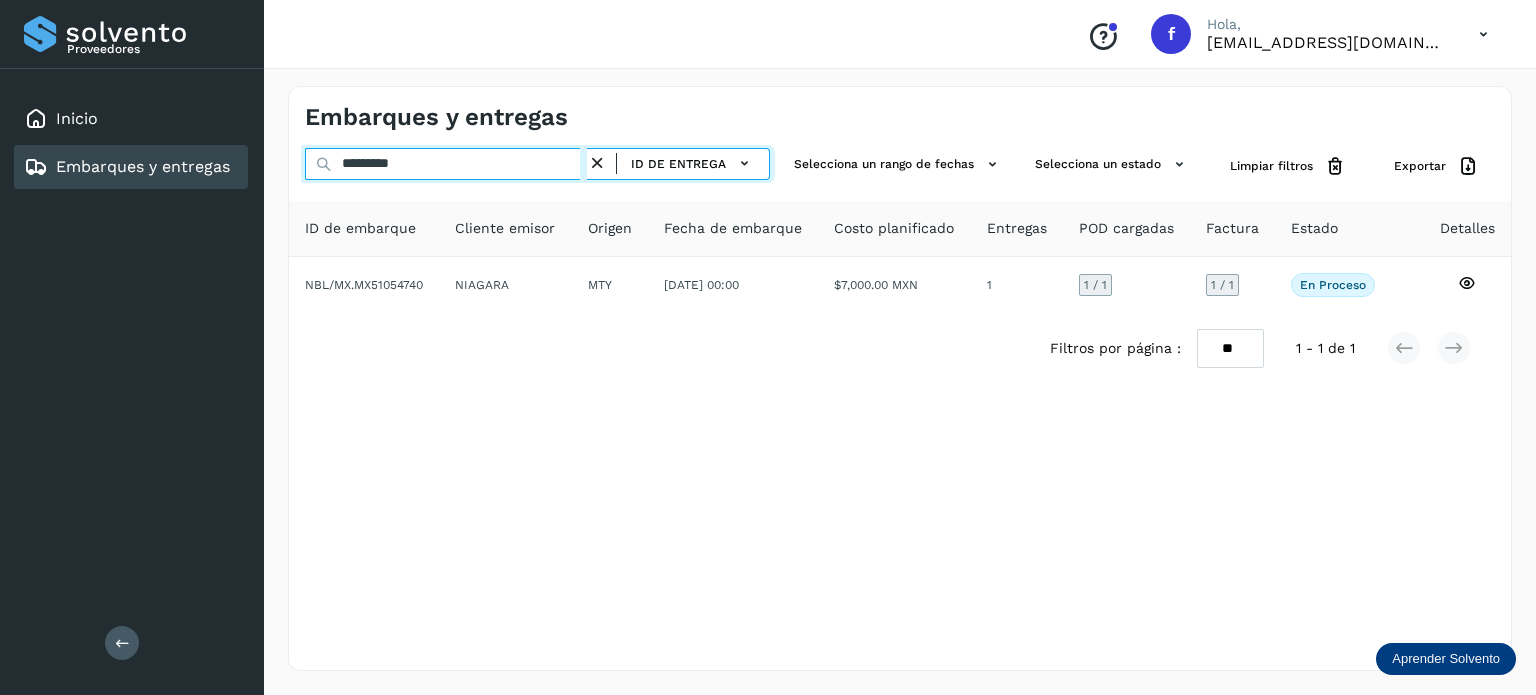 click on "*********" at bounding box center [446, 164] 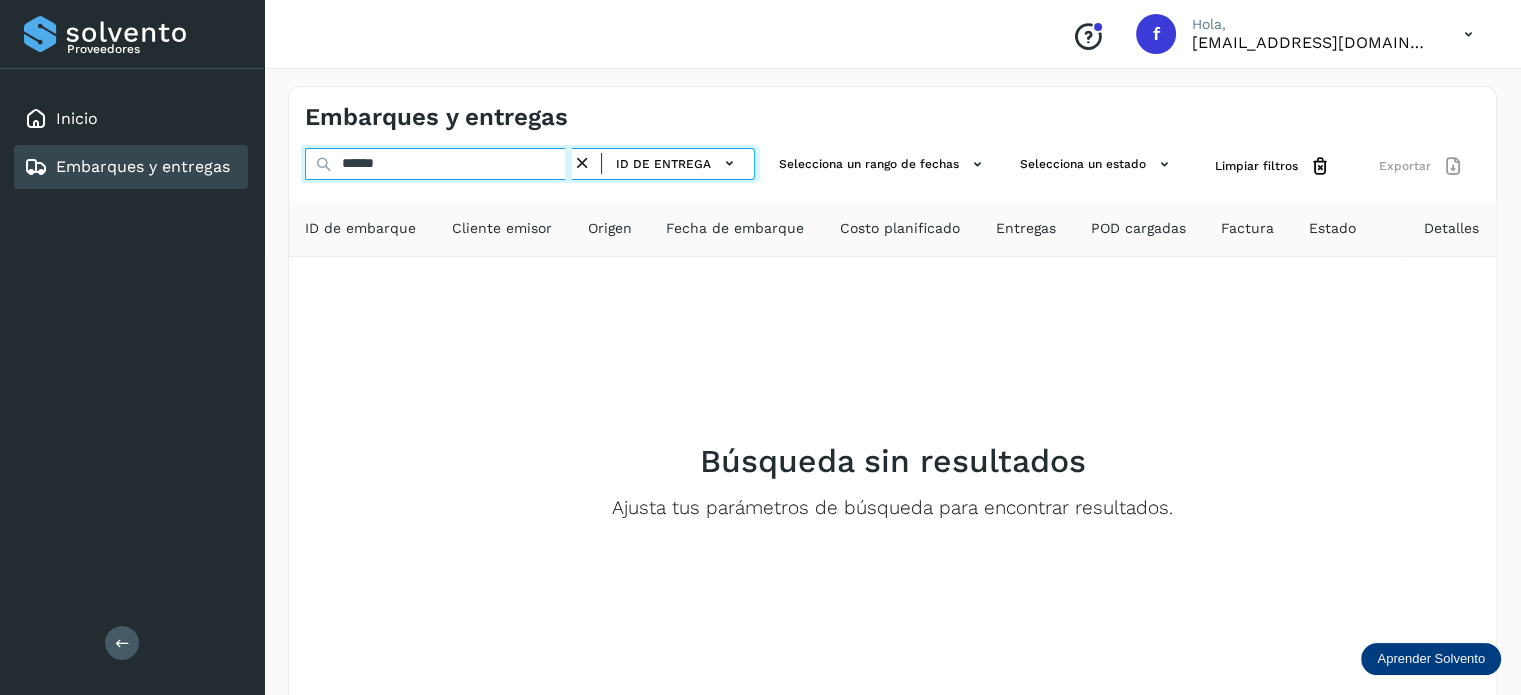 type on "******" 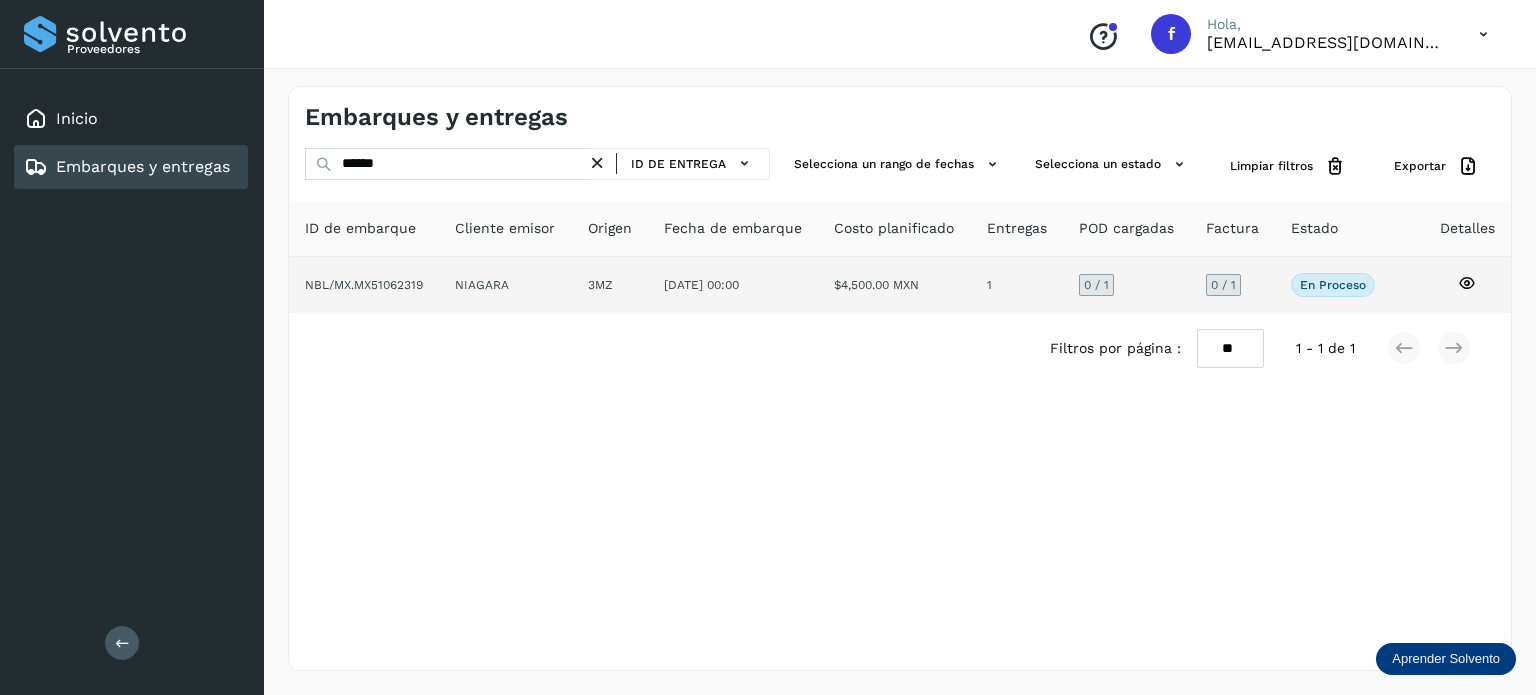 click 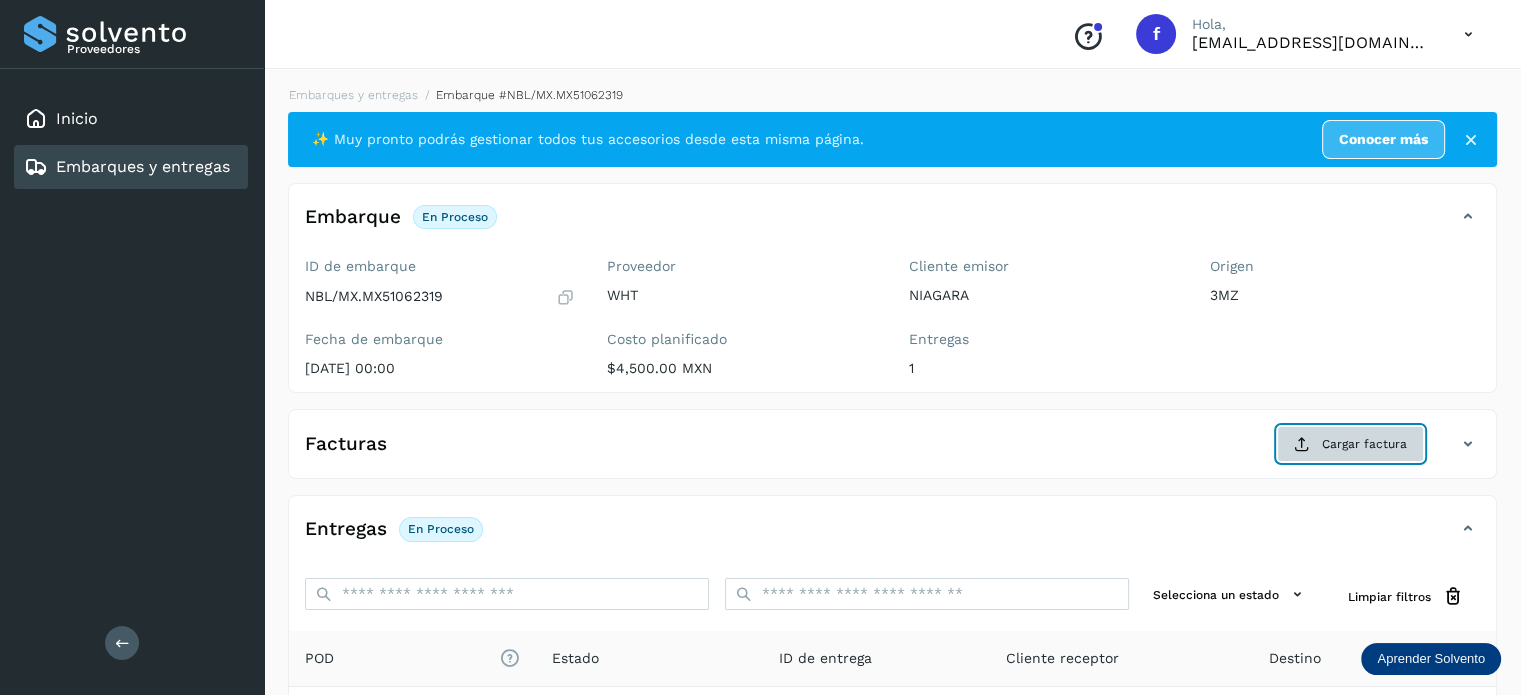 click on "Cargar factura" 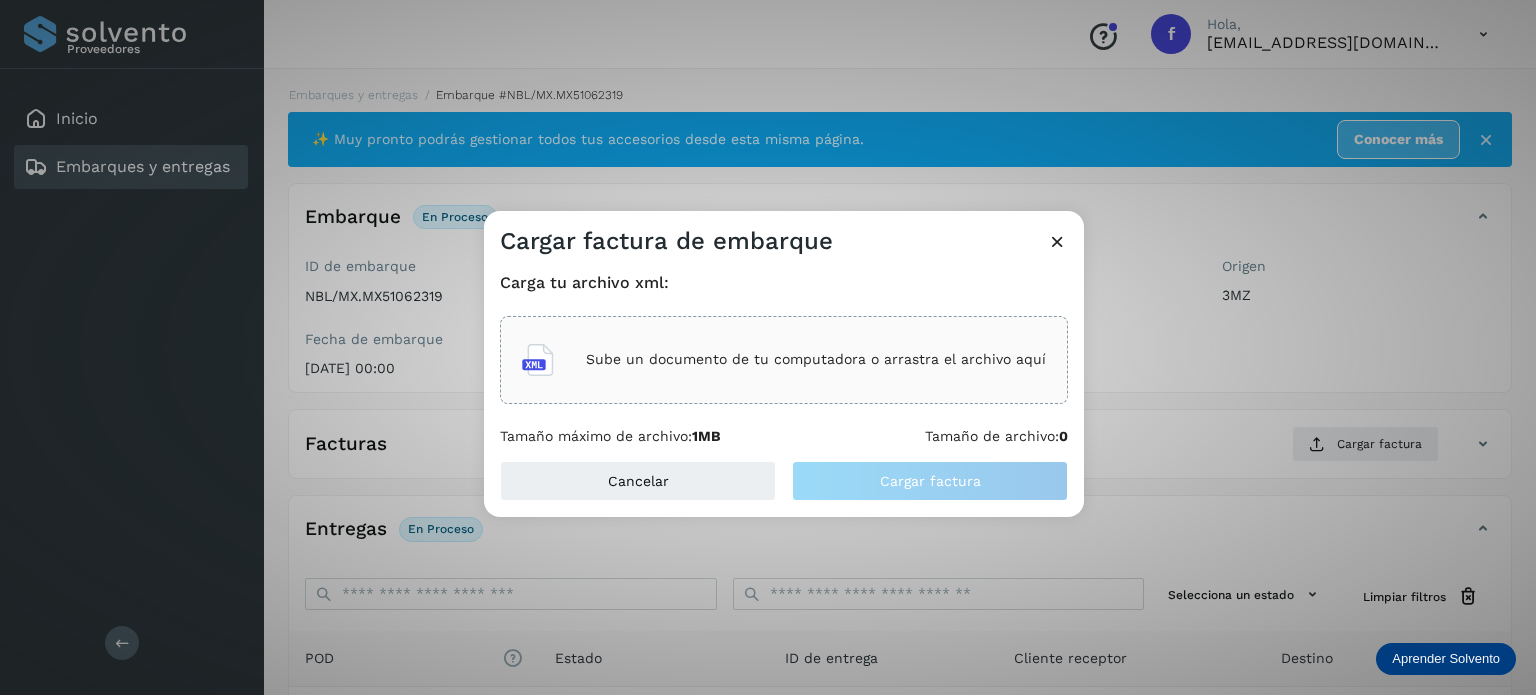 click on "Sube un documento de tu computadora o arrastra el archivo aquí" at bounding box center [816, 359] 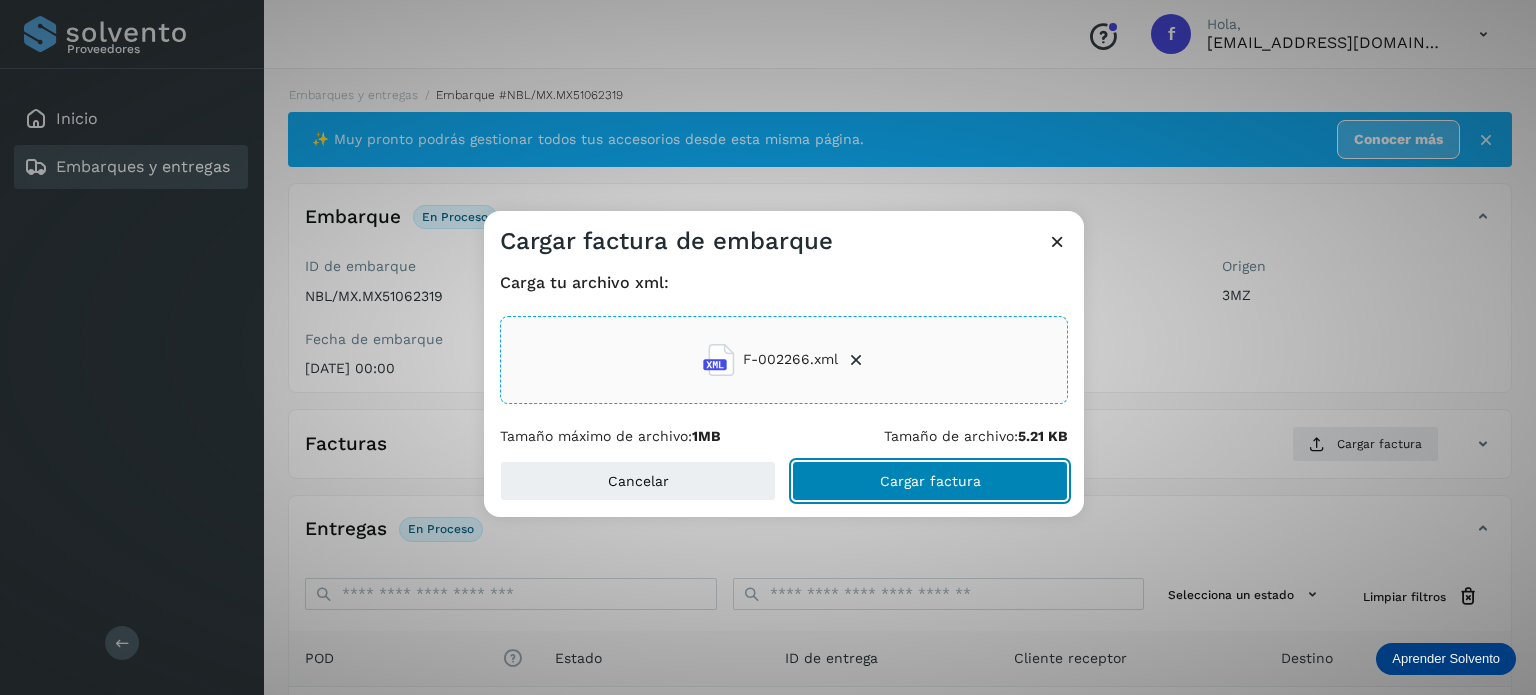 click on "Cargar factura" 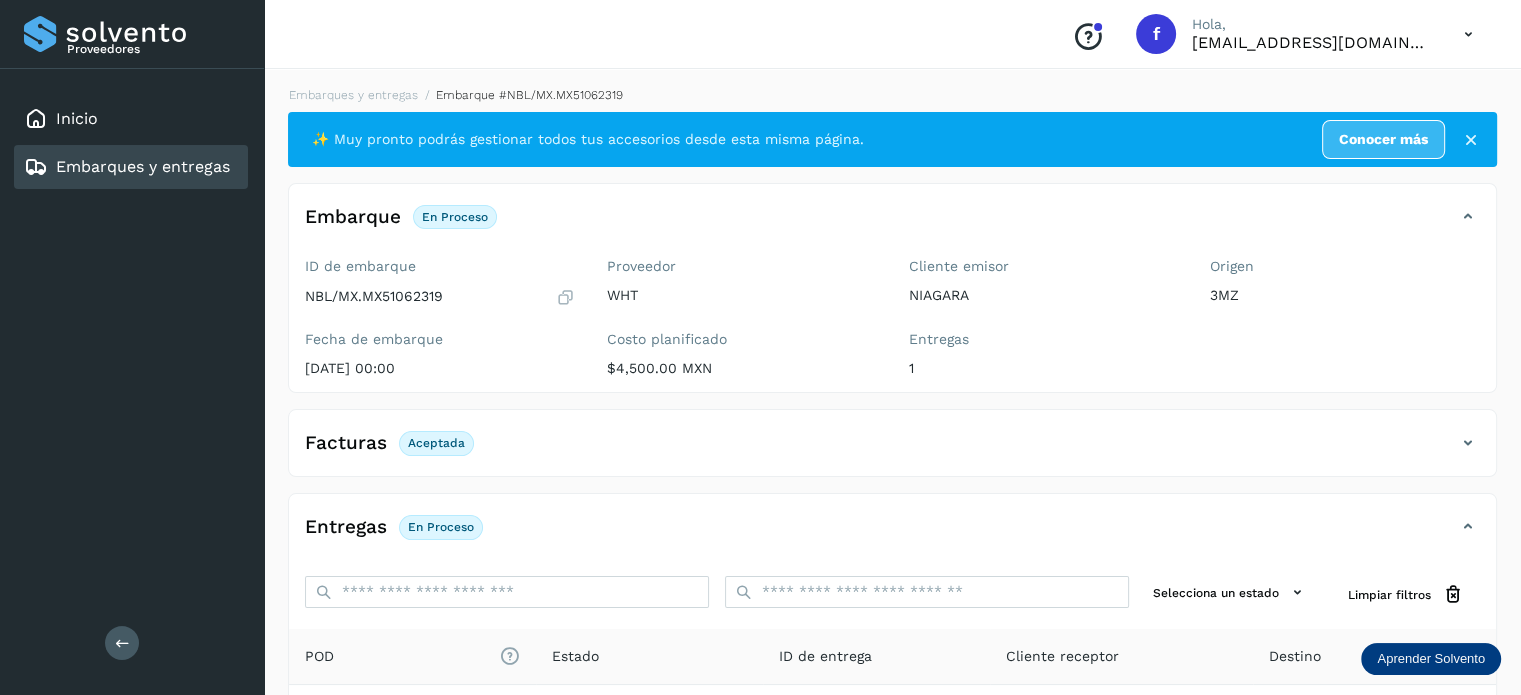 scroll, scrollTop: 250, scrollLeft: 0, axis: vertical 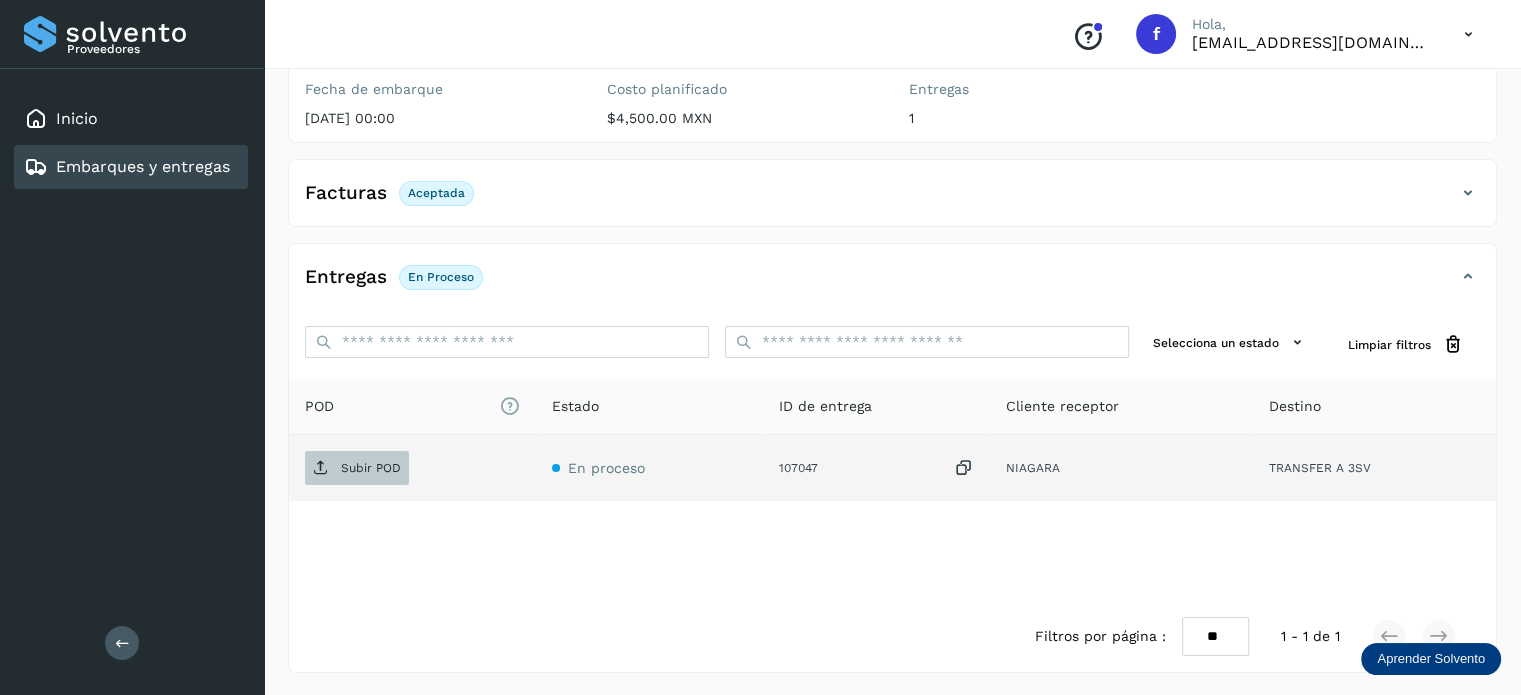 click on "Subir POD" at bounding box center [357, 468] 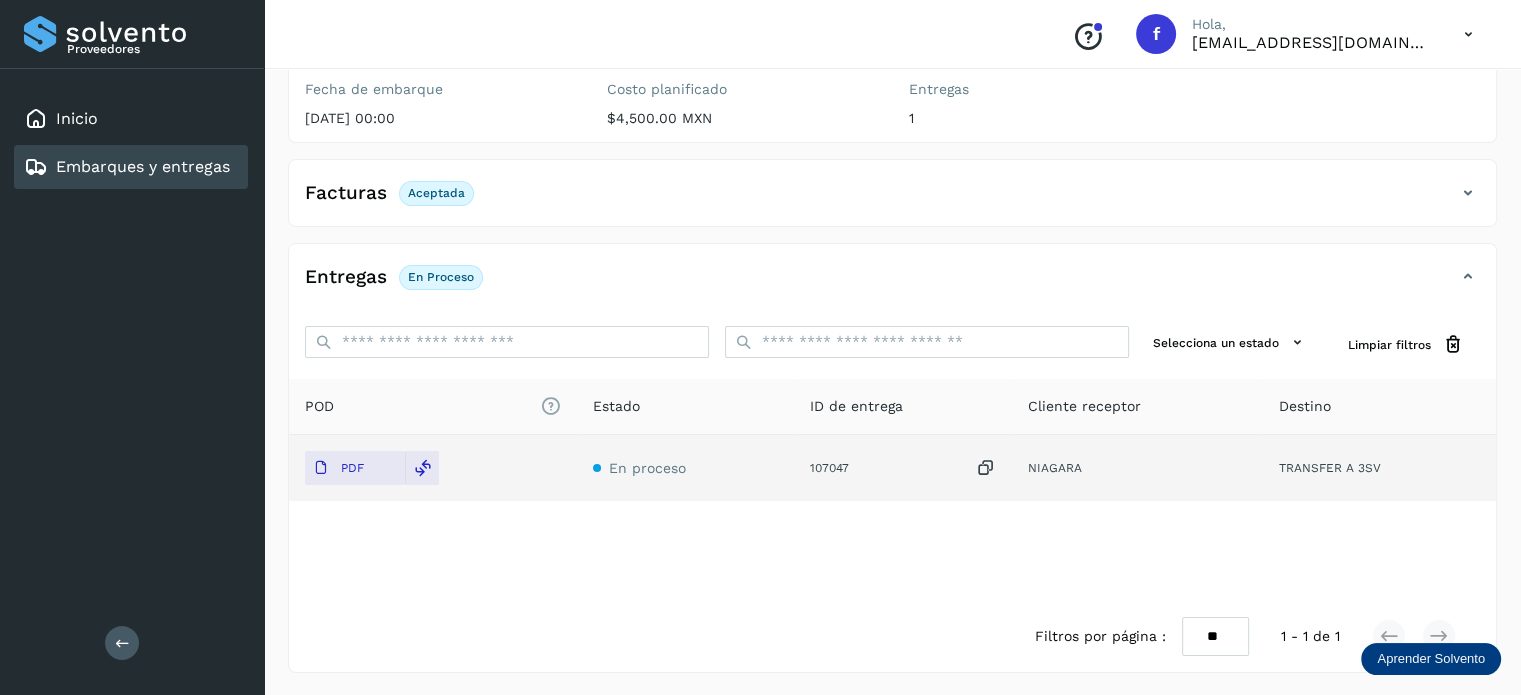 click on "Embarques y entregas" at bounding box center (143, 166) 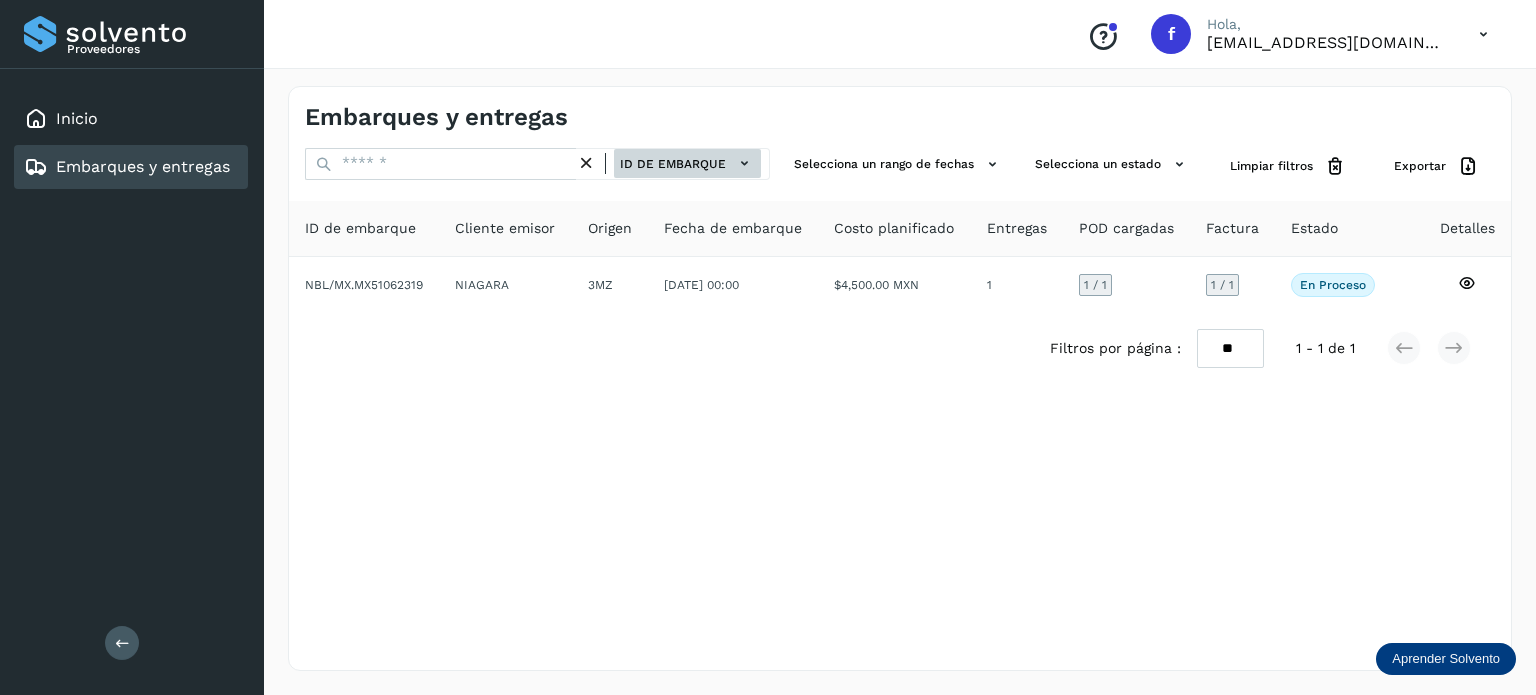 click on "ID de embarque" 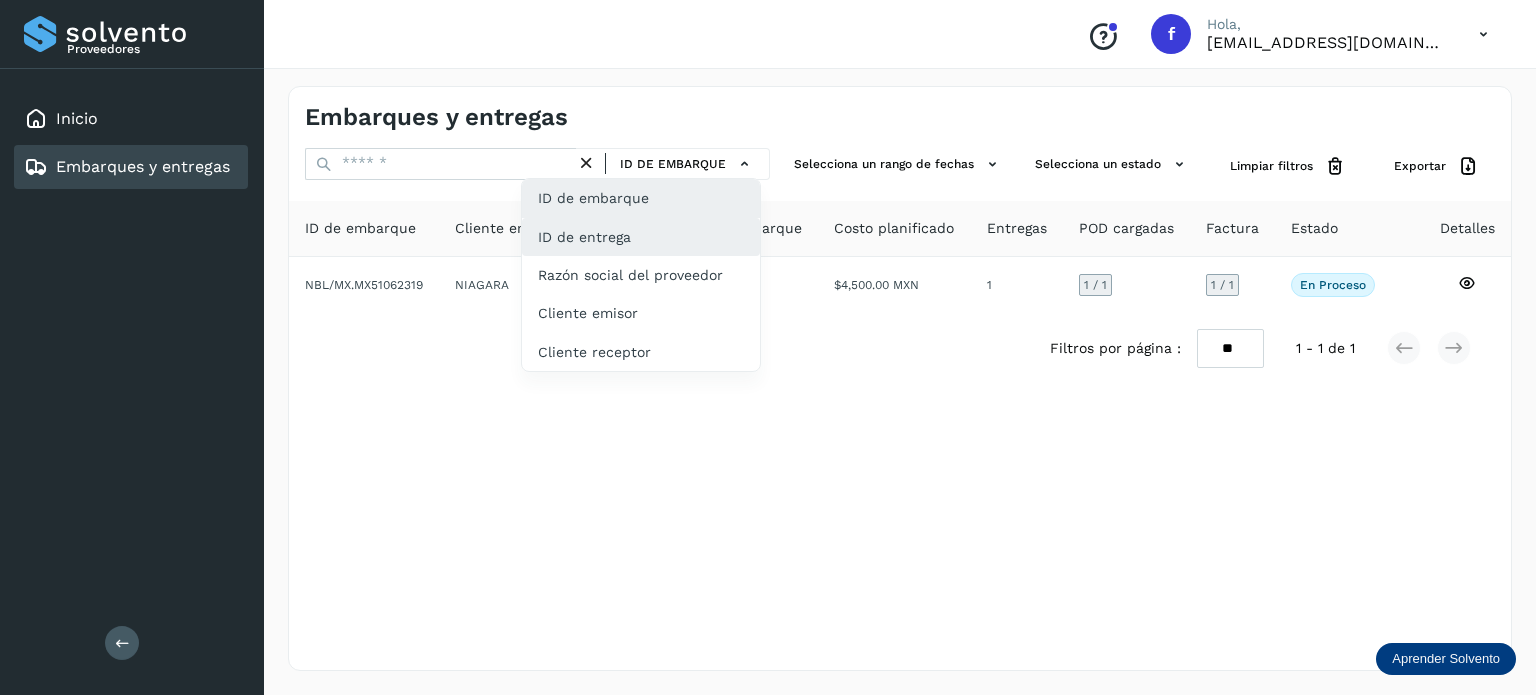 click on "ID de entrega" 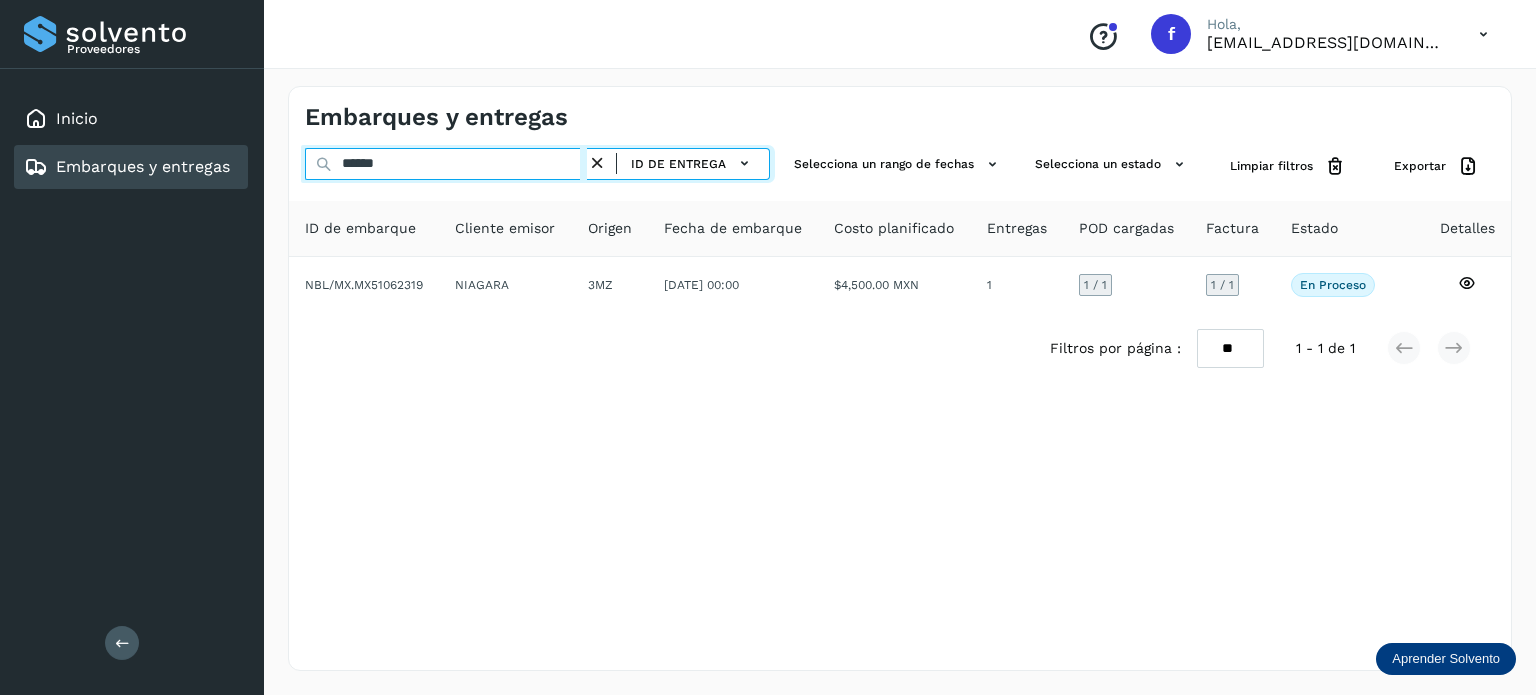 click on "******" at bounding box center (446, 164) 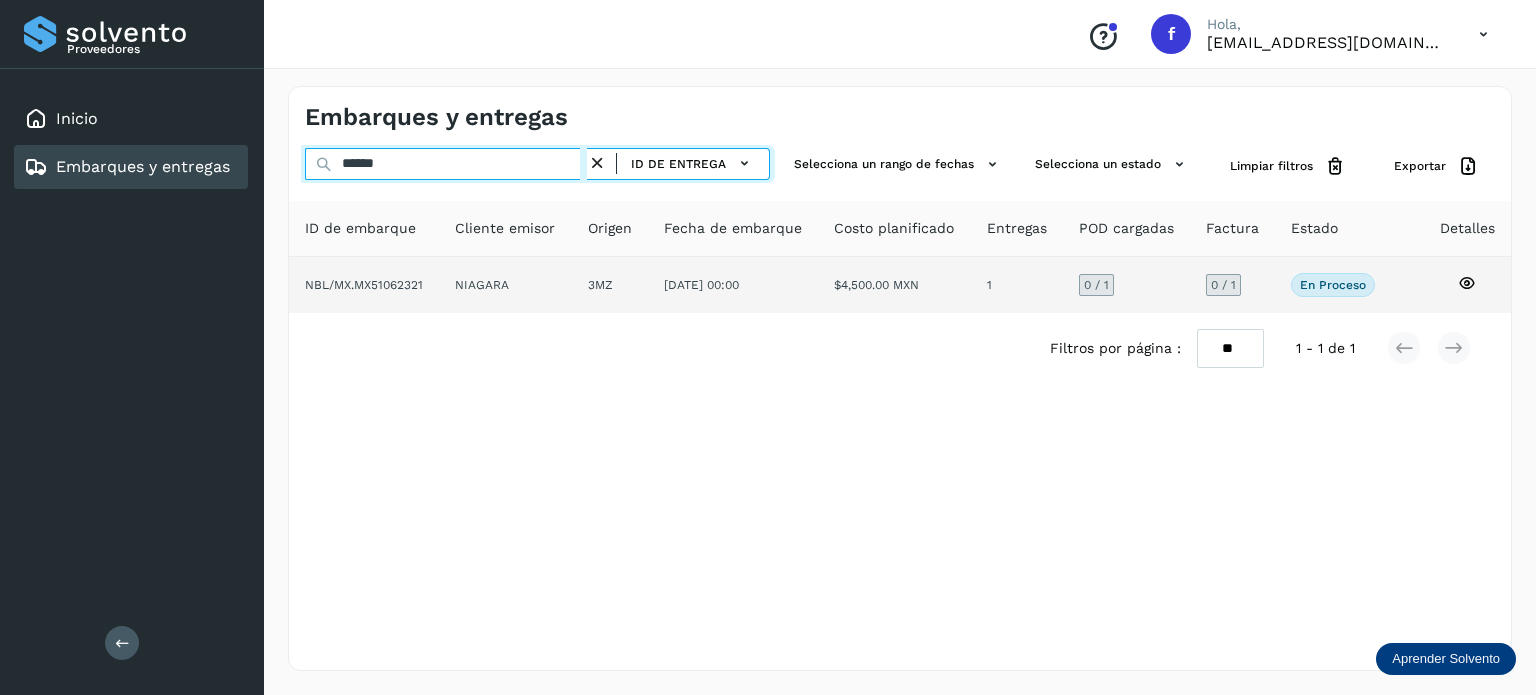 type on "******" 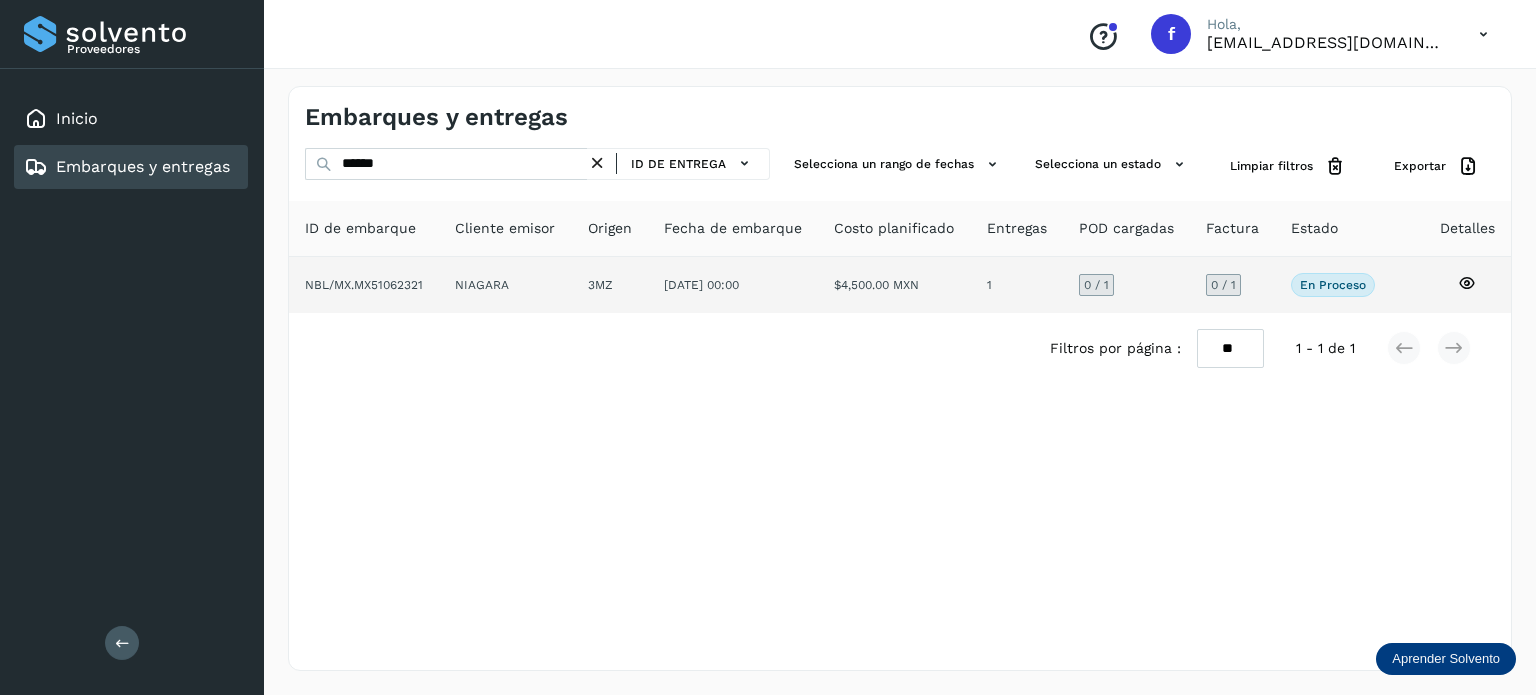 click 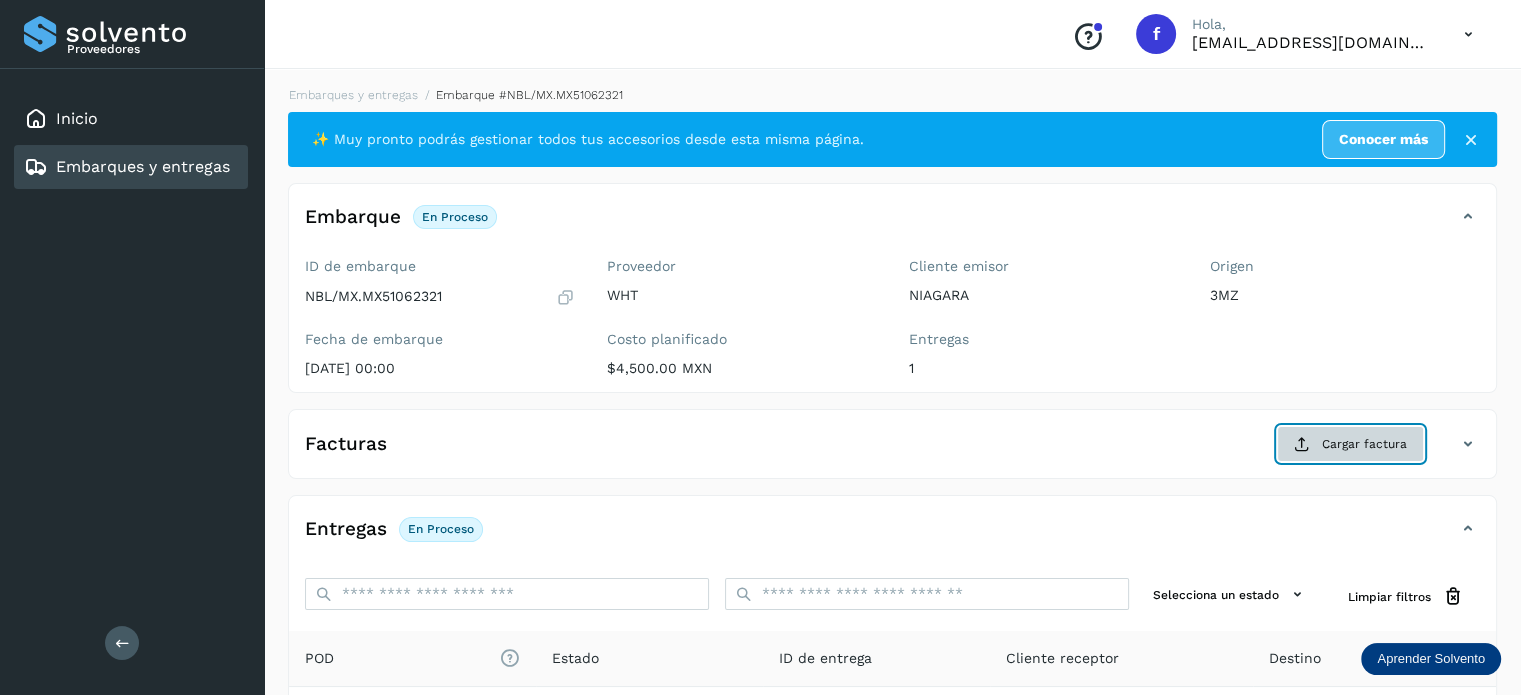click on "Cargar factura" at bounding box center [1350, 444] 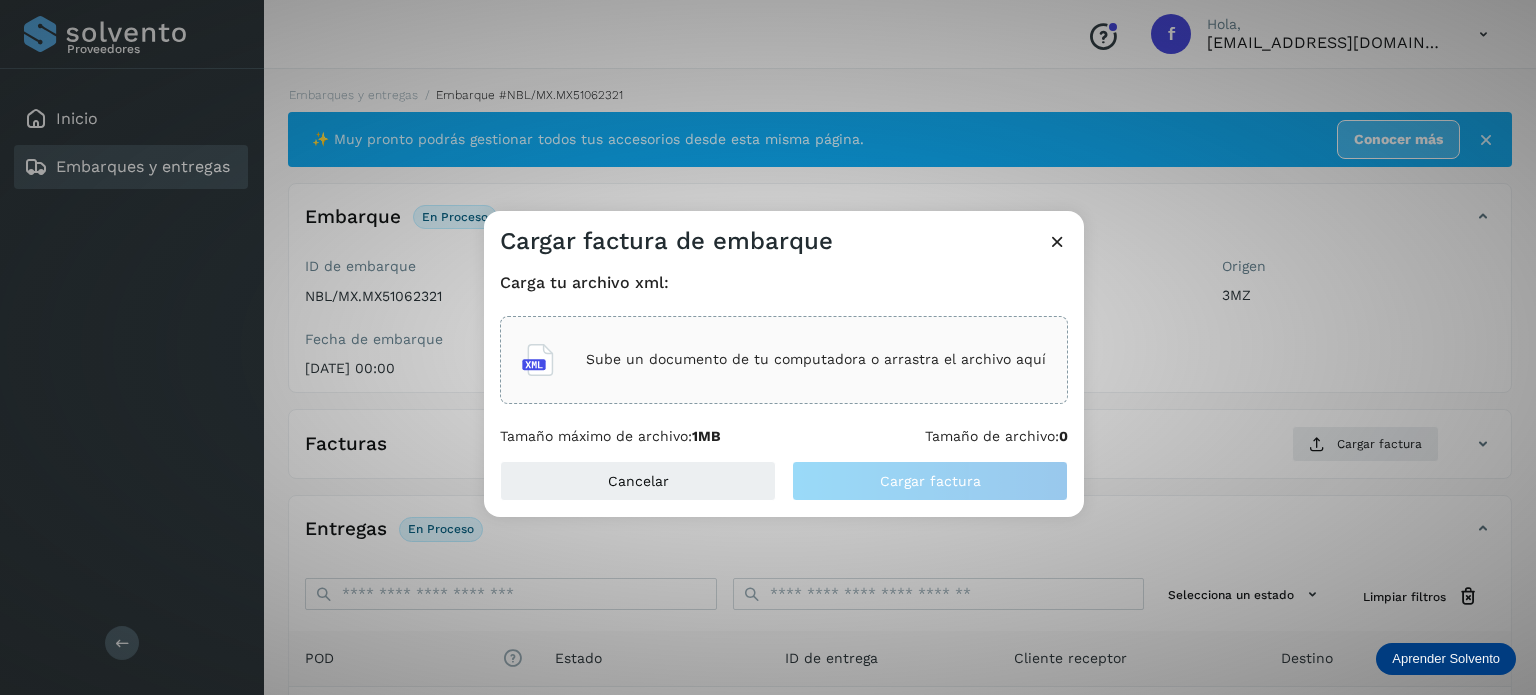 click on "Sube un documento de tu computadora o arrastra el archivo aquí" at bounding box center (816, 359) 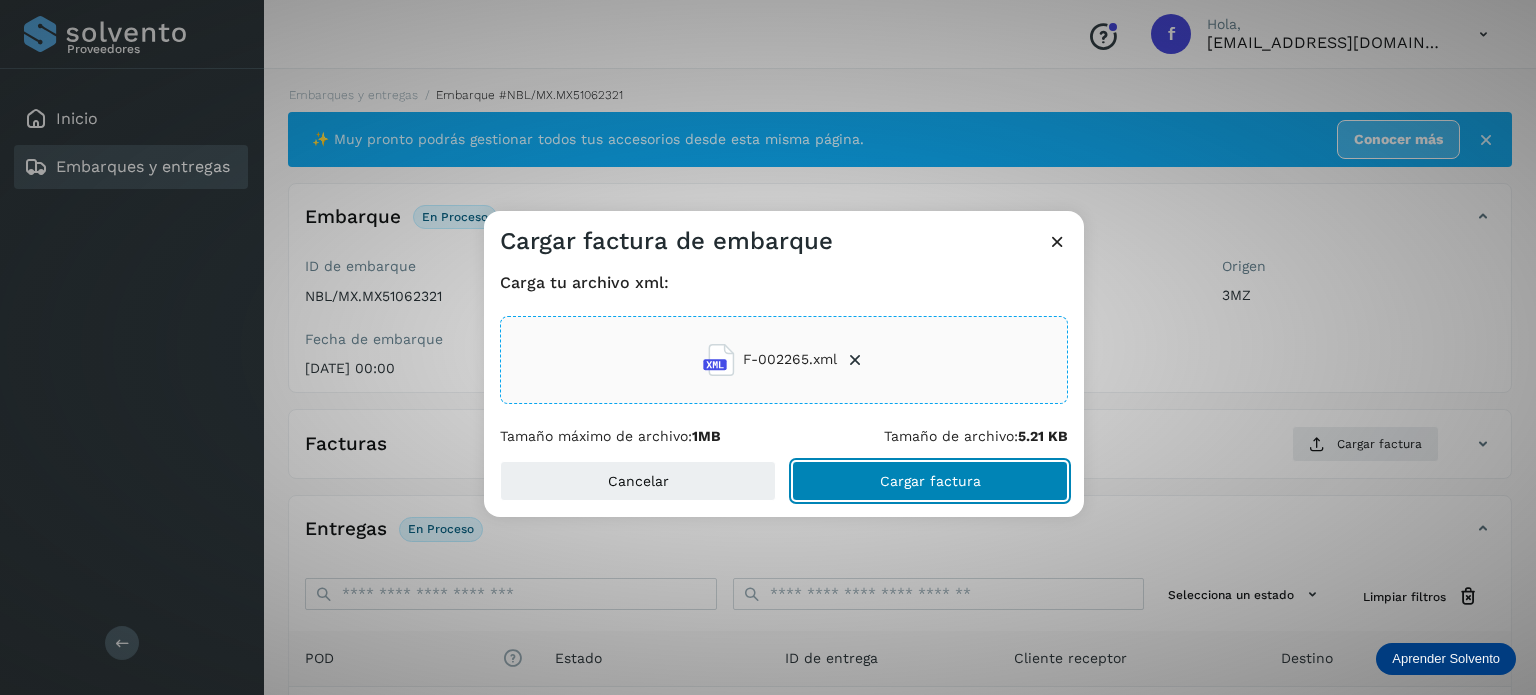 click on "Cargar factura" 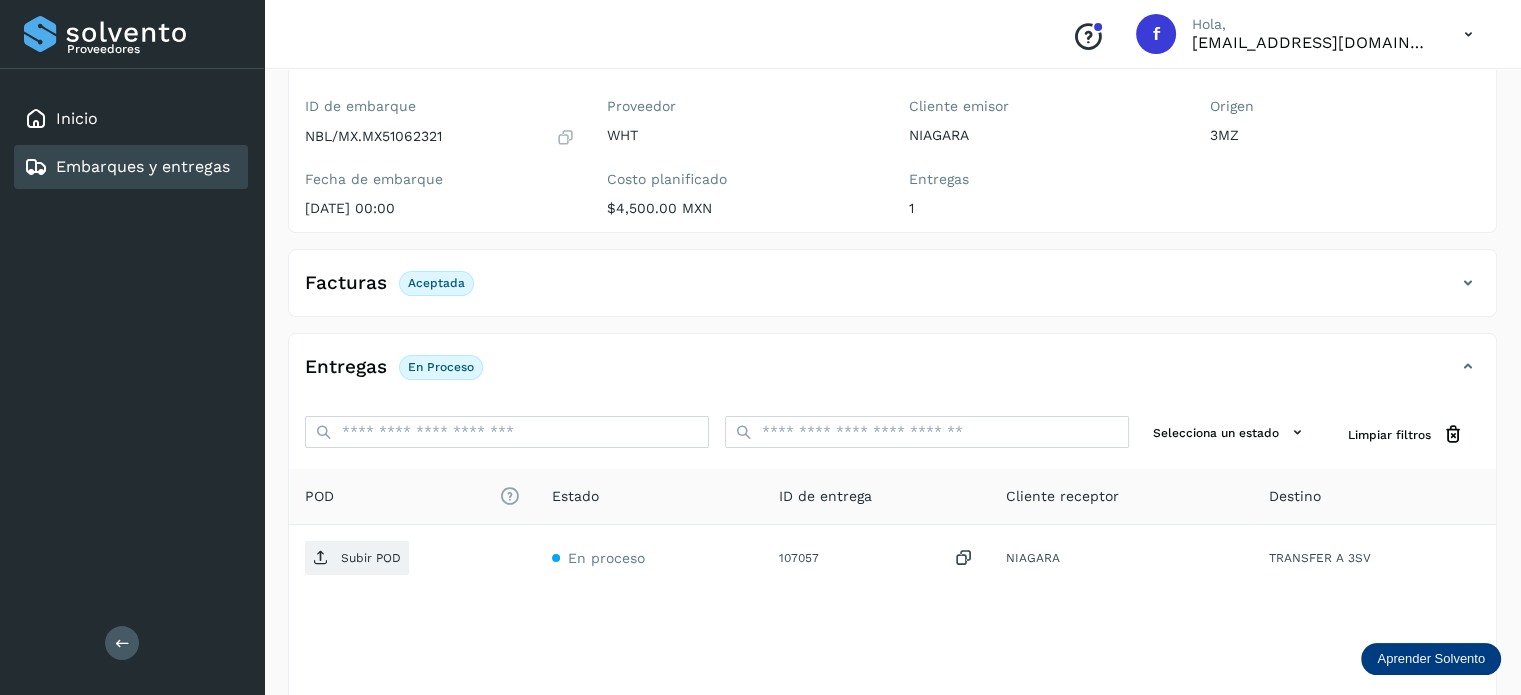 scroll, scrollTop: 250, scrollLeft: 0, axis: vertical 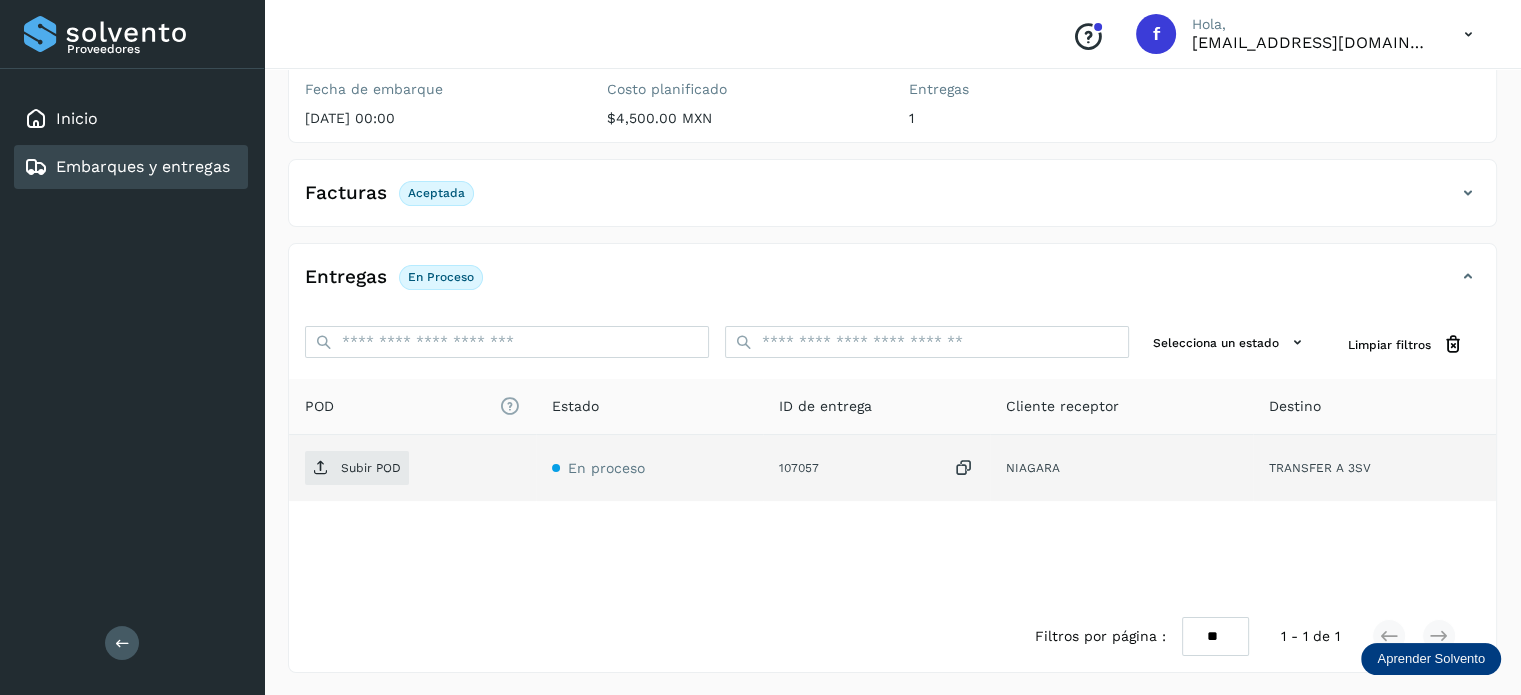 click at bounding box center [964, 468] 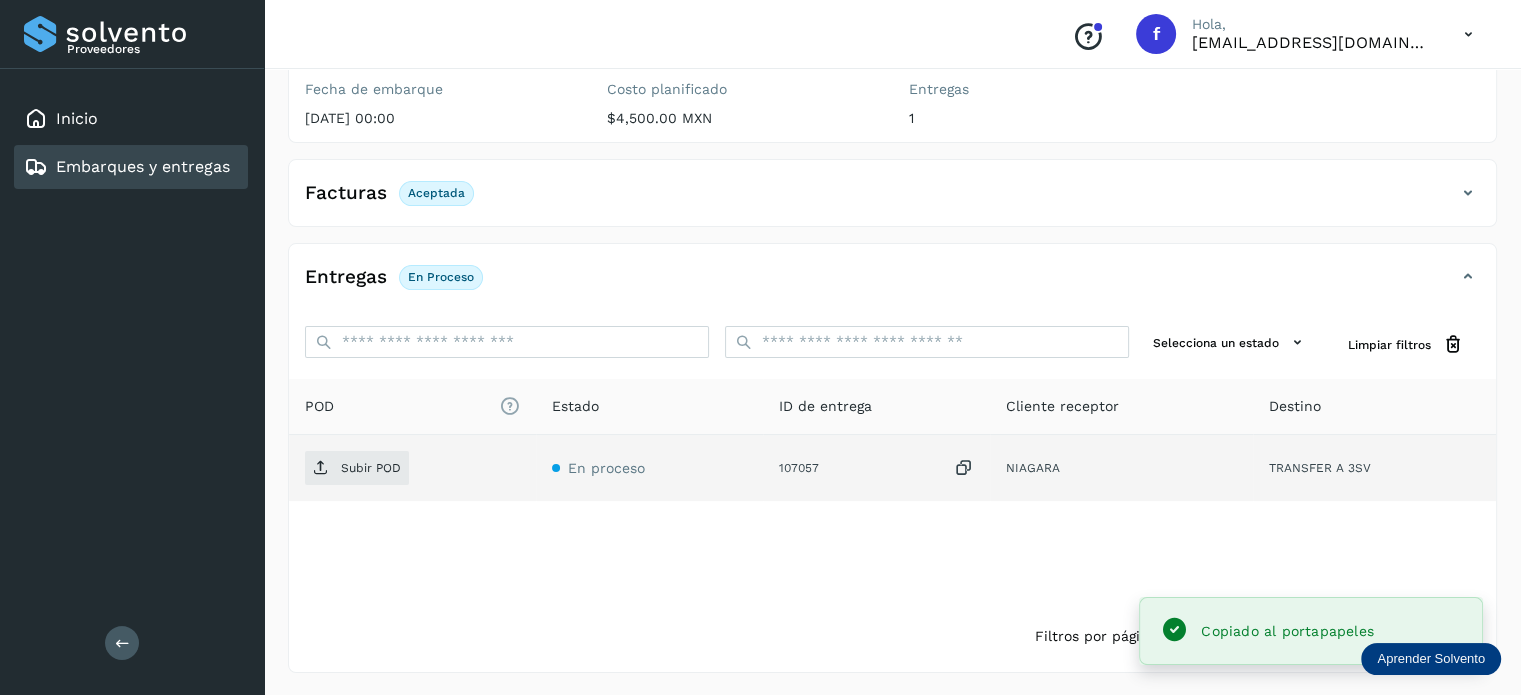 click at bounding box center (964, 468) 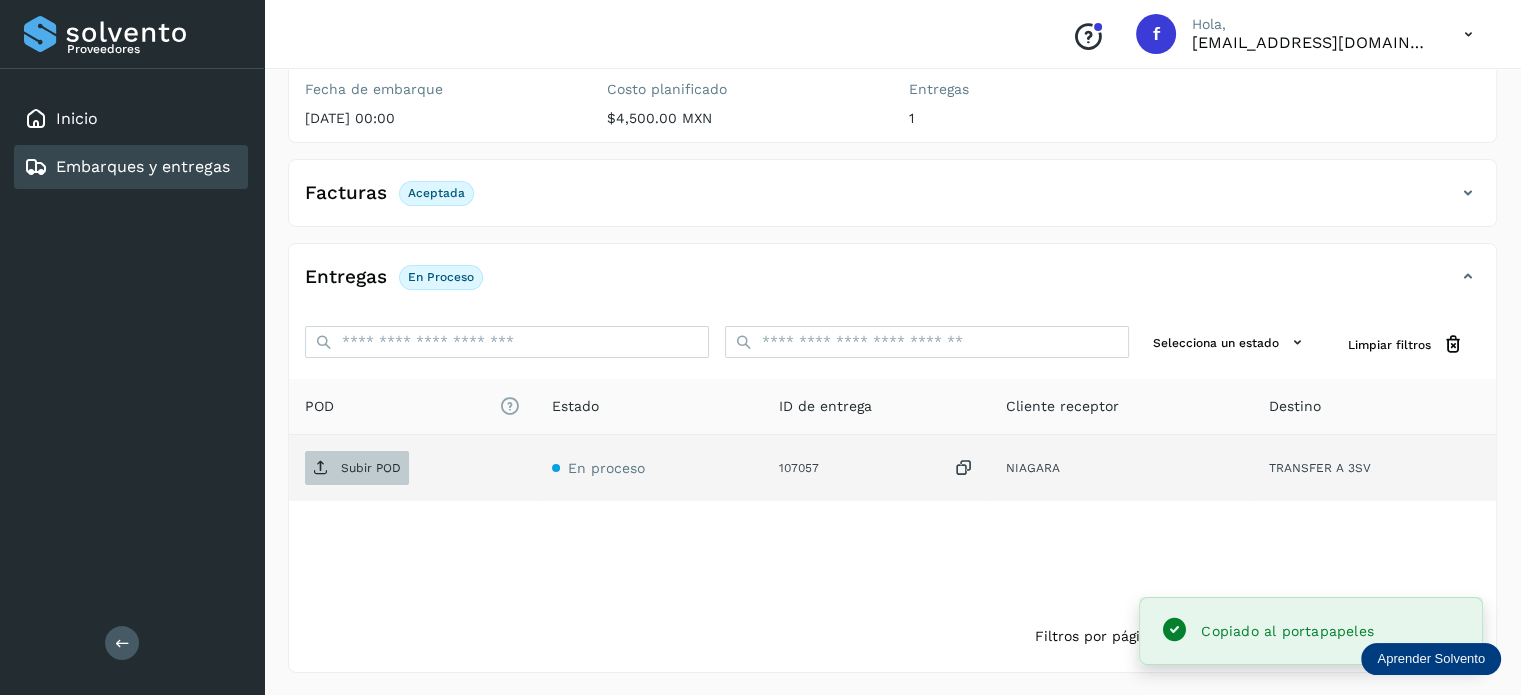 click on "Subir POD" at bounding box center [357, 468] 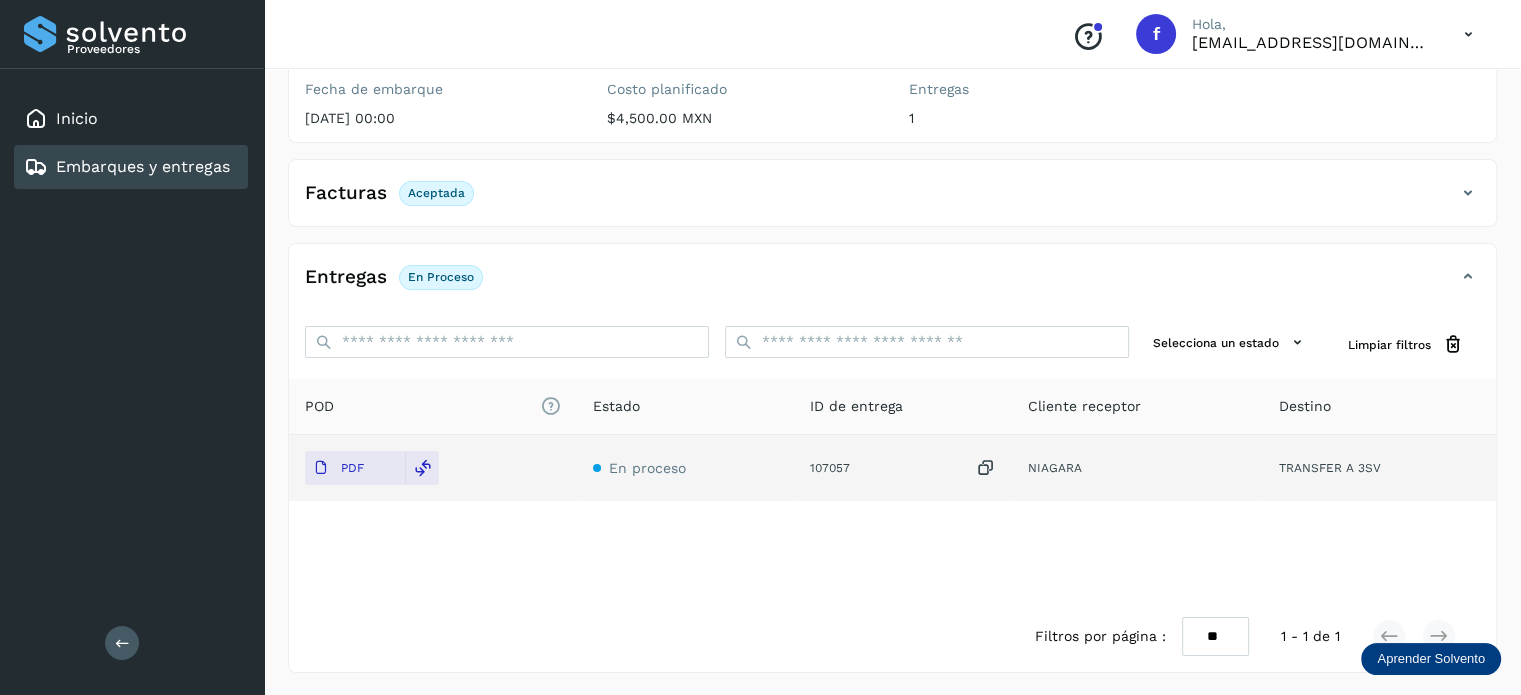click on "POD
El tamaño máximo de archivo es de 20 Mb.
Estado ID de entrega Cliente receptor Destino PDF En proceso 107057  NIAGARA TRANSFER A 3SV" 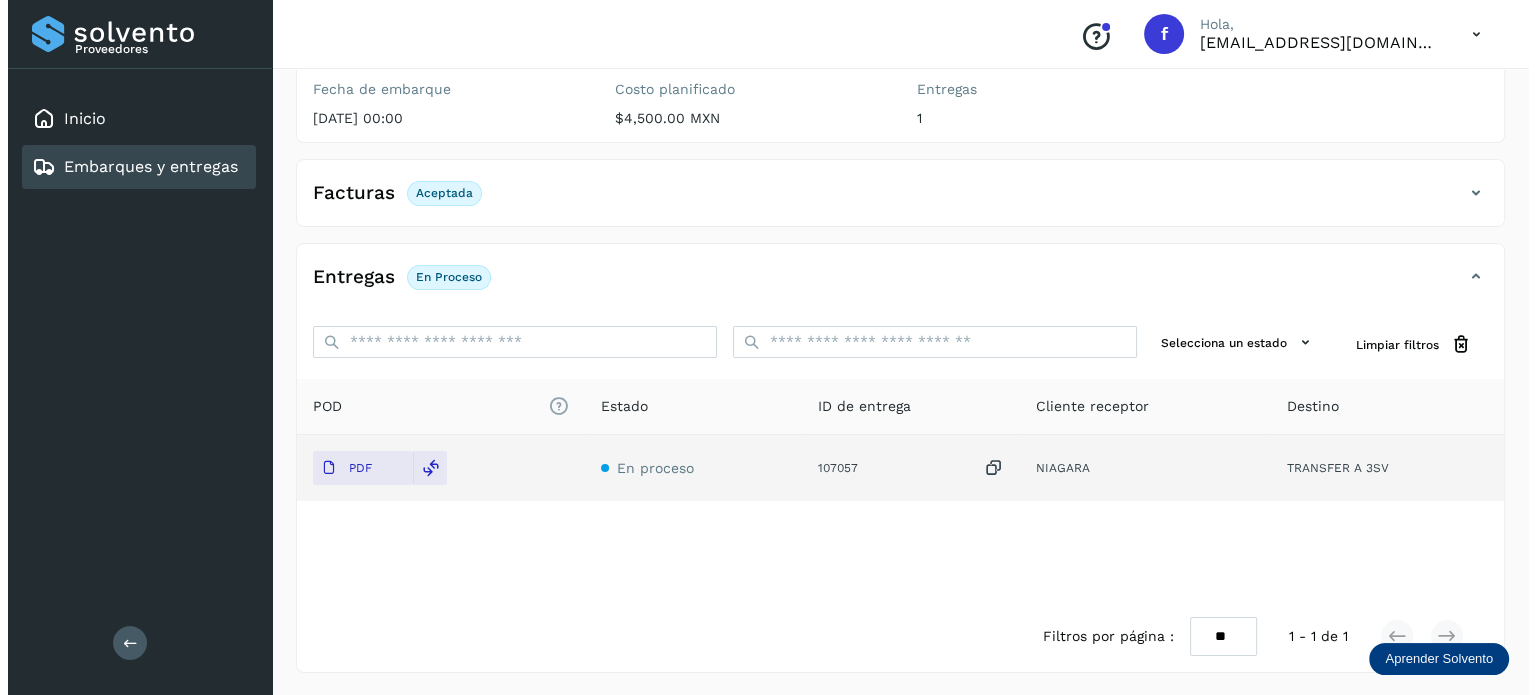 scroll, scrollTop: 0, scrollLeft: 0, axis: both 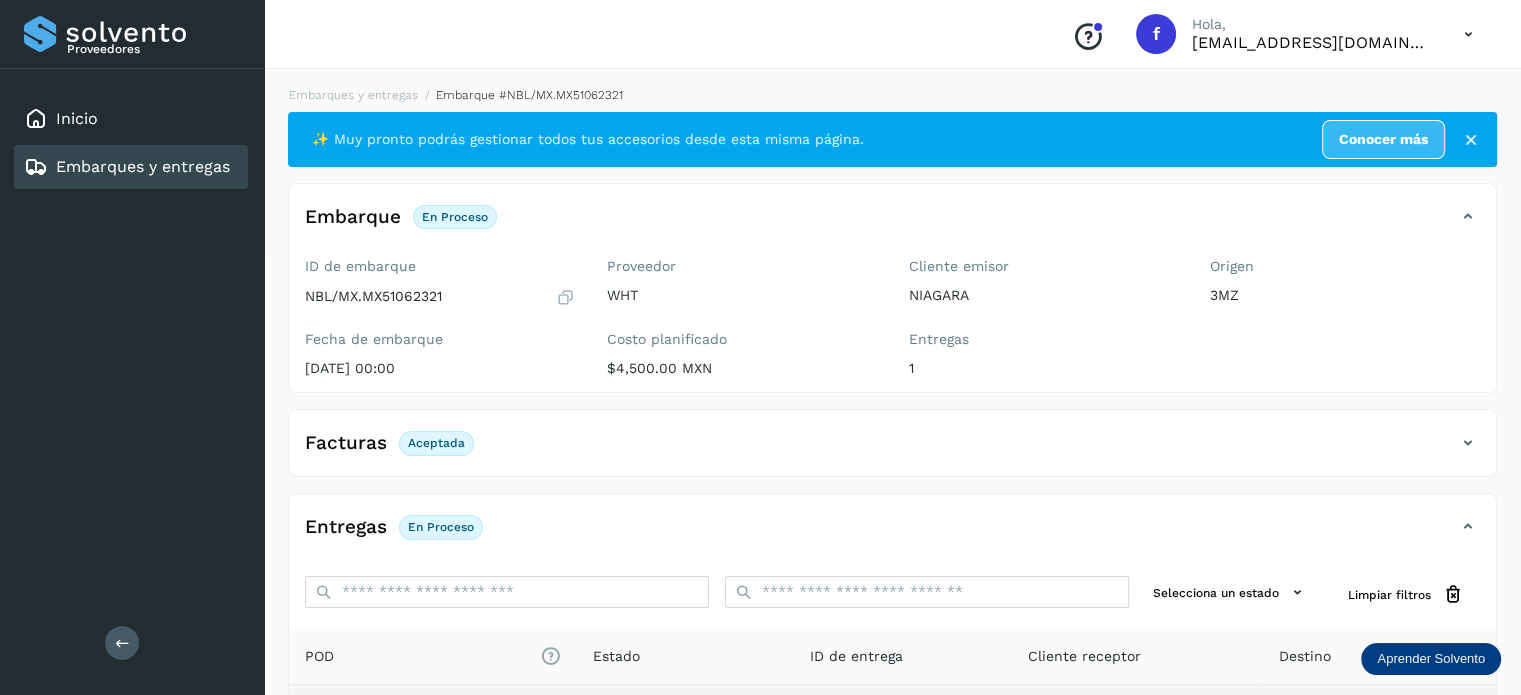 click at bounding box center [1468, 34] 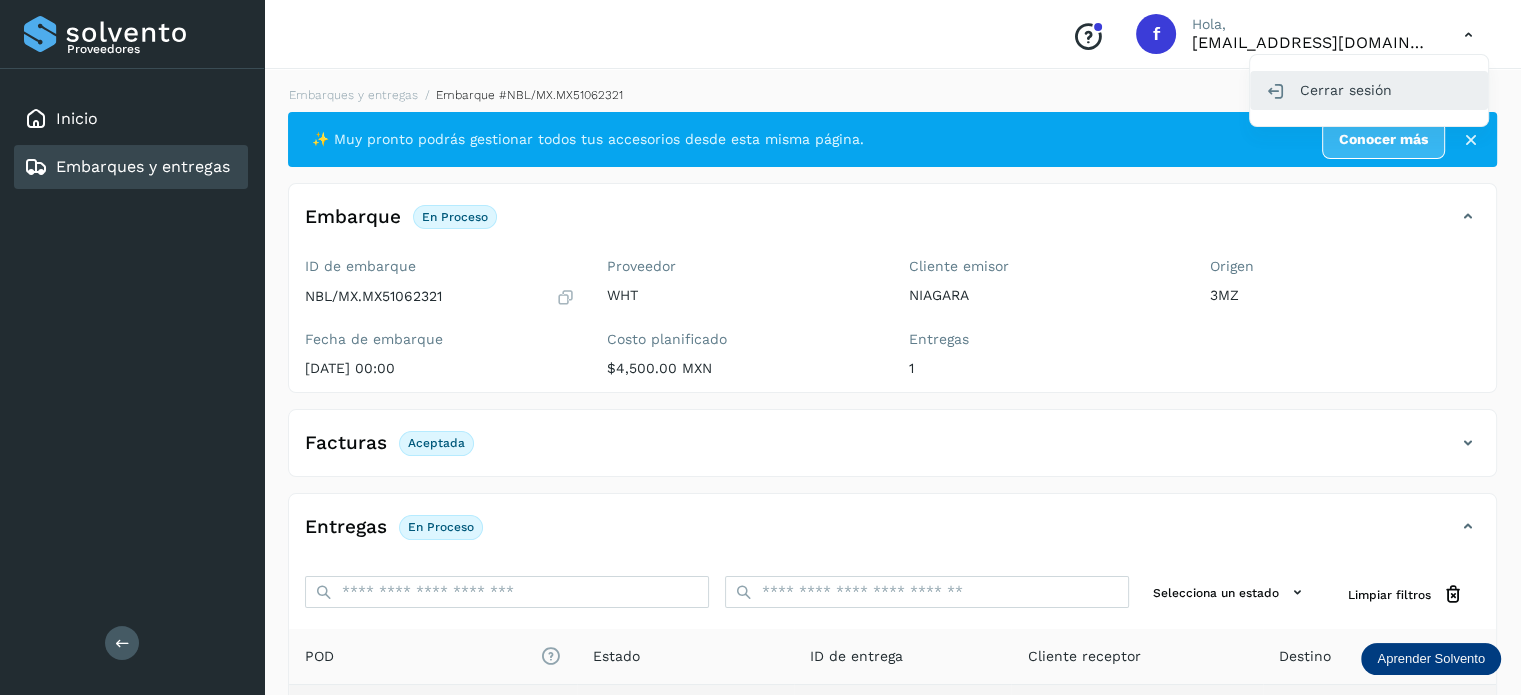 click on "Cerrar sesión" 